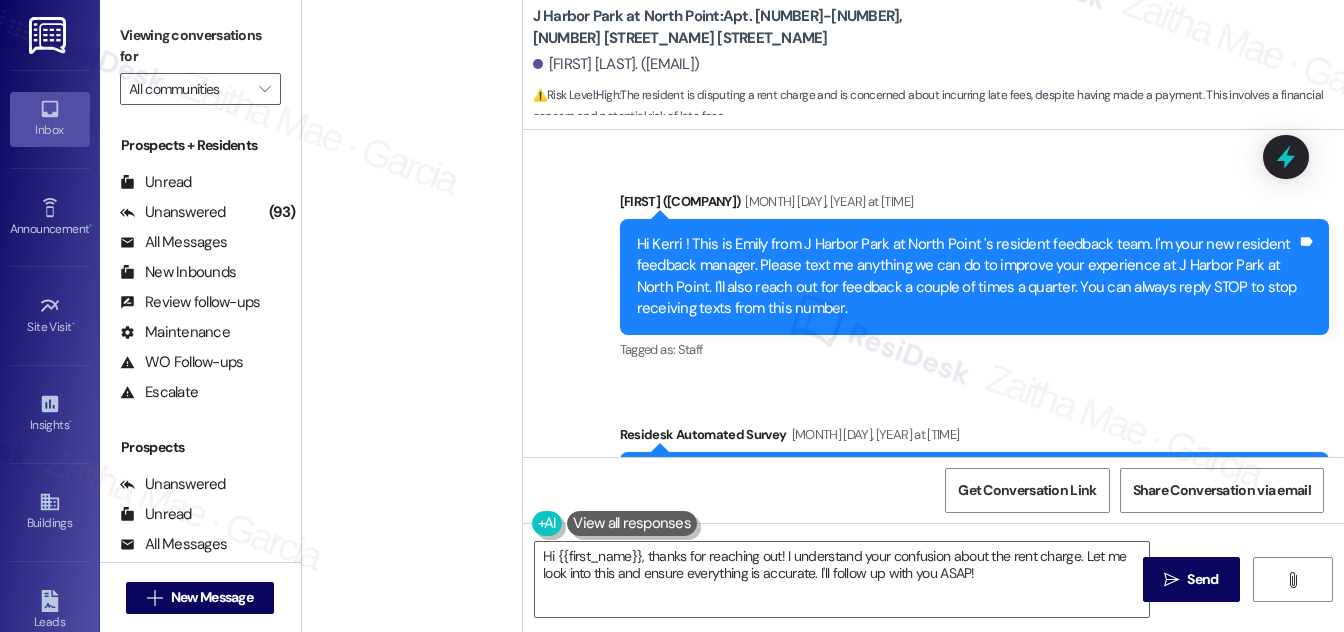 scroll, scrollTop: 0, scrollLeft: 0, axis: both 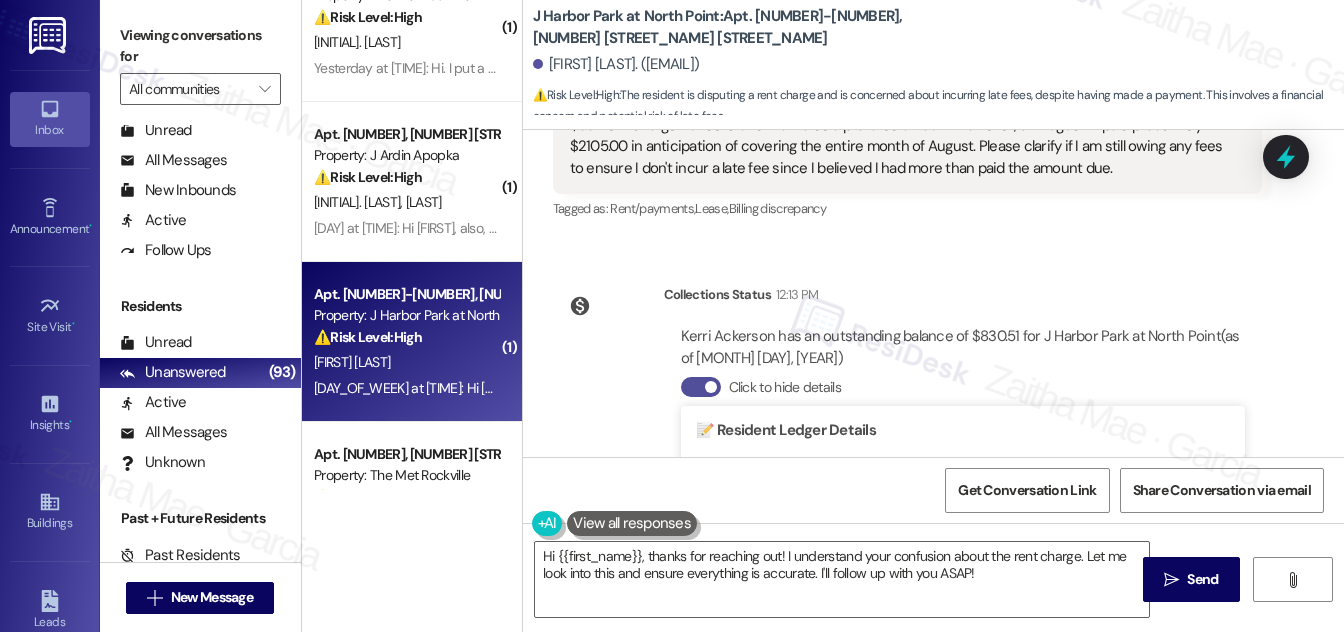 click on "Click to hide details" at bounding box center [701, 387] 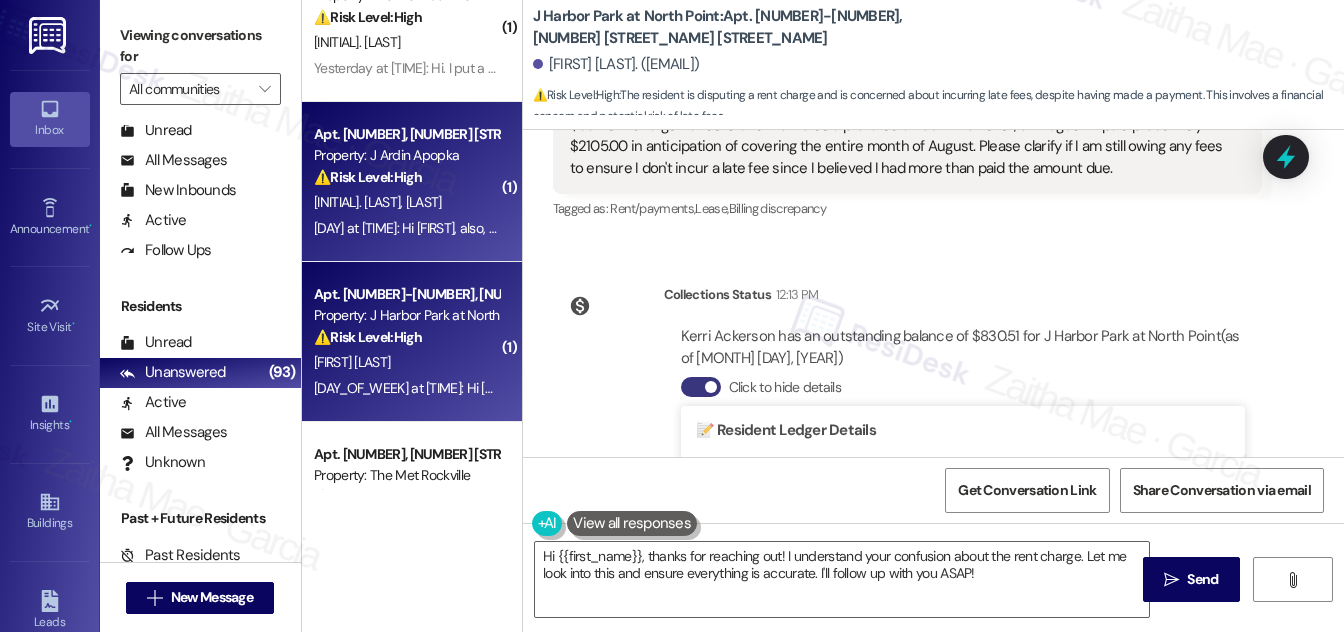 scroll, scrollTop: 7048, scrollLeft: 0, axis: vertical 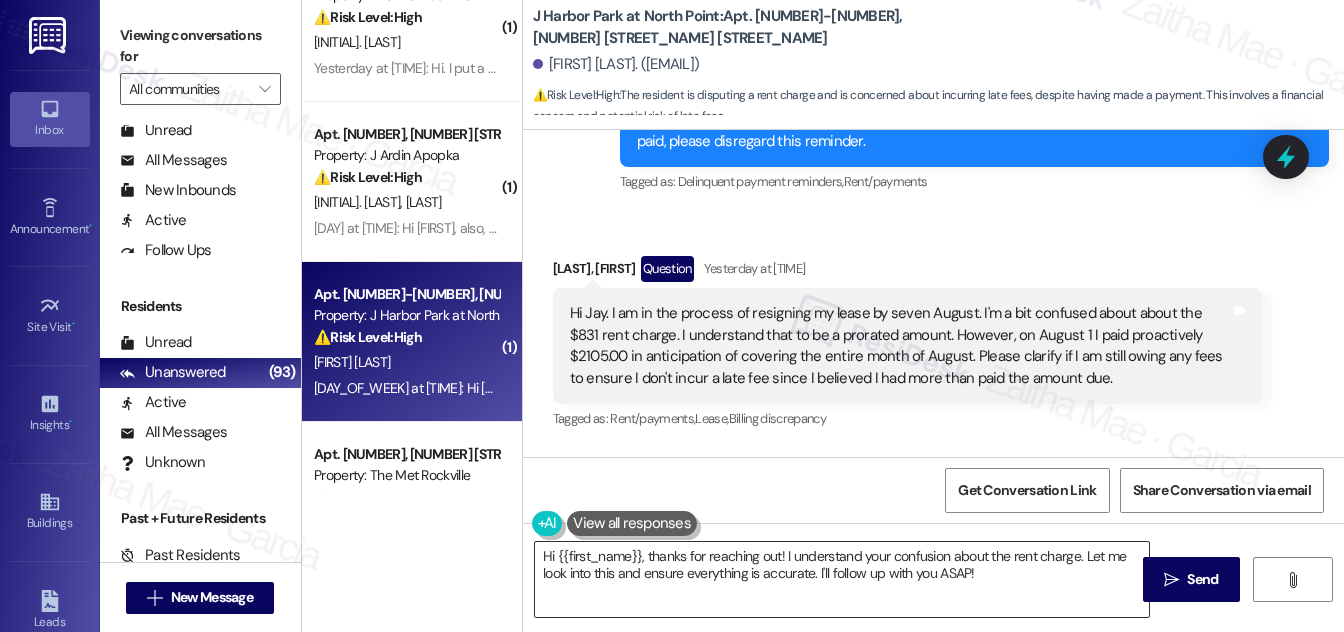 click on "Hi {{first_name}}, thanks for reaching out! I understand your confusion about the rent charge. Let me look into this and ensure everything is accurate. I'll follow up with you ASAP!" at bounding box center (842, 579) 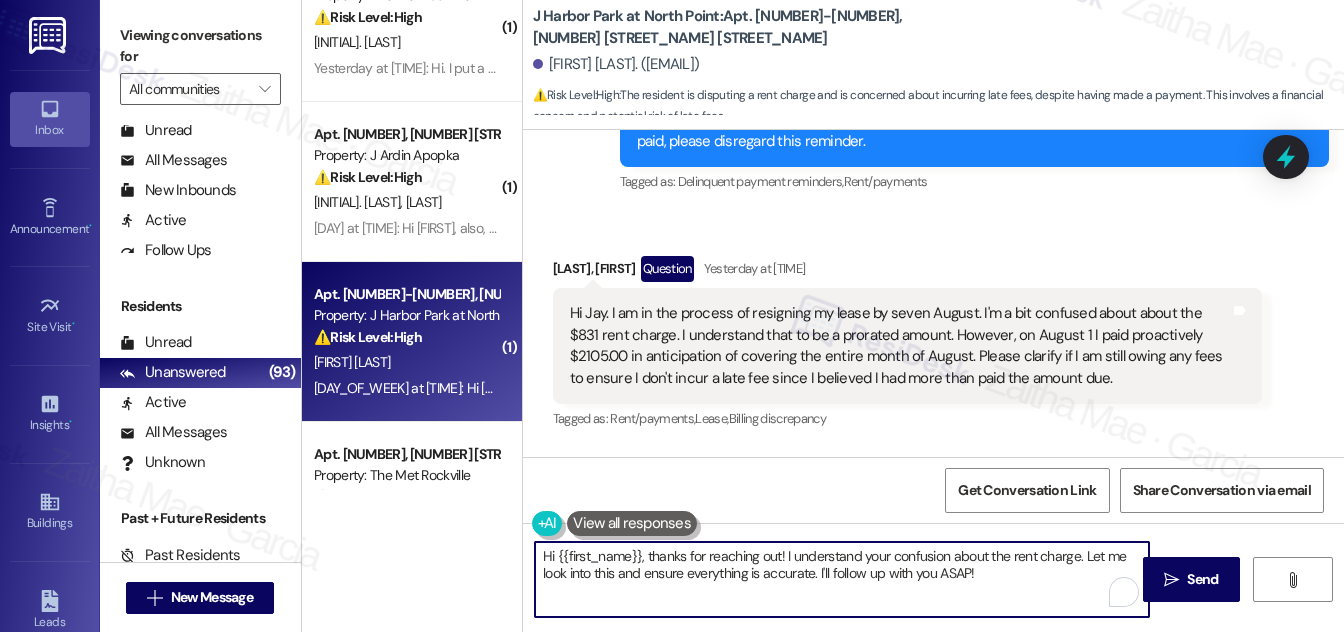click on "Hi {{first_name}}, thanks for reaching out! I understand your confusion about the rent charge. Let me look into this and ensure everything is accurate. I'll follow up with you ASAP!" at bounding box center [842, 579] 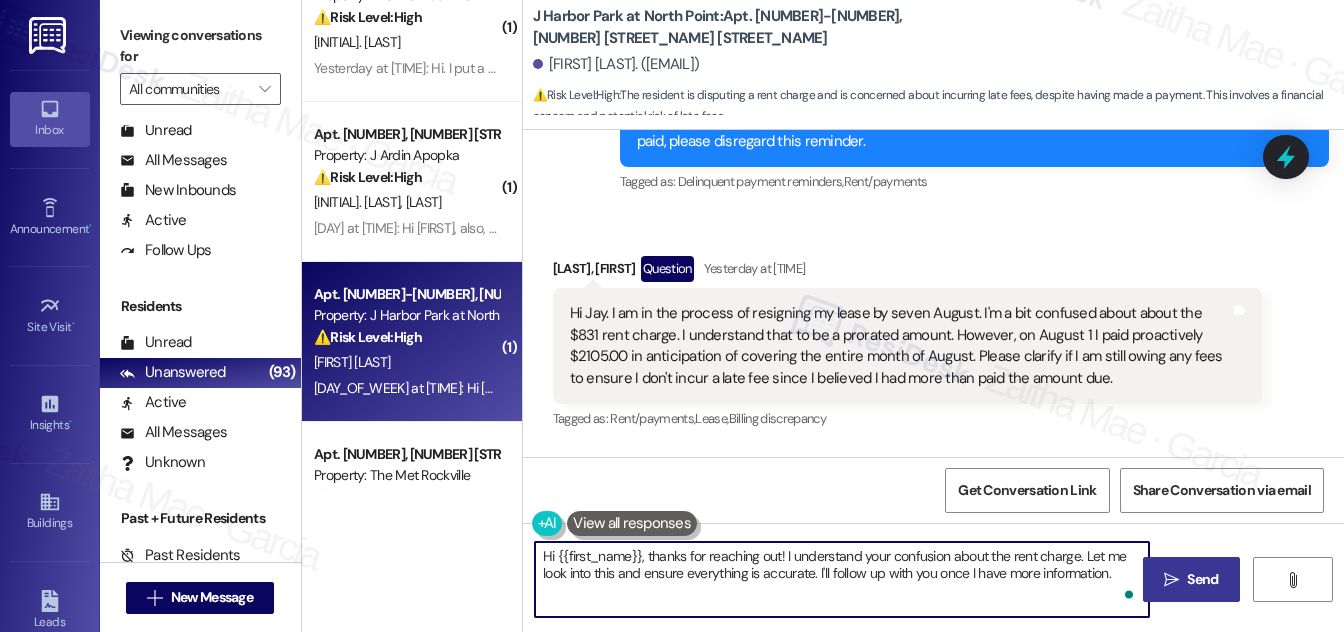 type on "Hi {{first_name}}, thanks for reaching out! I understand your confusion about the rent charge. Let me look into this and ensure everything is accurate. I'll follow up with you once I have more information." 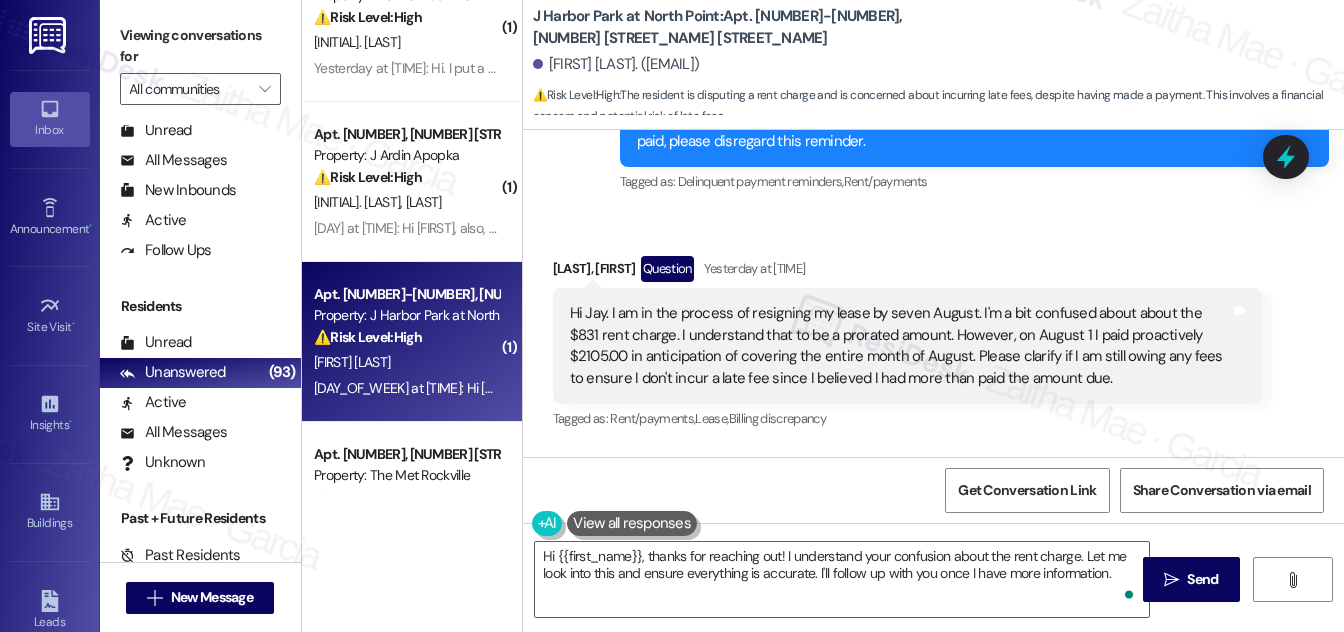 drag, startPoint x: 1208, startPoint y: 571, endPoint x: 1153, endPoint y: 530, distance: 68.60029 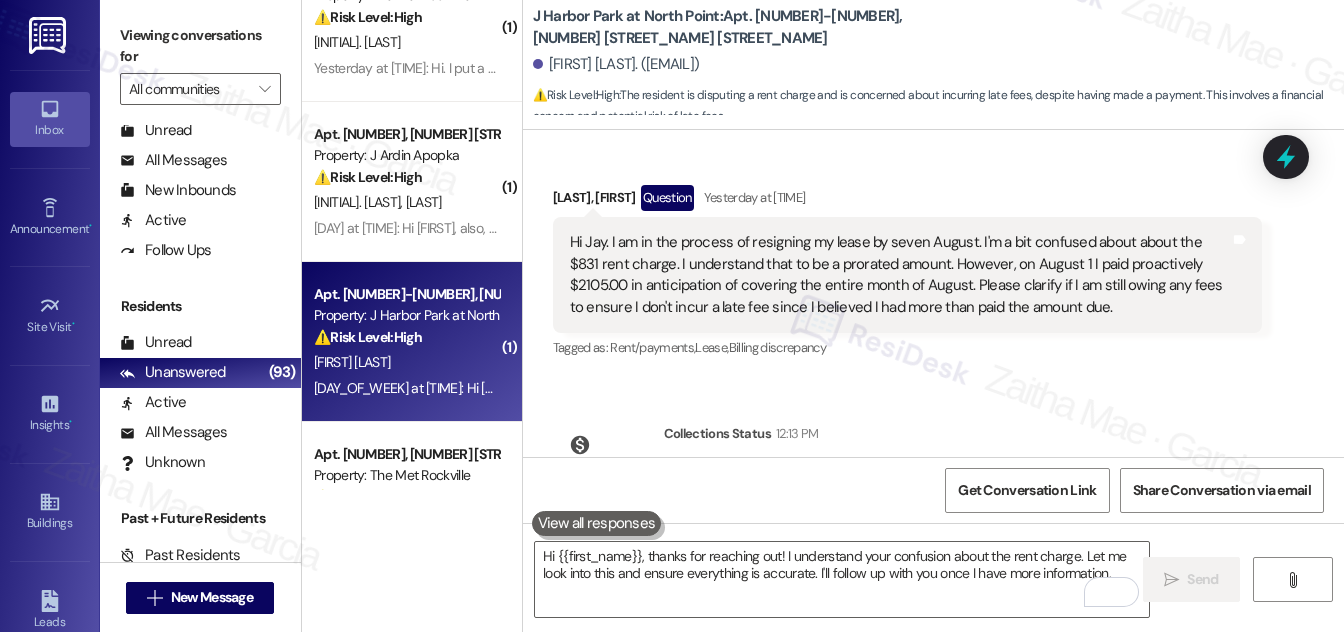 scroll, scrollTop: 6937, scrollLeft: 0, axis: vertical 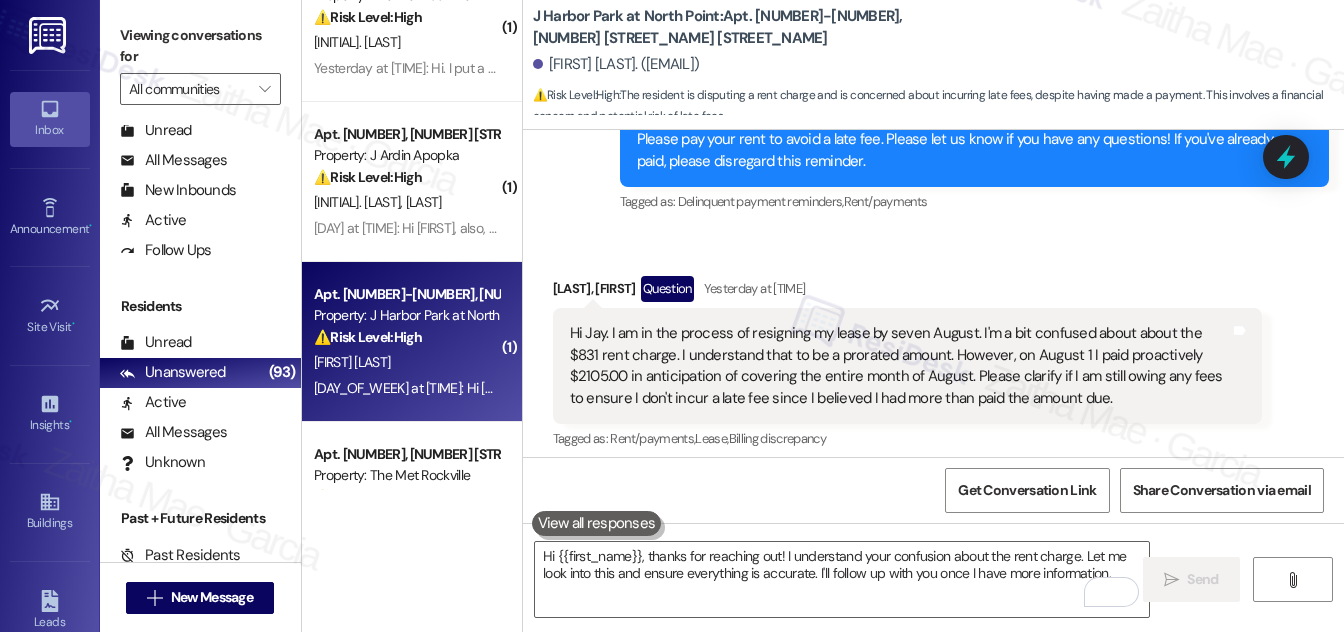 drag, startPoint x: 1287, startPoint y: 151, endPoint x: 1125, endPoint y: 252, distance: 190.90573 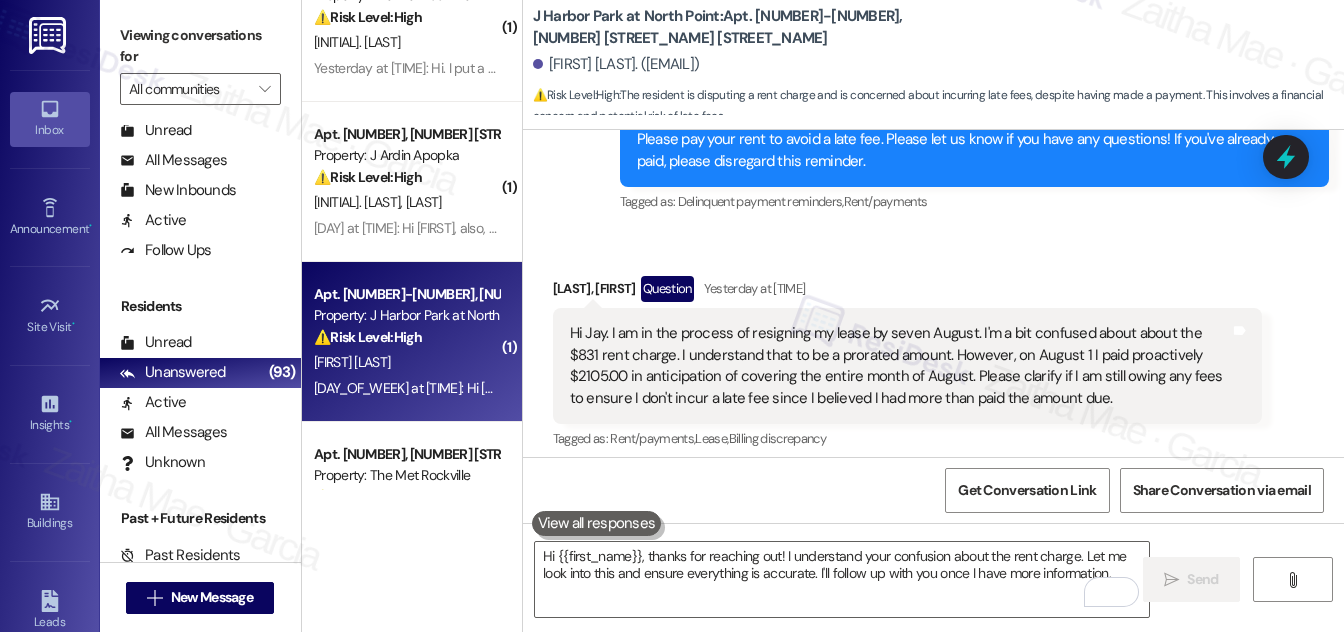 click 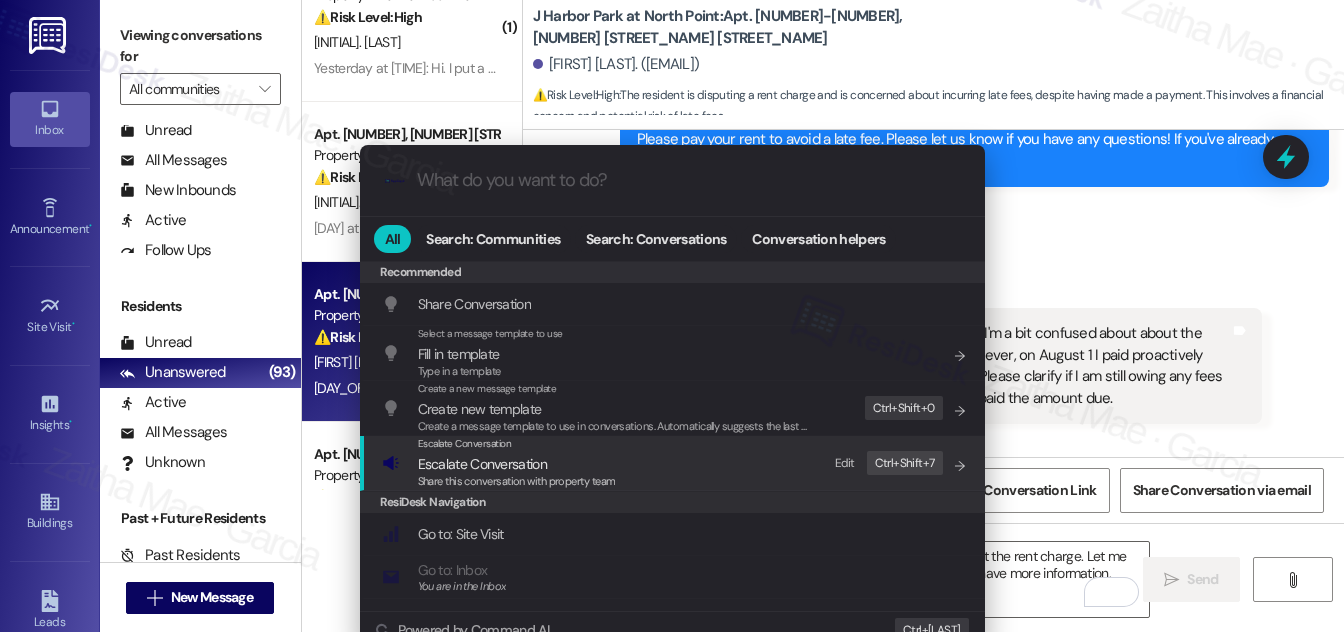 click on "Escalate Conversation" at bounding box center [482, 464] 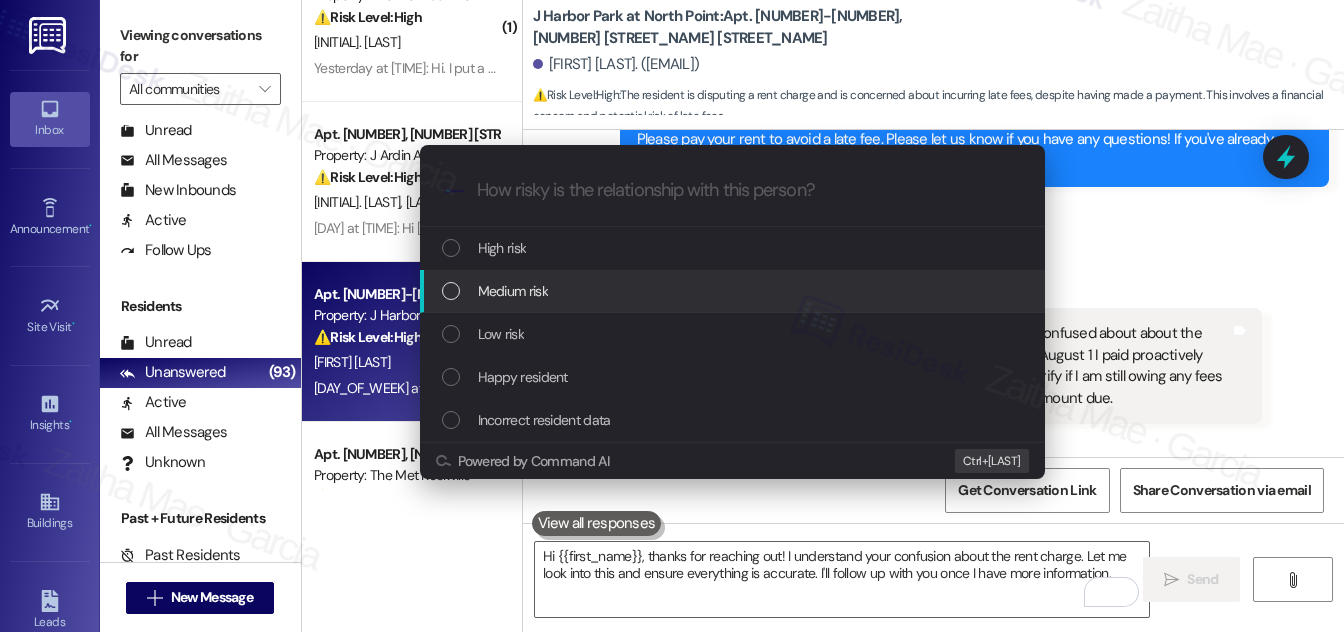 click on "Medium risk" at bounding box center [513, 291] 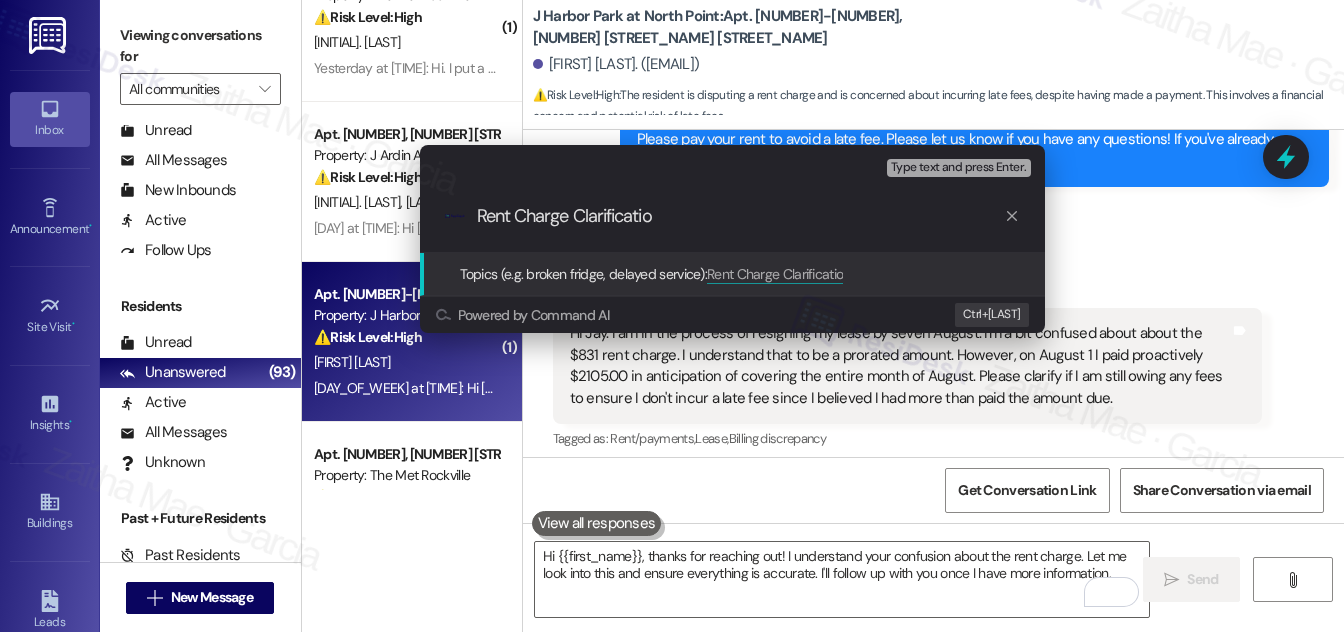 type on "Rent Charge Clarification" 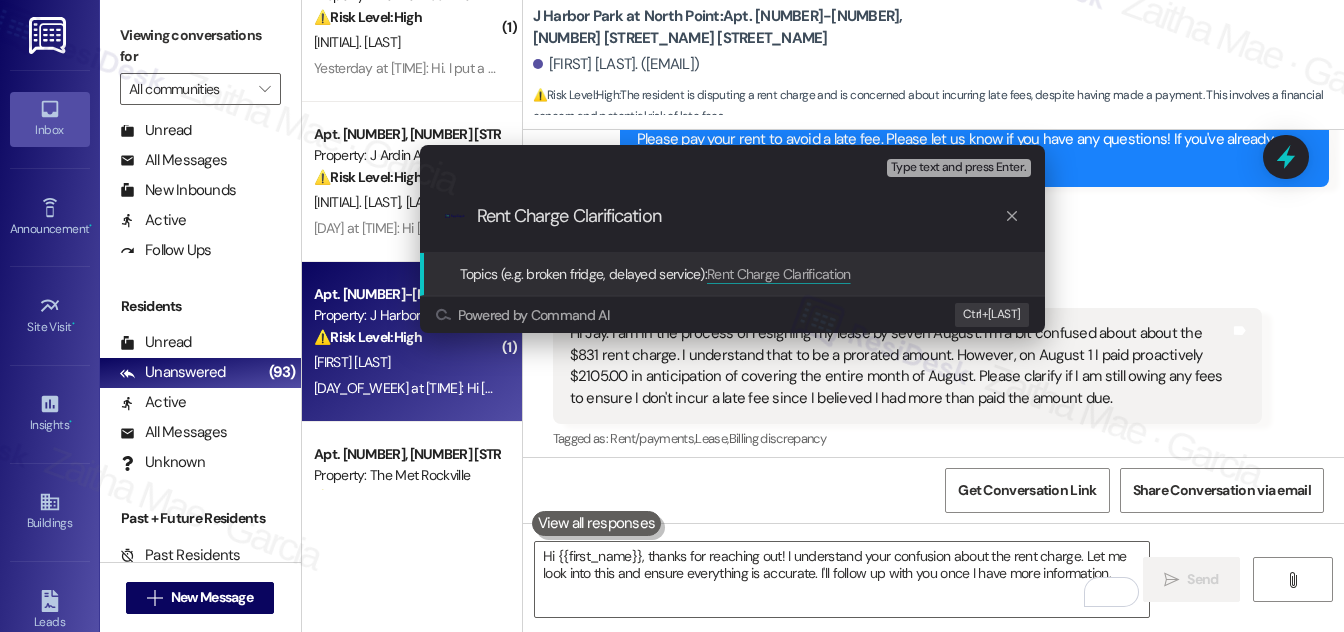 type 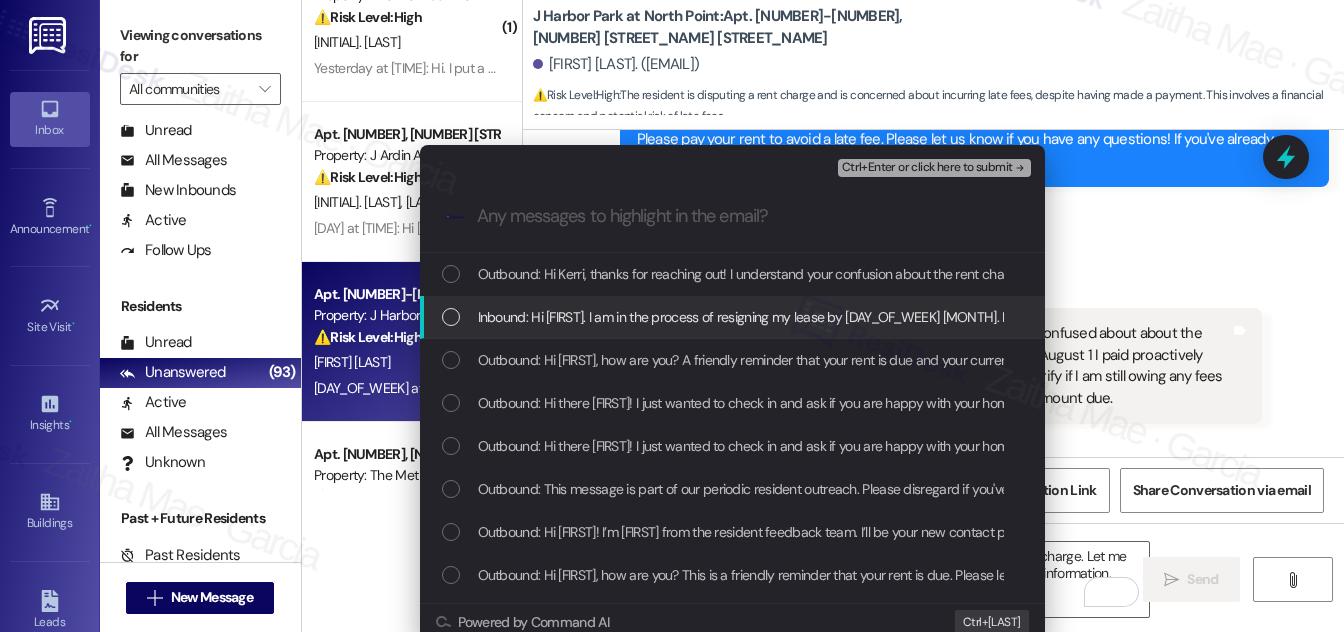 click at bounding box center (451, 317) 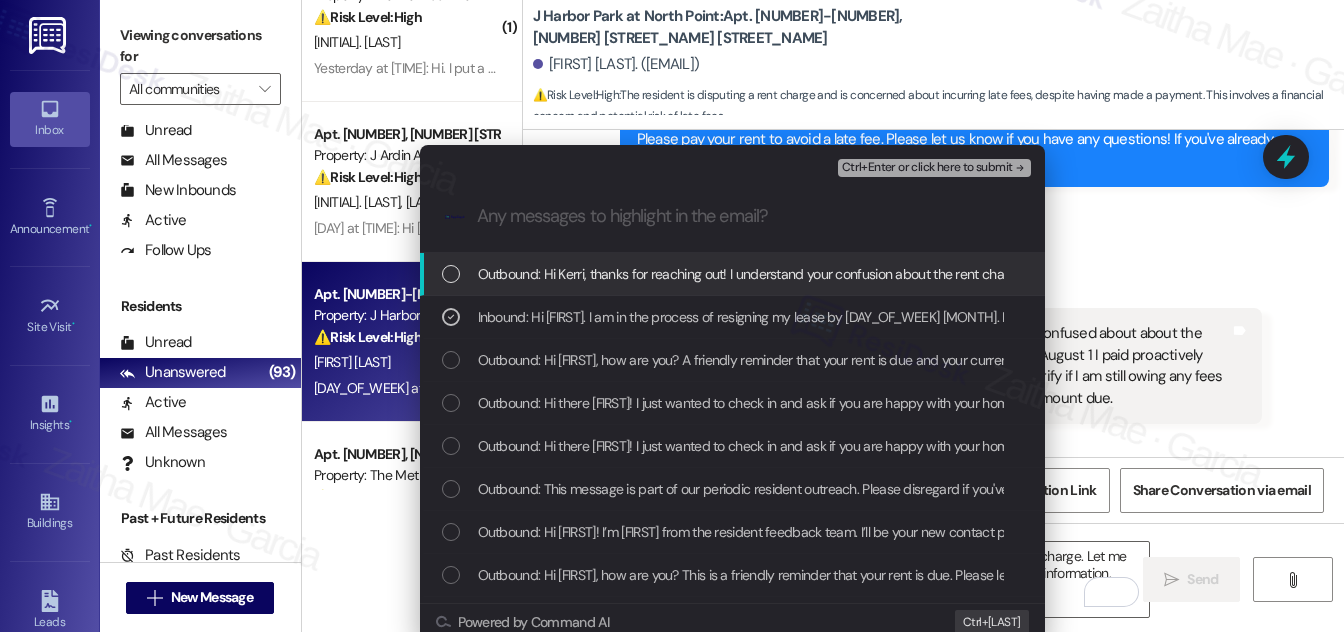 click on "Ctrl+Enter or click here to submit" at bounding box center [927, 168] 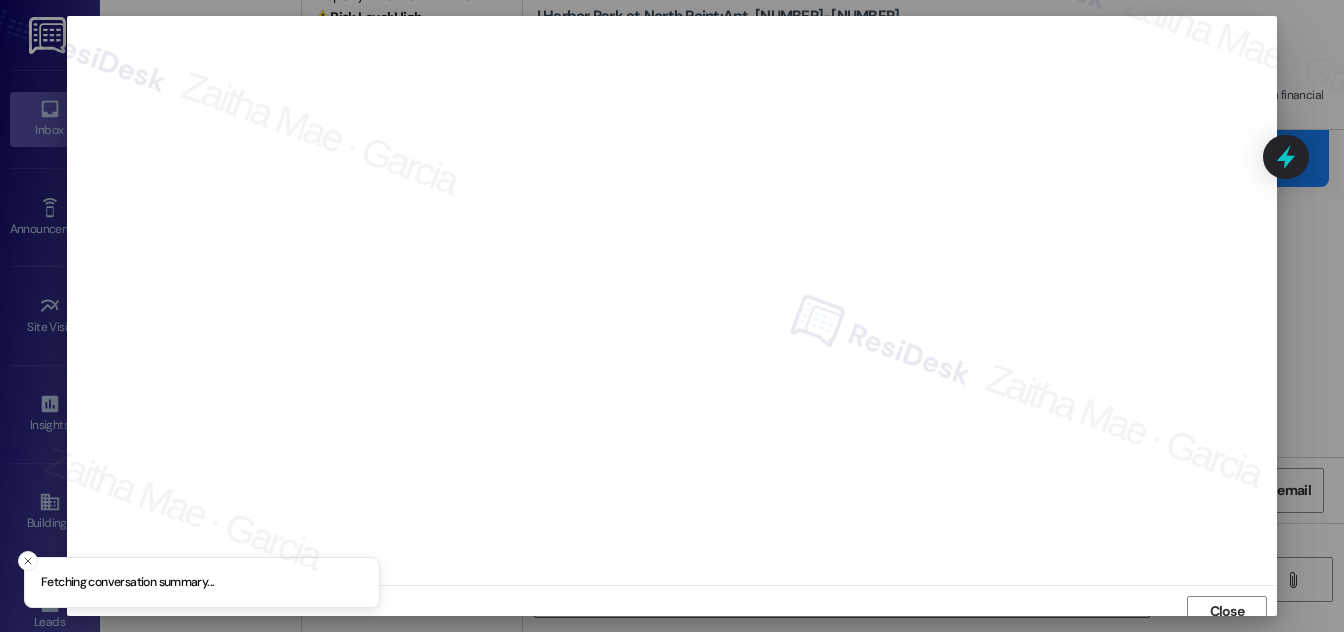 scroll, scrollTop: 11, scrollLeft: 0, axis: vertical 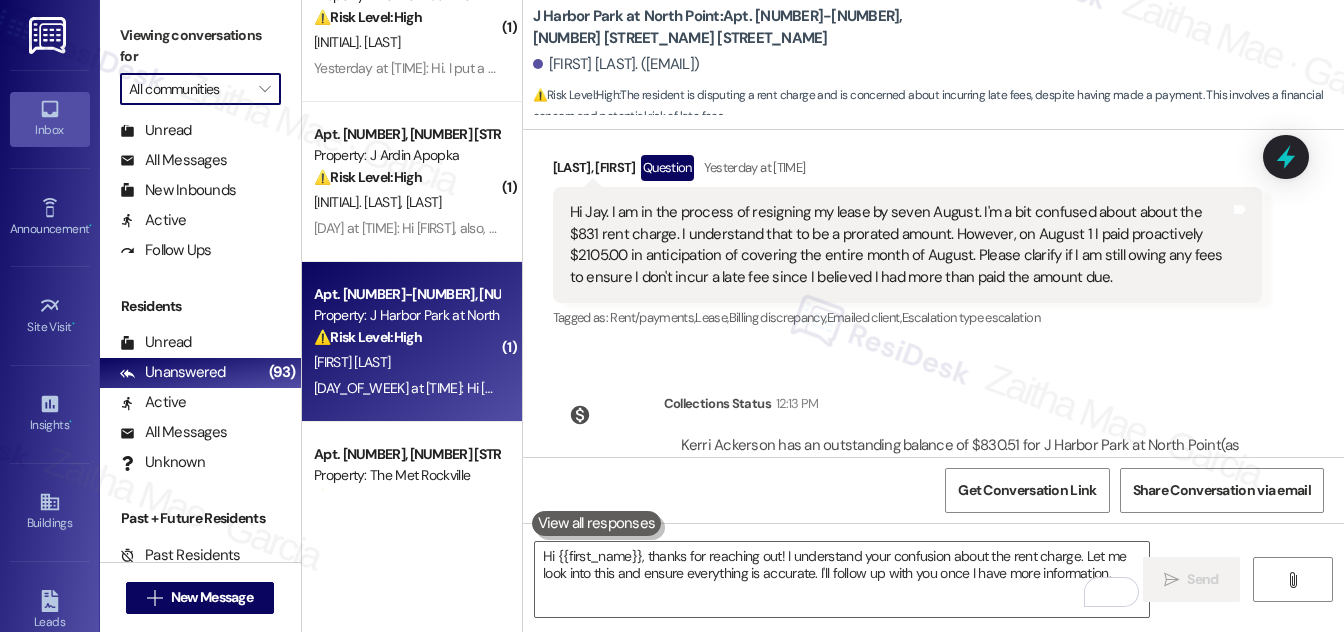 click on "All communities" at bounding box center [189, 89] 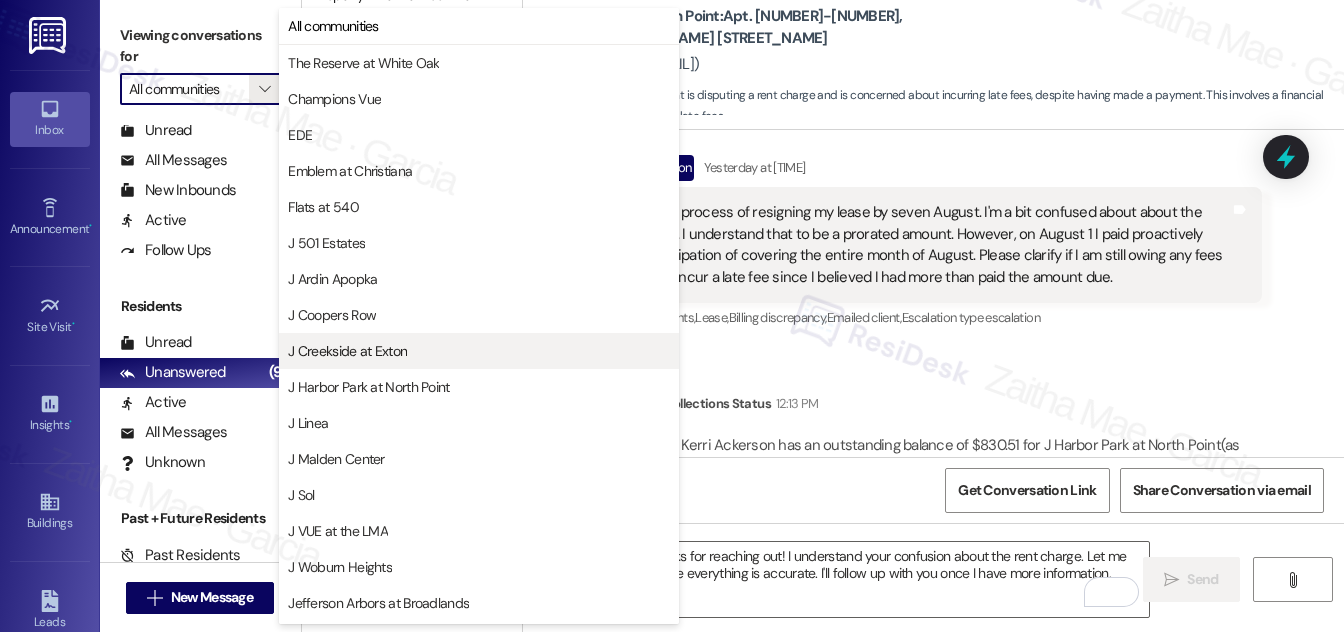 click on "J Creekside at Exton" at bounding box center [479, 351] 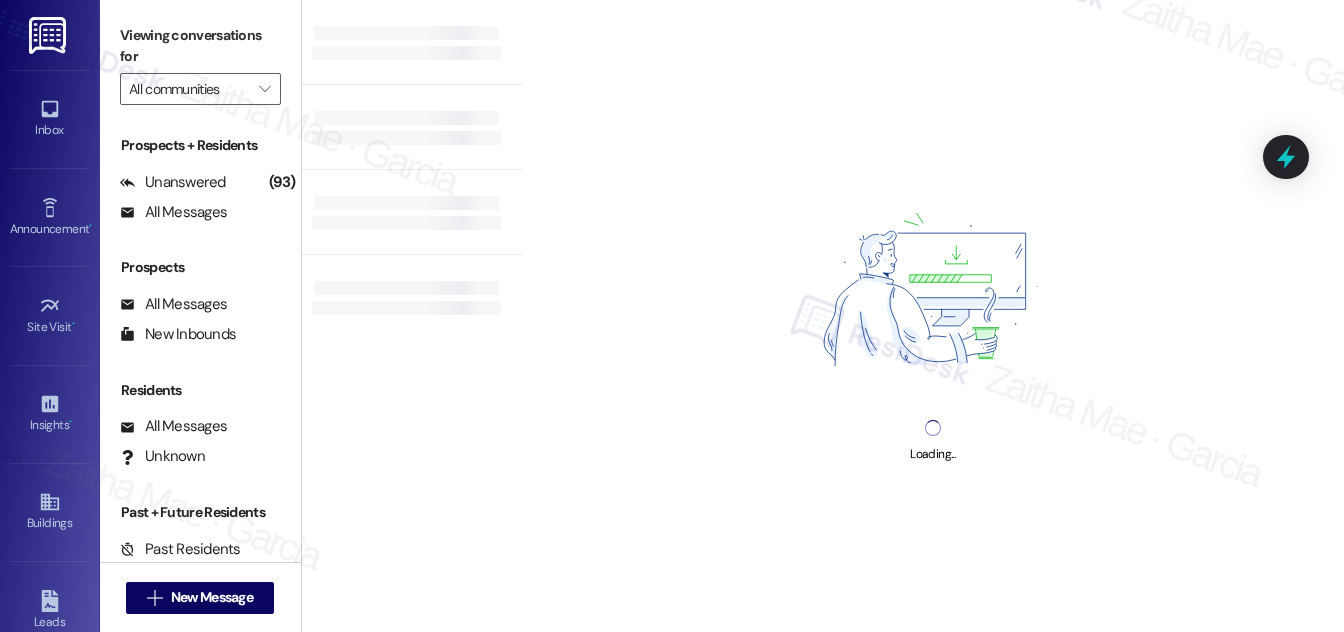 type on "J Creekside at Exton" 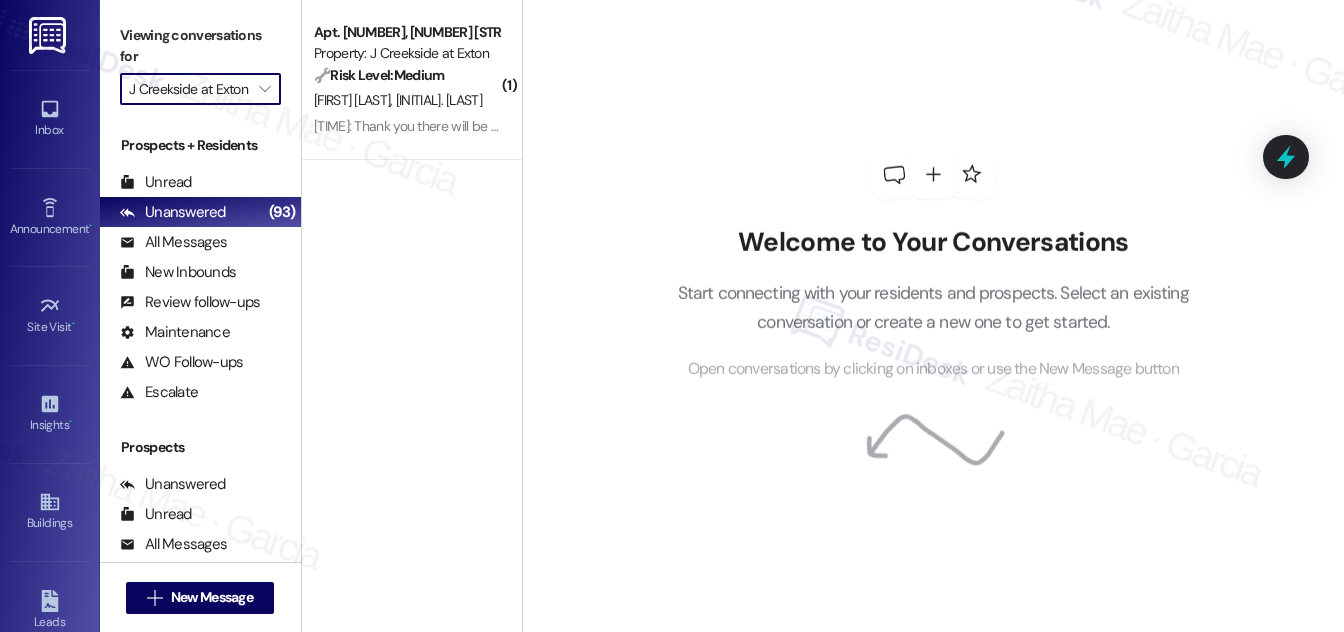 click on "J Creekside at Exton" at bounding box center [189, 89] 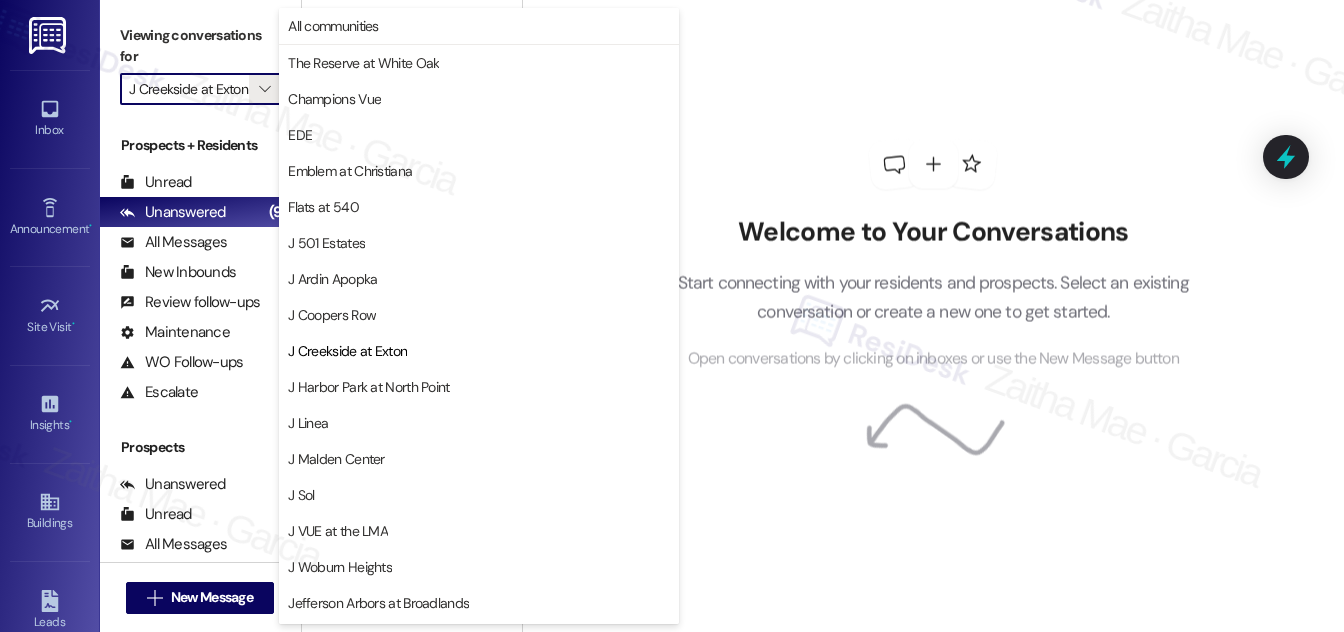 scroll, scrollTop: 325, scrollLeft: 0, axis: vertical 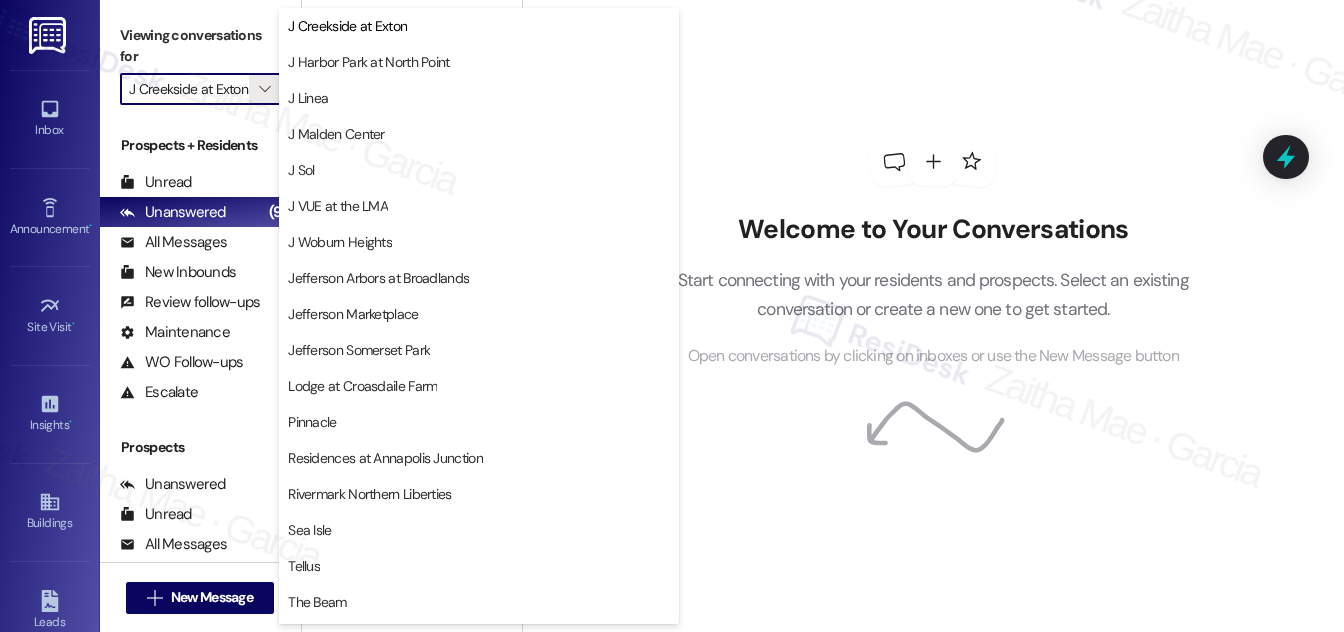 click on "J Creekside at Exton" at bounding box center [189, 89] 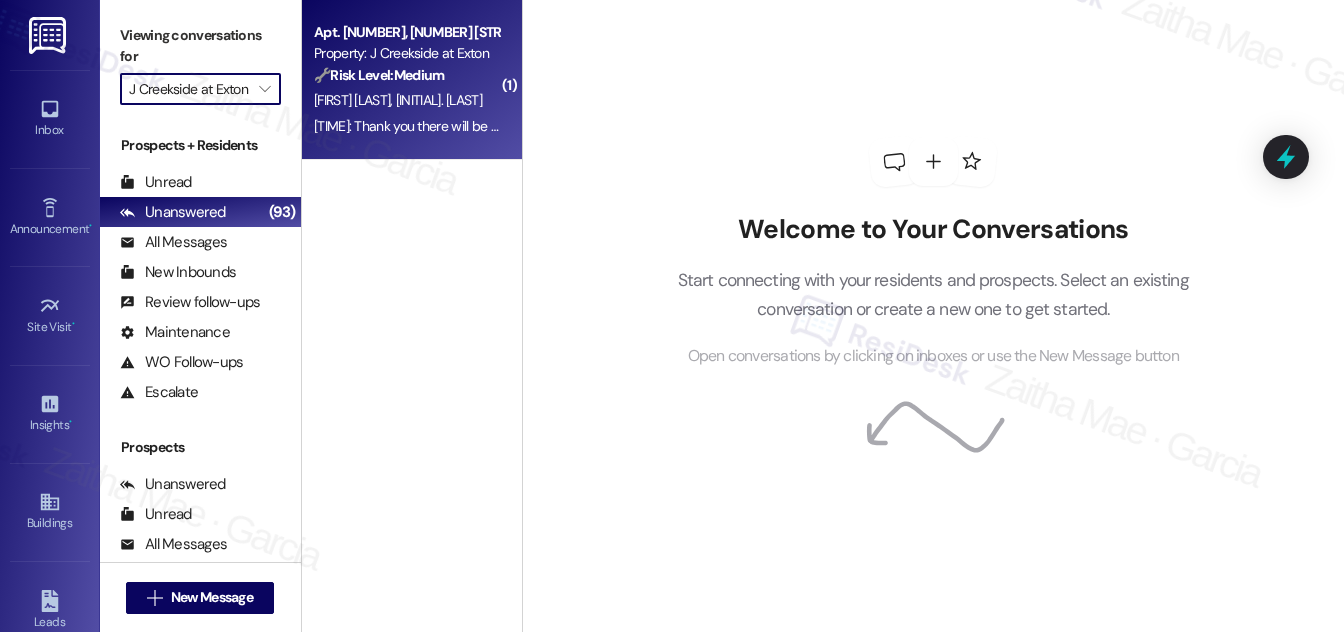 click on "M. Robinson Q. Scott" at bounding box center [406, 100] 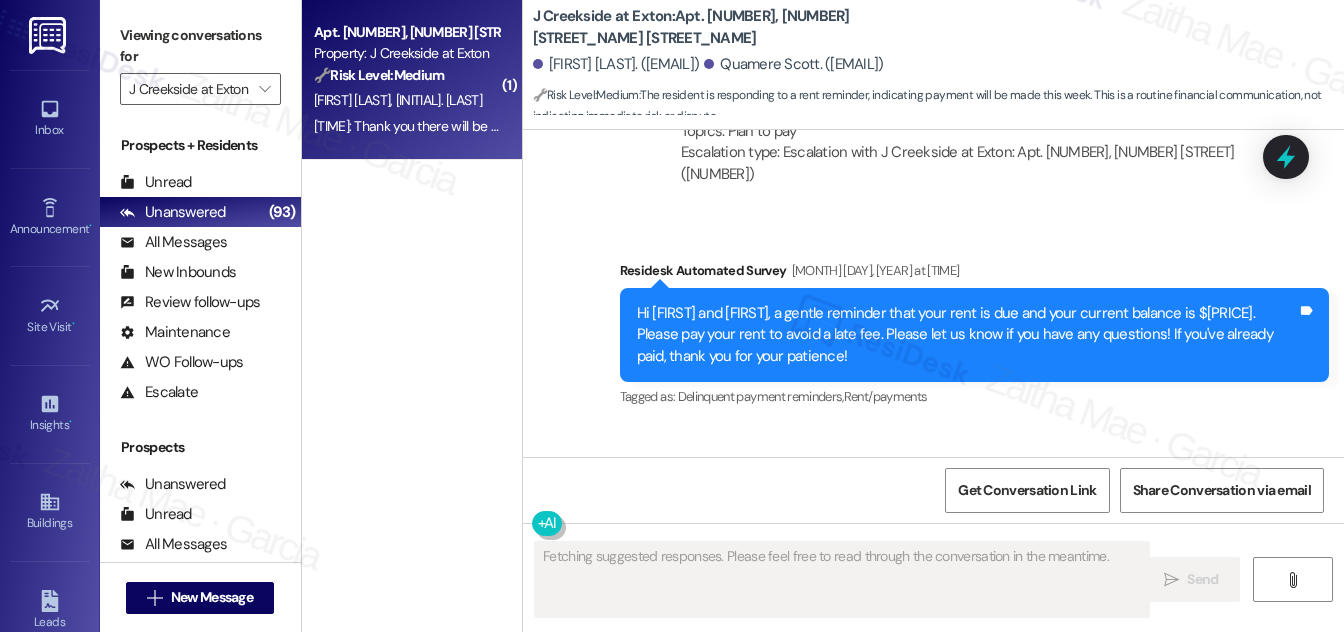 scroll, scrollTop: 7053, scrollLeft: 0, axis: vertical 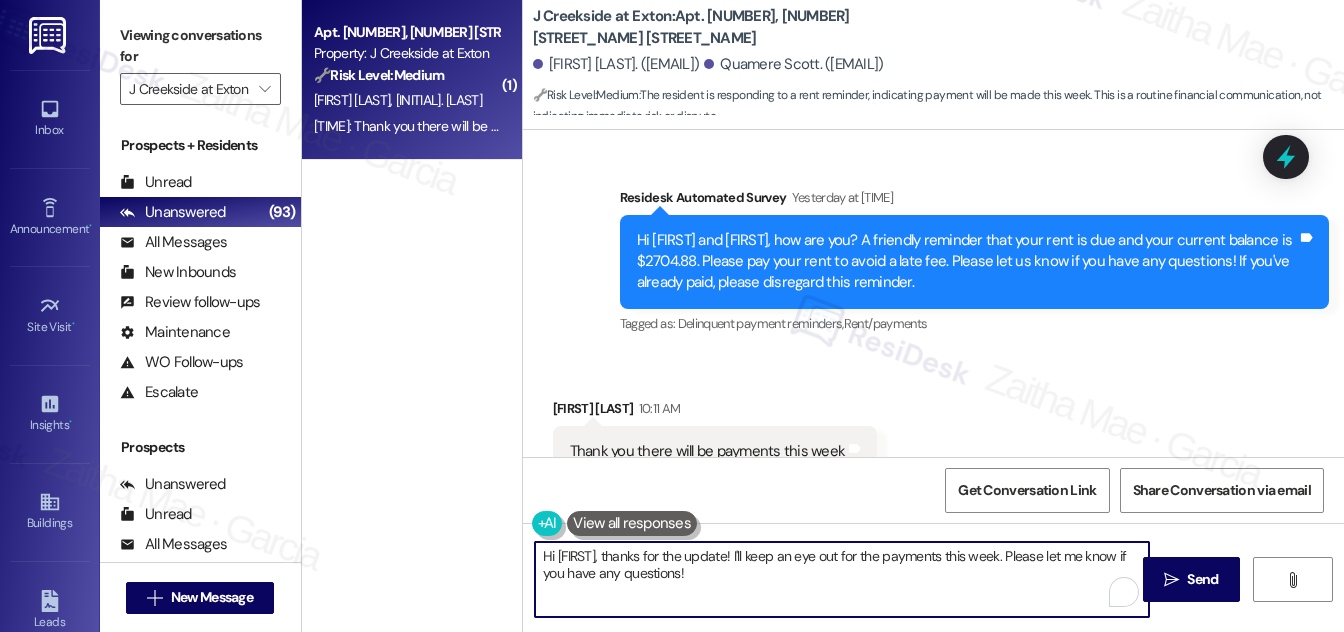 drag, startPoint x: 650, startPoint y: 552, endPoint x: 536, endPoint y: 556, distance: 114.07015 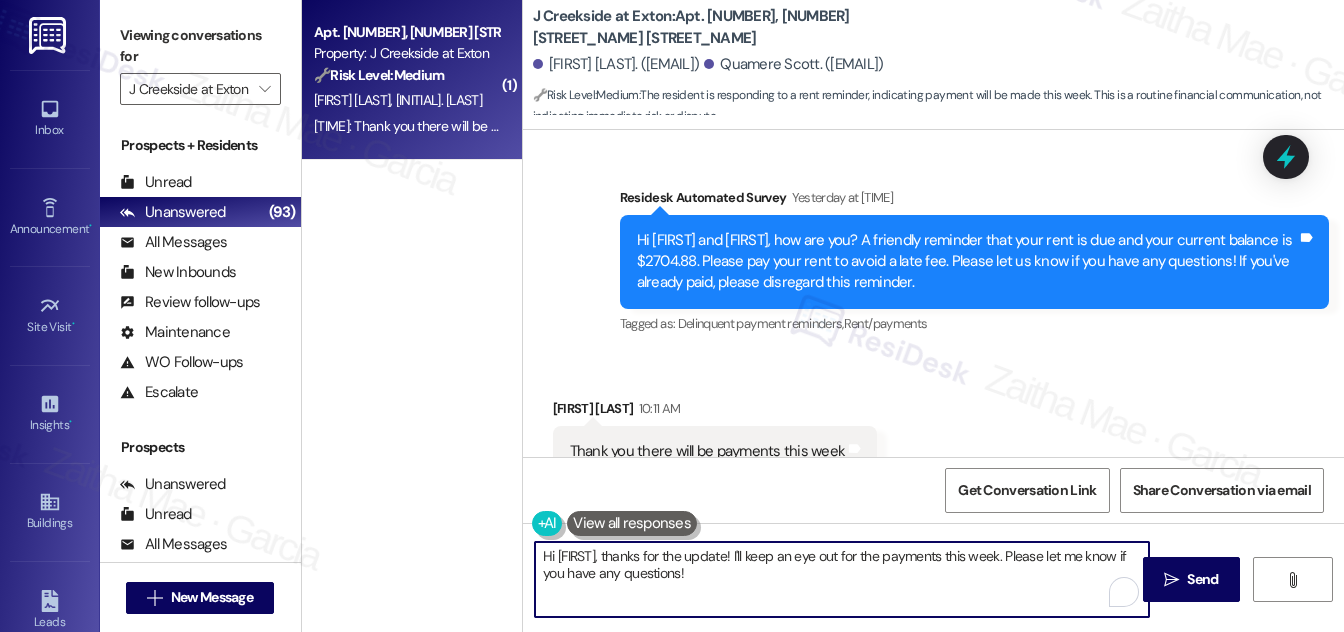 click on "Hi {{first_name}}, thanks for the update! I'll keep an eye out for the payments this week. Please let me know if you have any questions!" at bounding box center (842, 579) 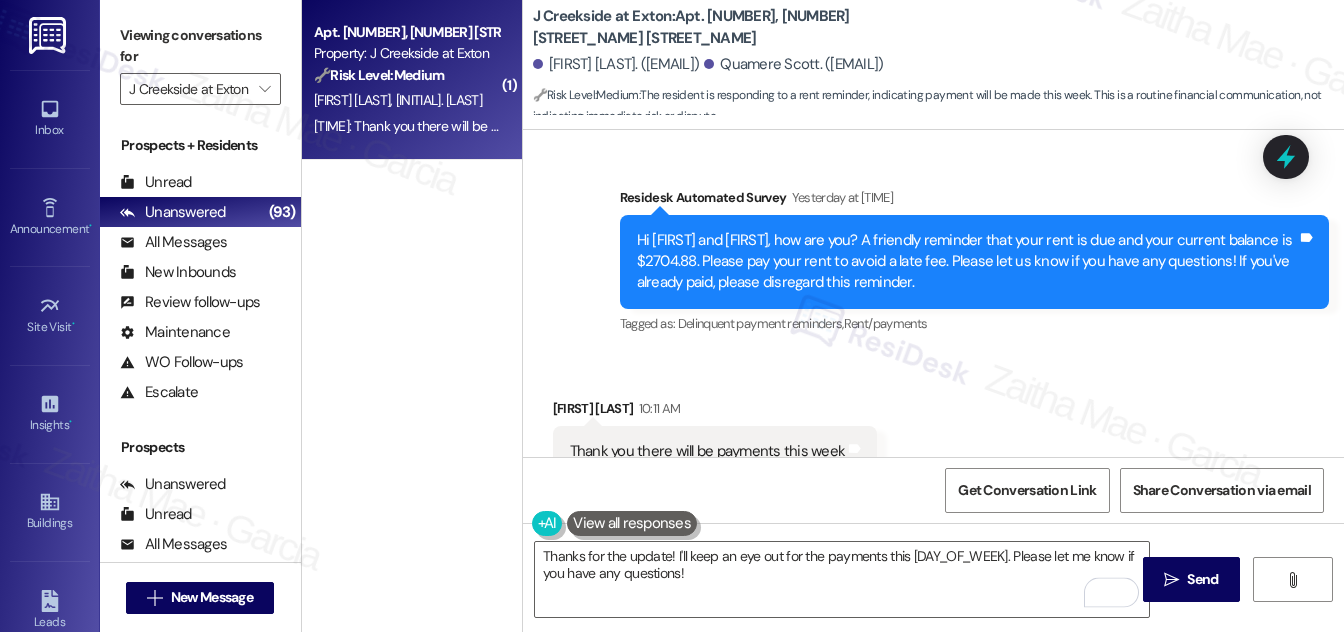 click on "Quamere Scott 10:11 AM" at bounding box center (715, 412) 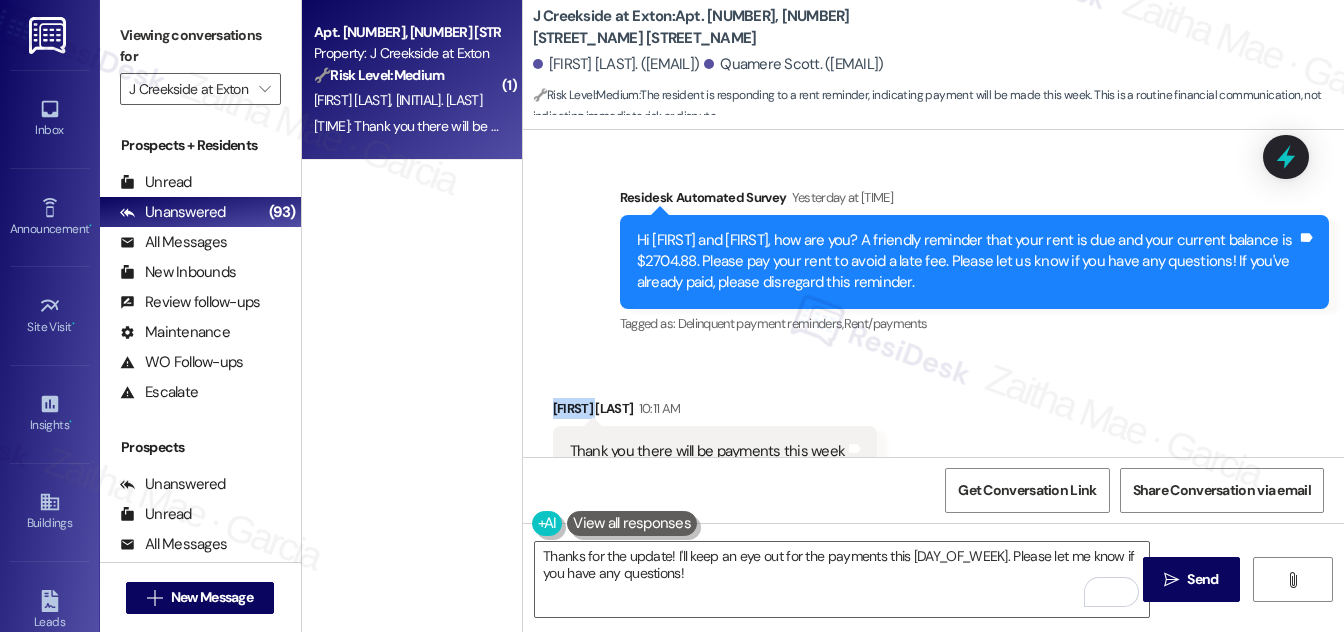 click on "Quamere Scott 10:11 AM" at bounding box center [715, 412] 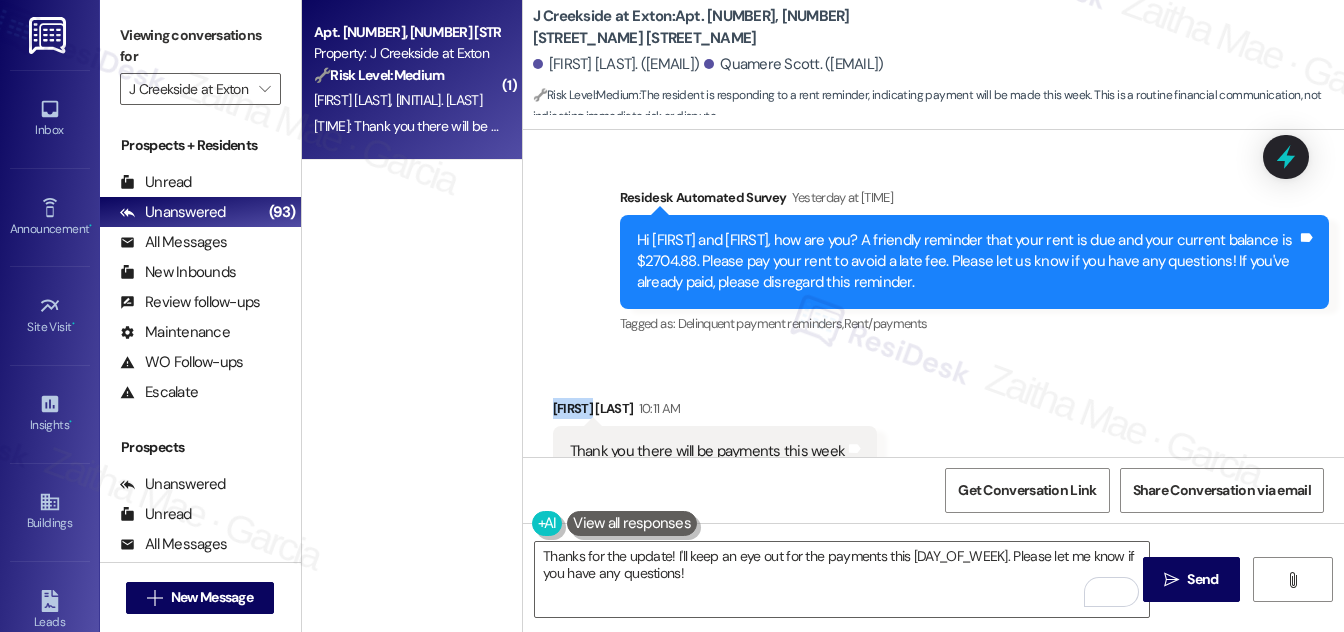 copy on "Quamere" 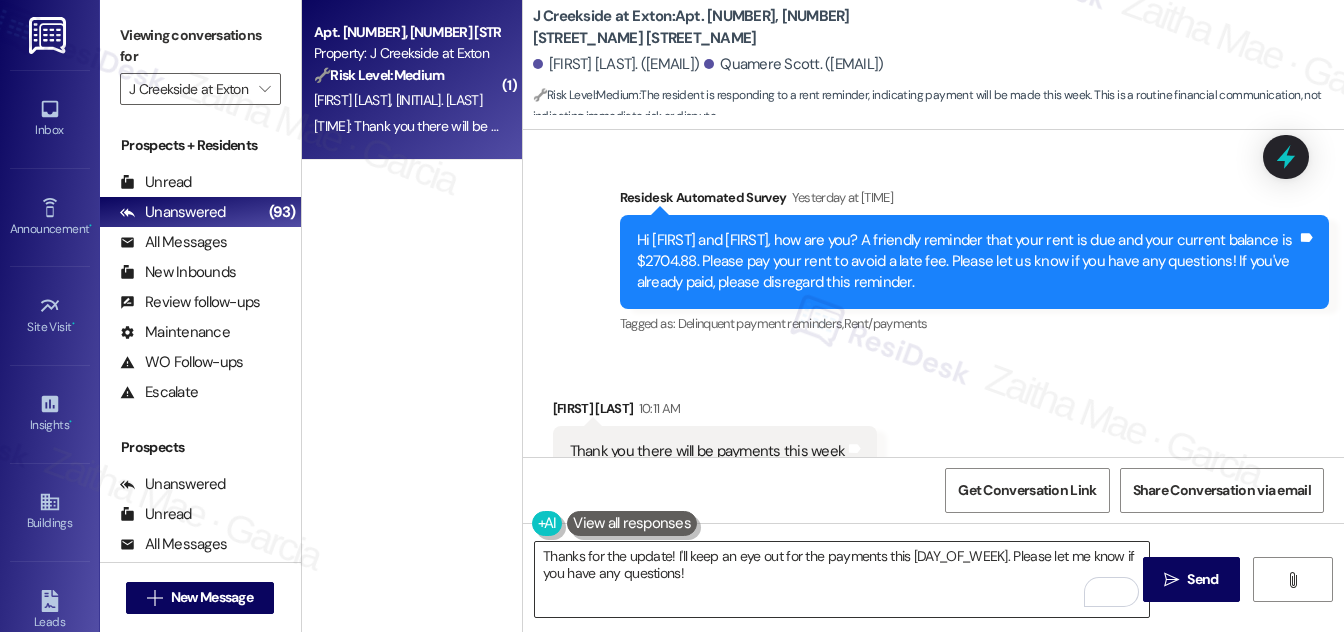 click on "Thanks for the update! I'll keep an eye out for the payments this week. Please let me know if you have any questions!" at bounding box center [842, 579] 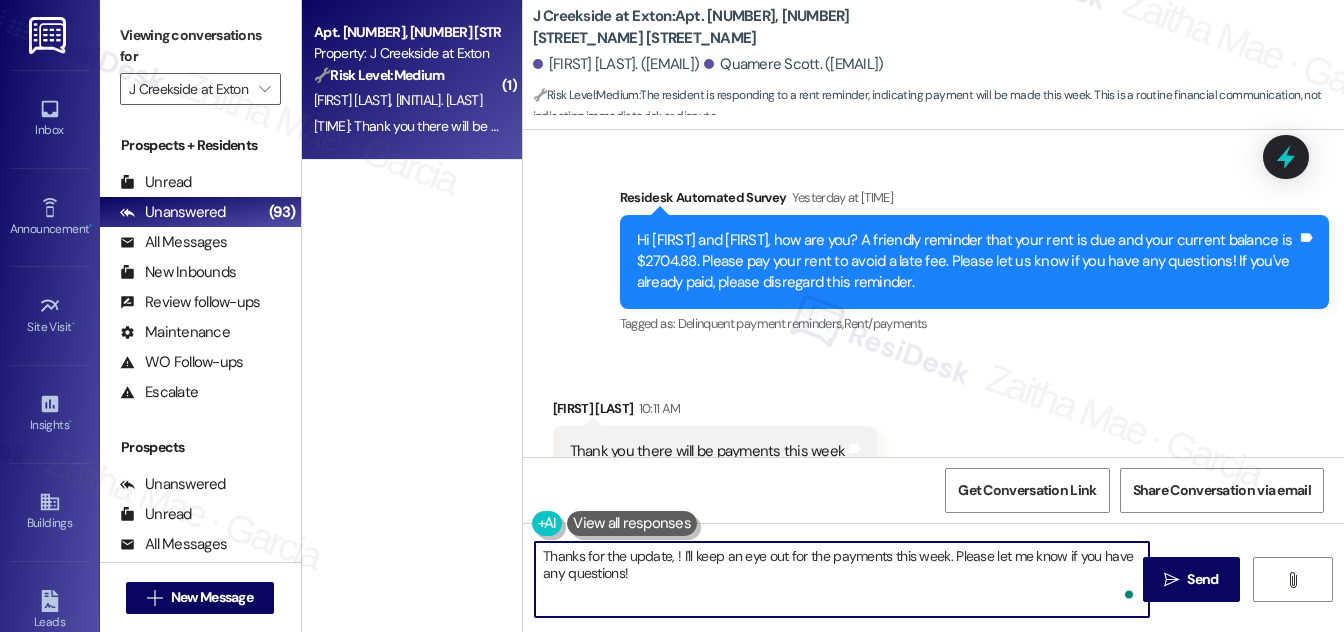 paste on "Quamere" 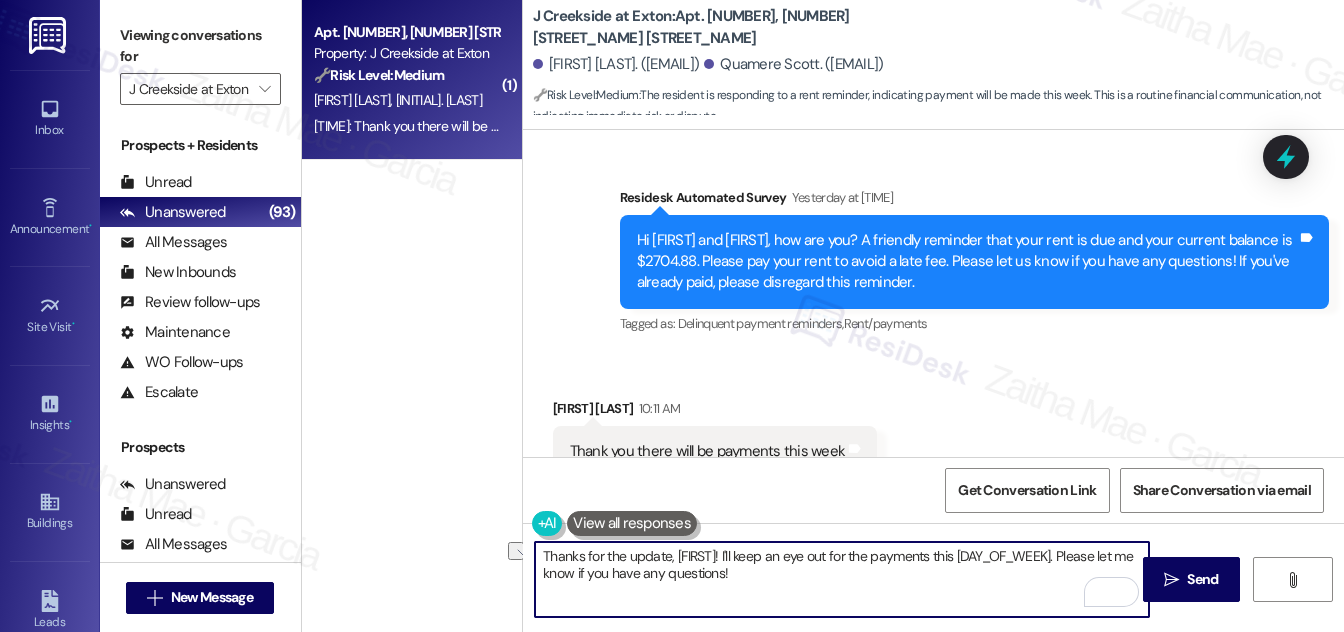 drag, startPoint x: 737, startPoint y: 554, endPoint x: 882, endPoint y: 553, distance: 145.00345 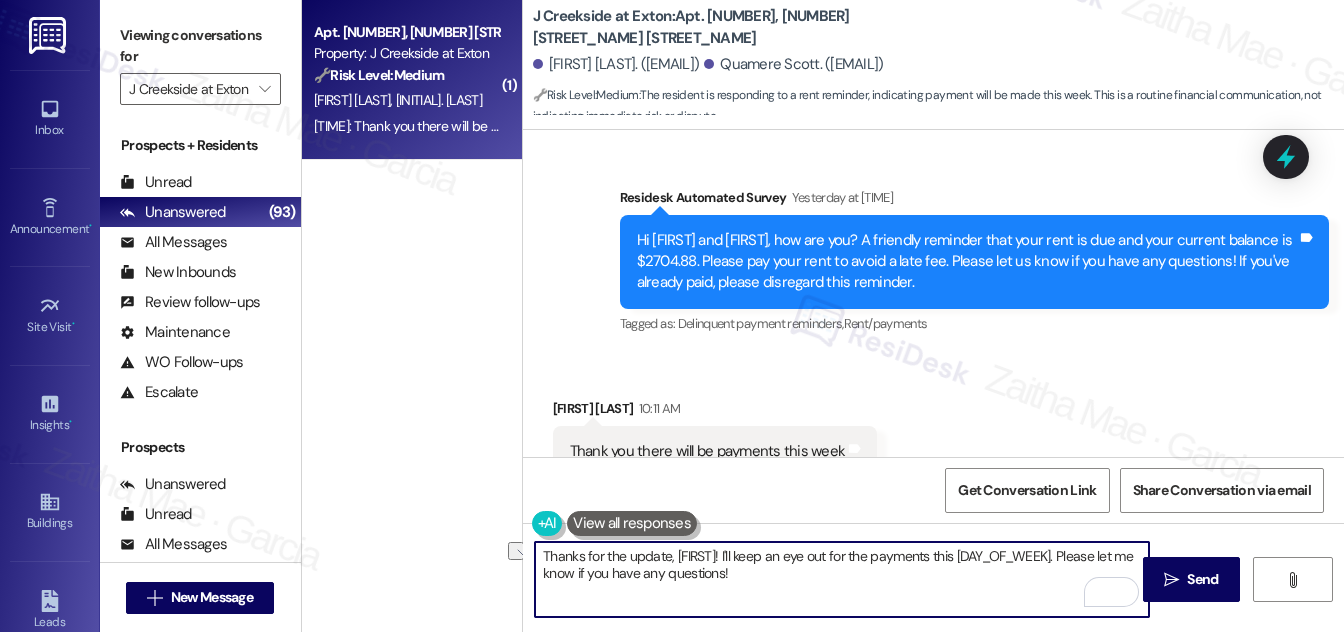 click on "Thanks for the update, Quamere! I'll keep an eye out for the payments this week. Please let me know if you have any questions!" at bounding box center [842, 579] 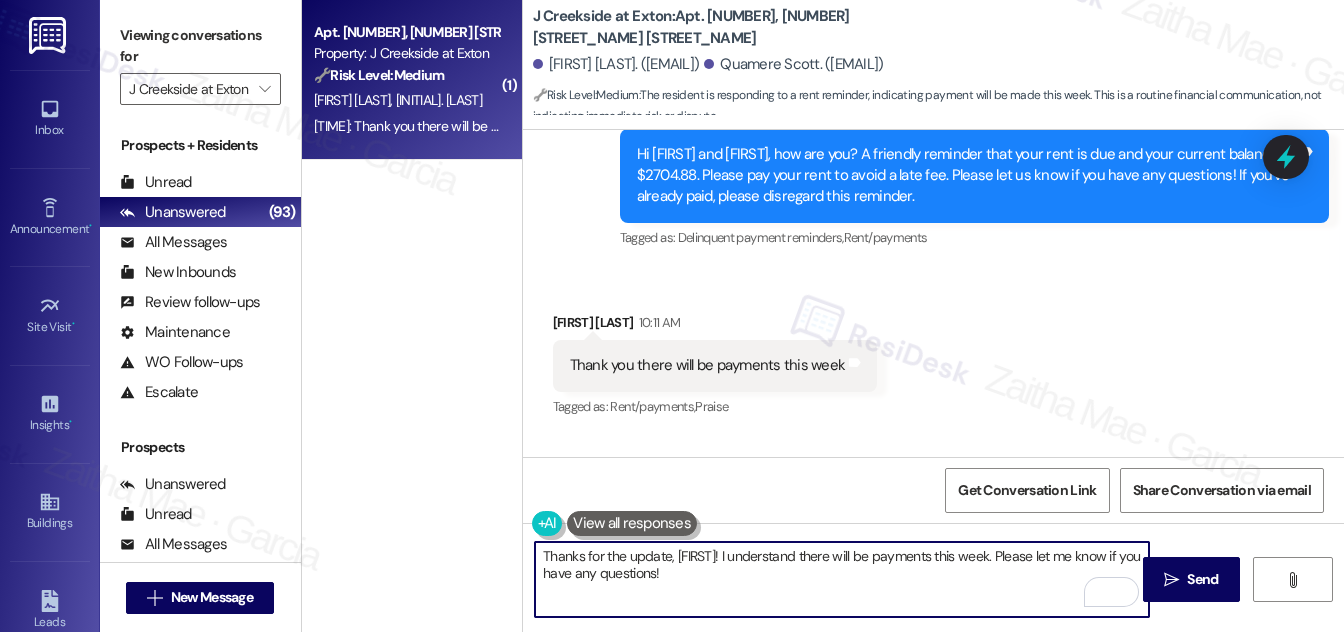 scroll, scrollTop: 7144, scrollLeft: 0, axis: vertical 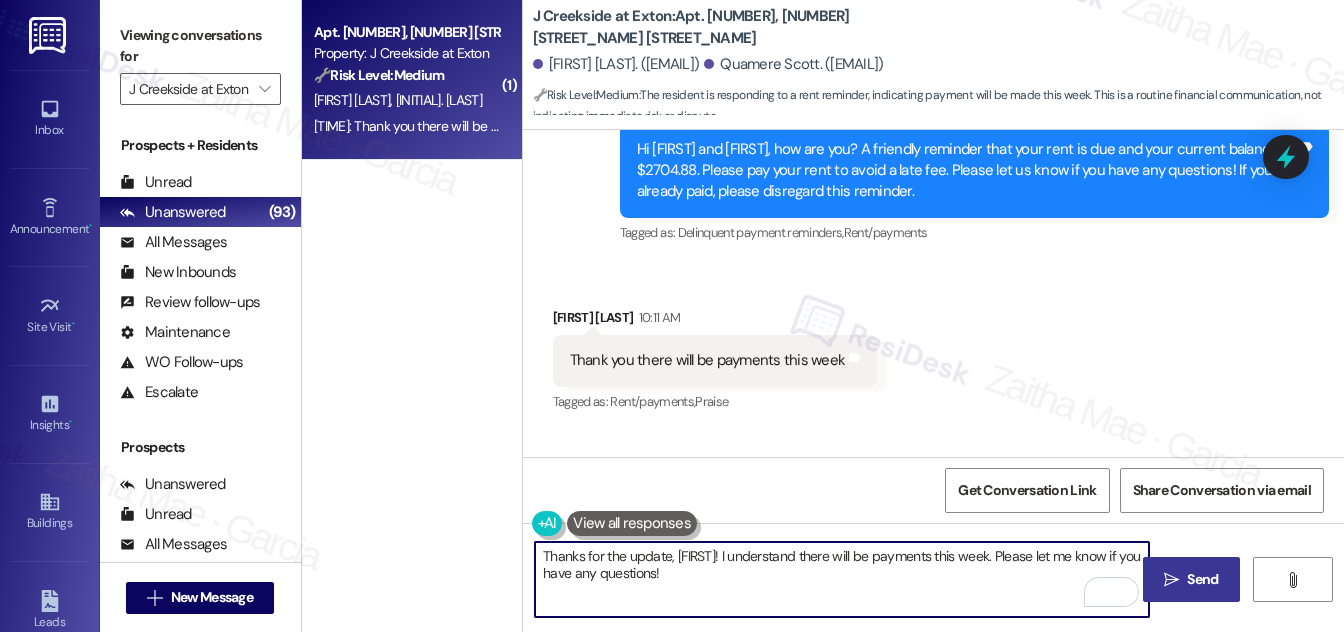 type on "Thanks for the update, Quamere! I understand there will be payments this week. Please let me know if you have any questions!" 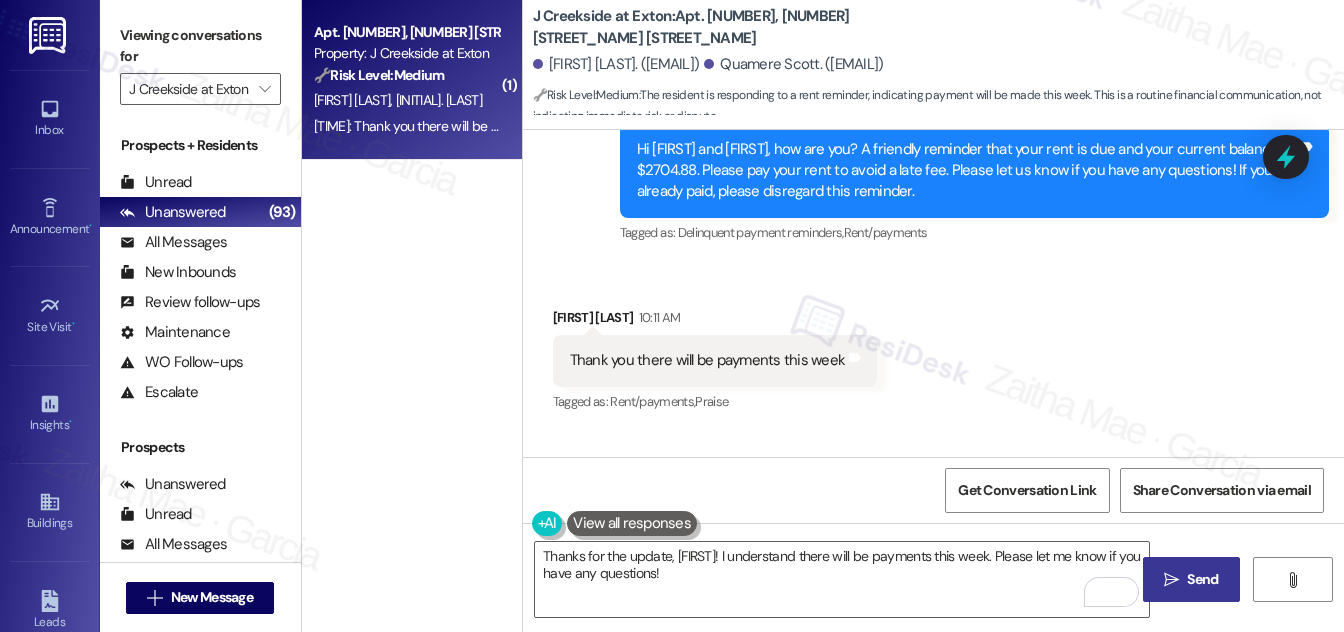 click on " Send" at bounding box center [1191, 579] 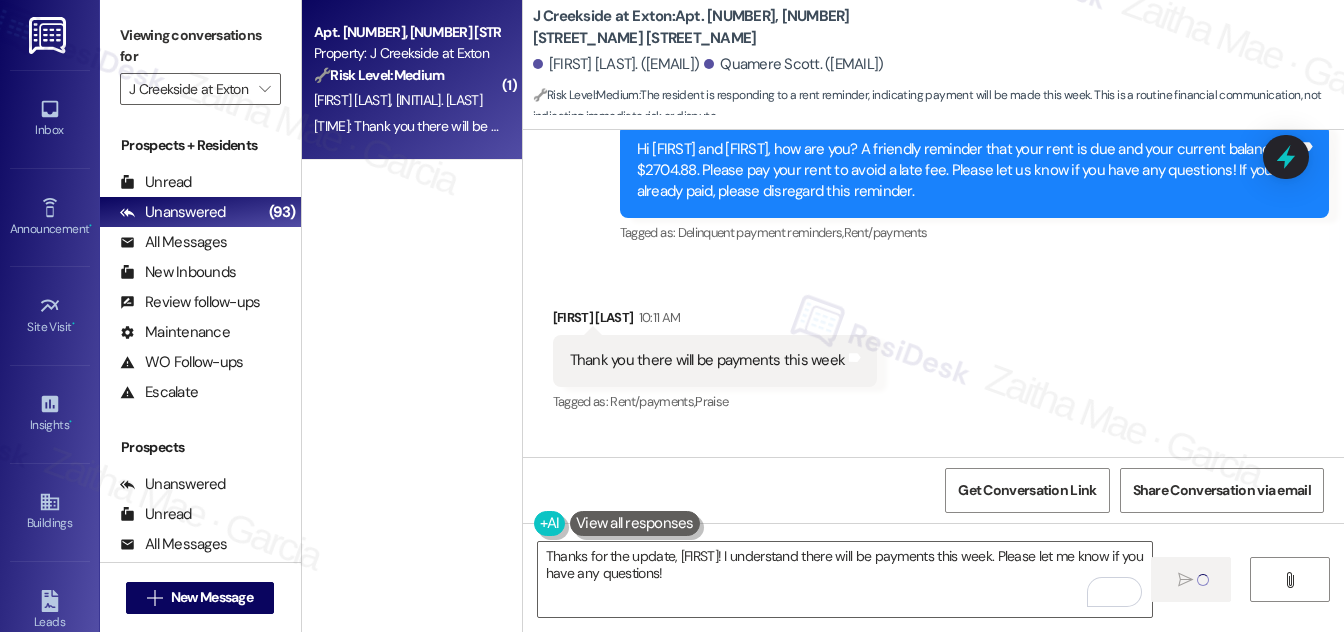 type 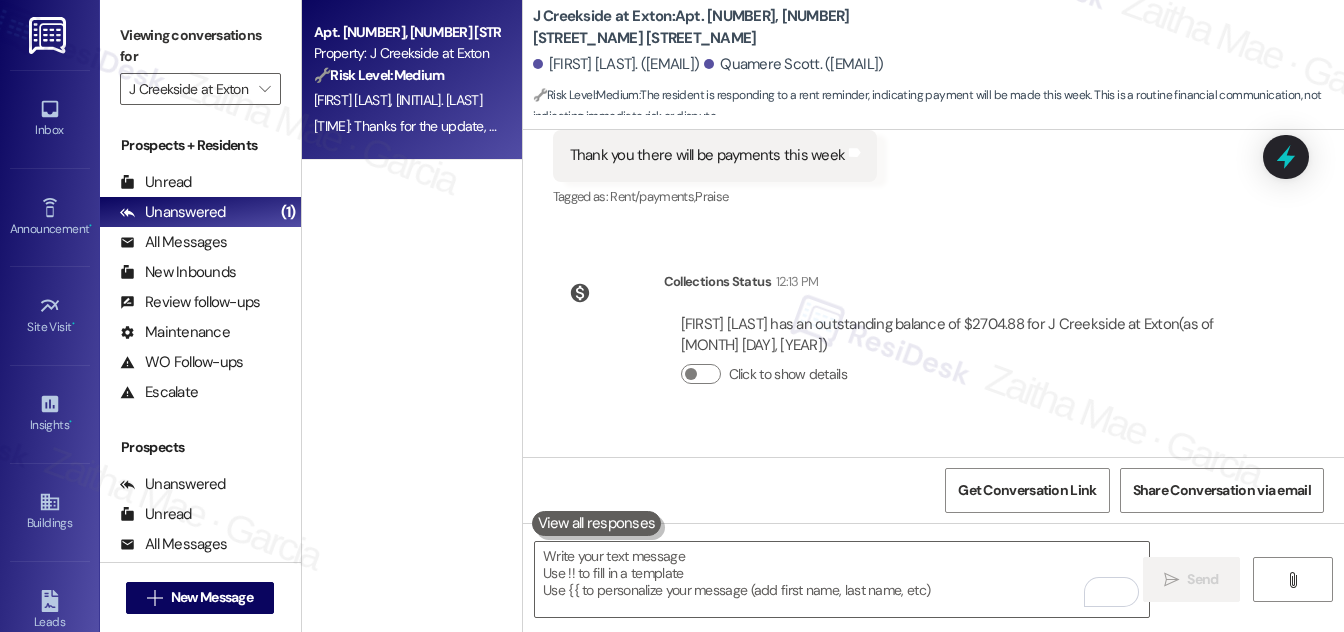 scroll, scrollTop: 7420, scrollLeft: 0, axis: vertical 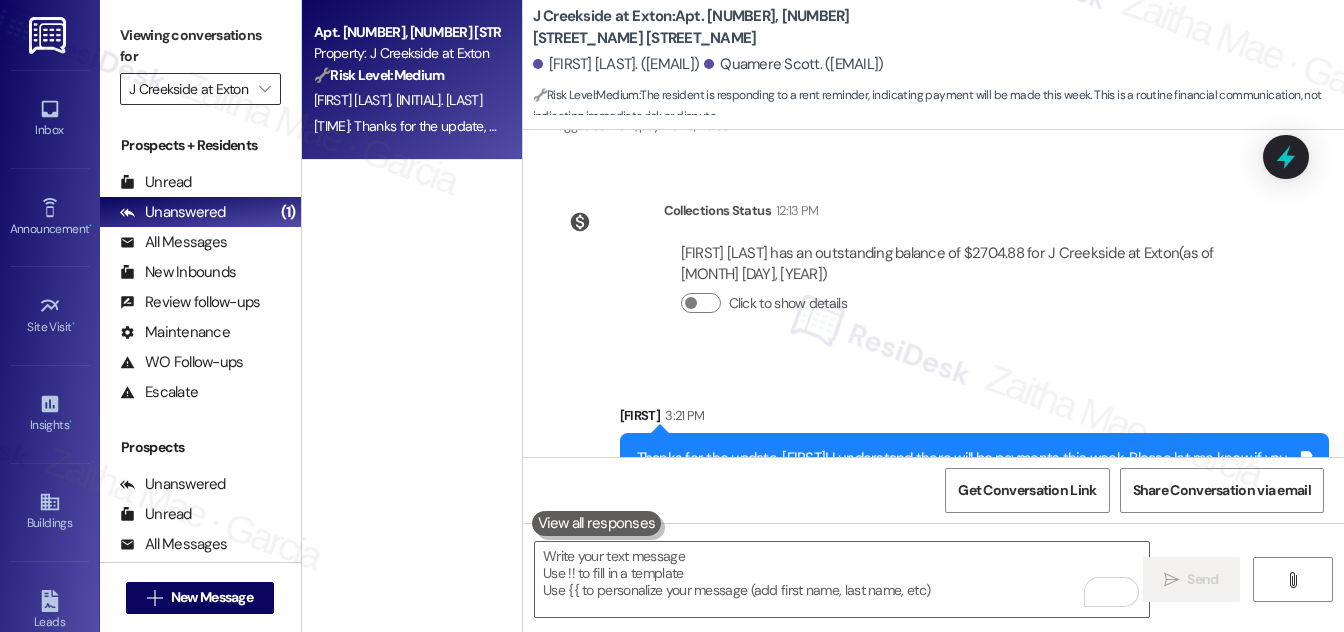 click on "J Creekside at Exton" at bounding box center (189, 89) 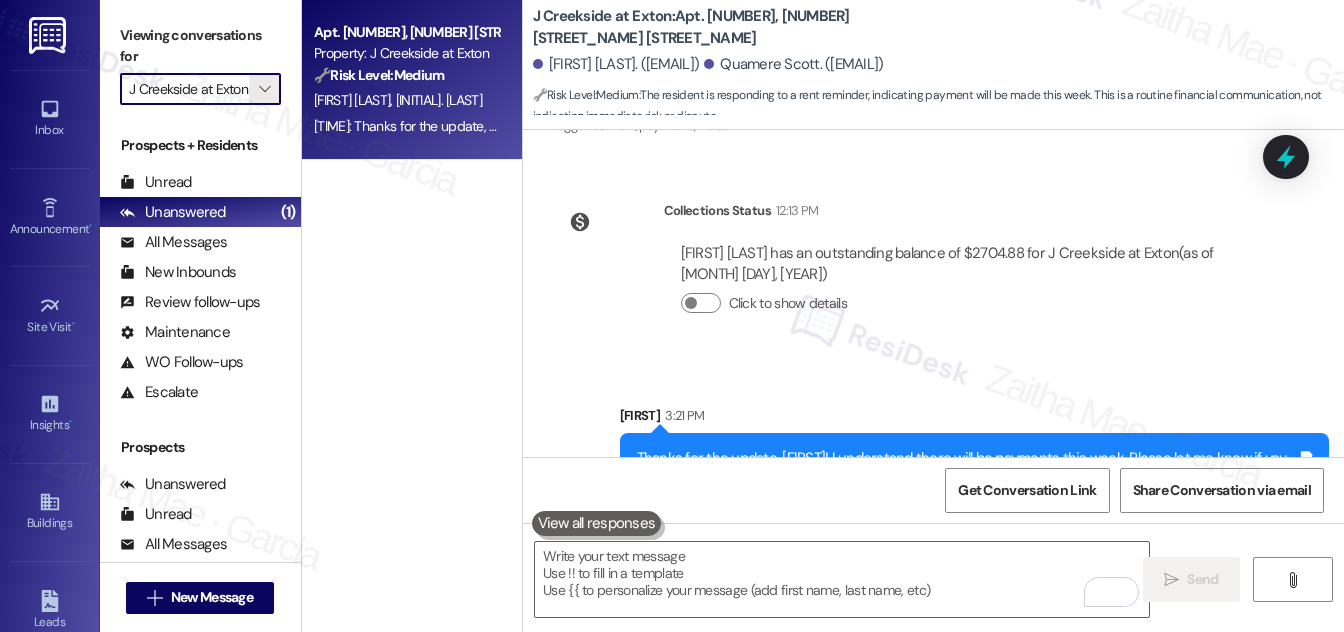scroll, scrollTop: 325, scrollLeft: 0, axis: vertical 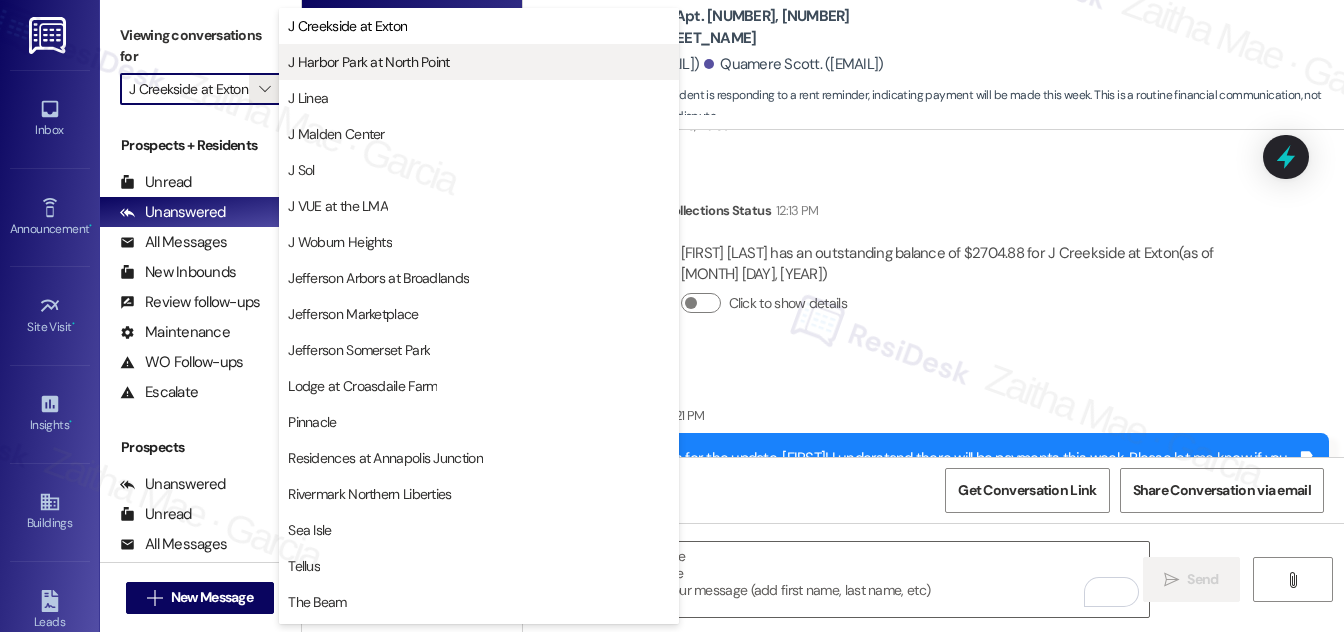 click on "J Harbor Park at North Point" at bounding box center [368, 62] 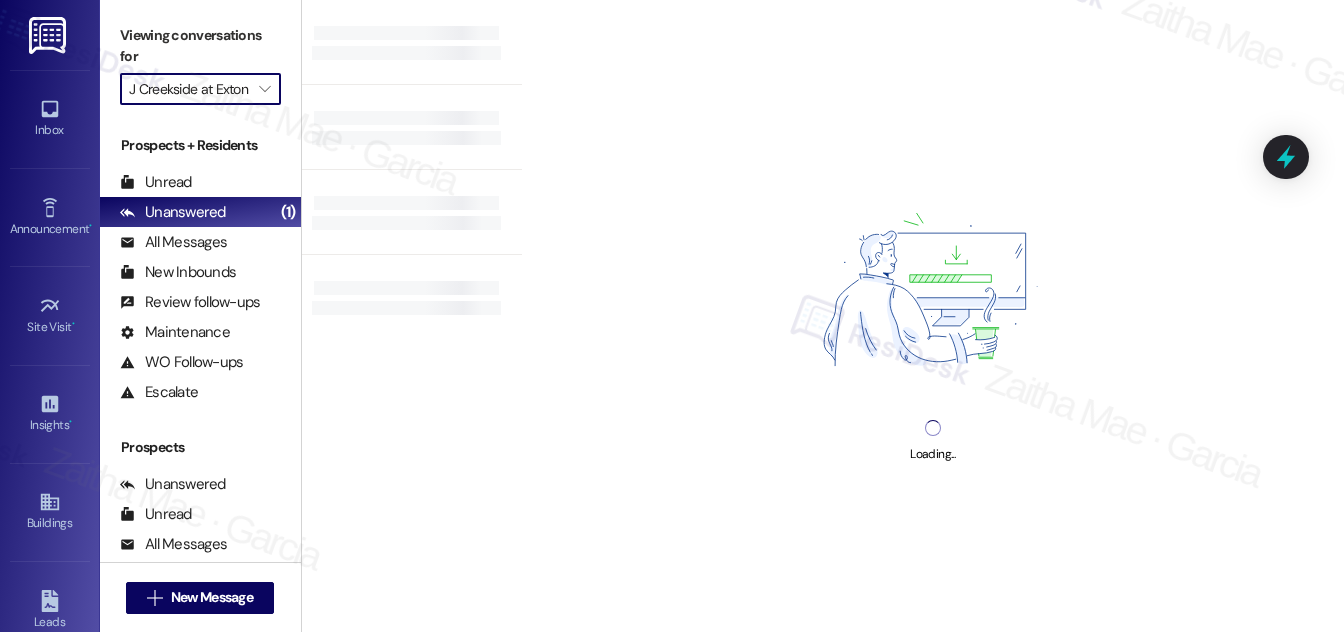 type on "J Harbor Park at North Point" 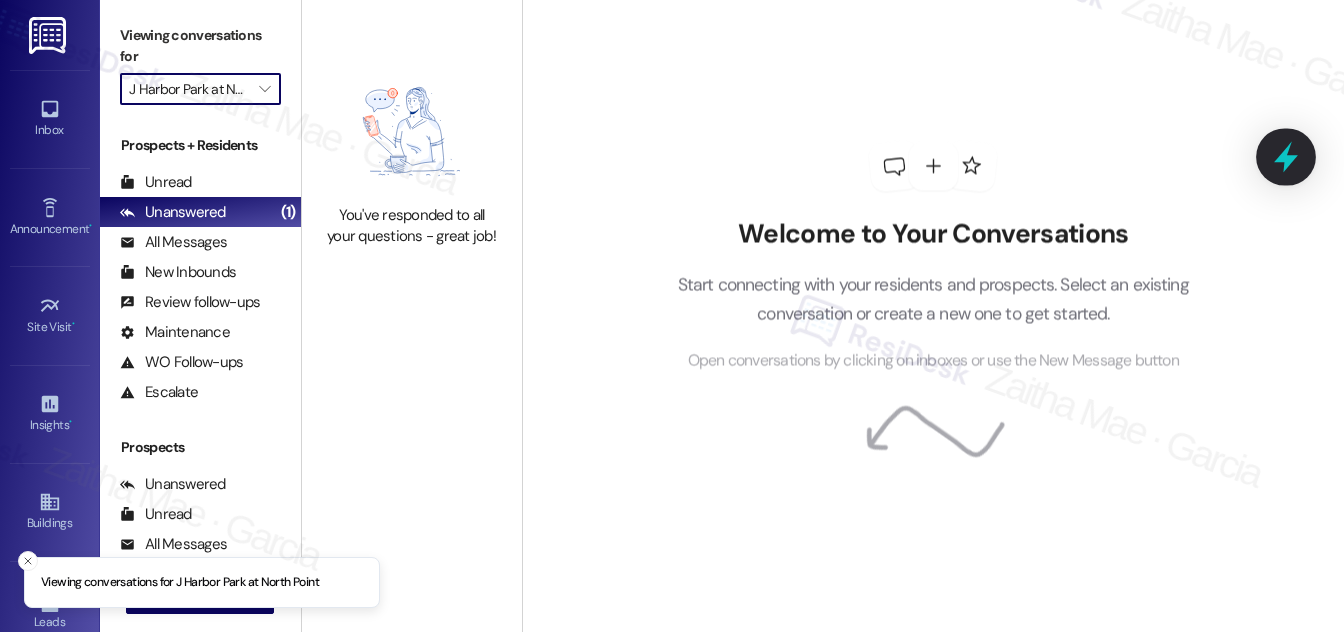click 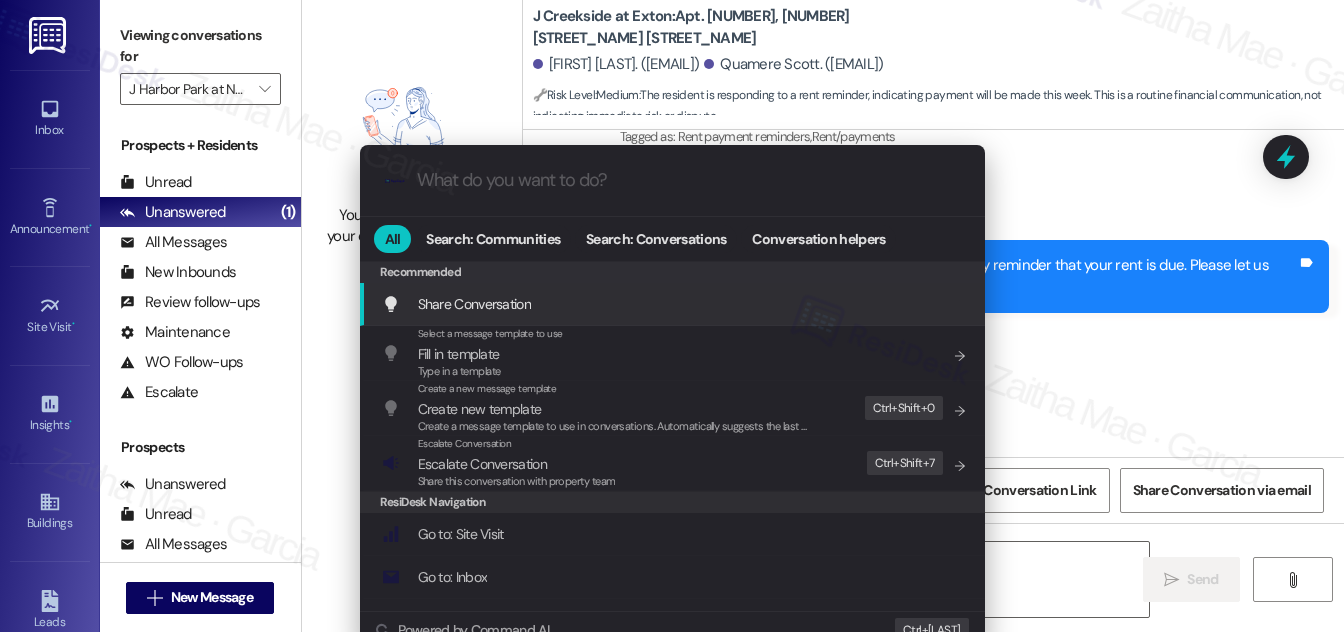 type on "Fetching suggested responses. Please feel free to read through the conversation in the meantime." 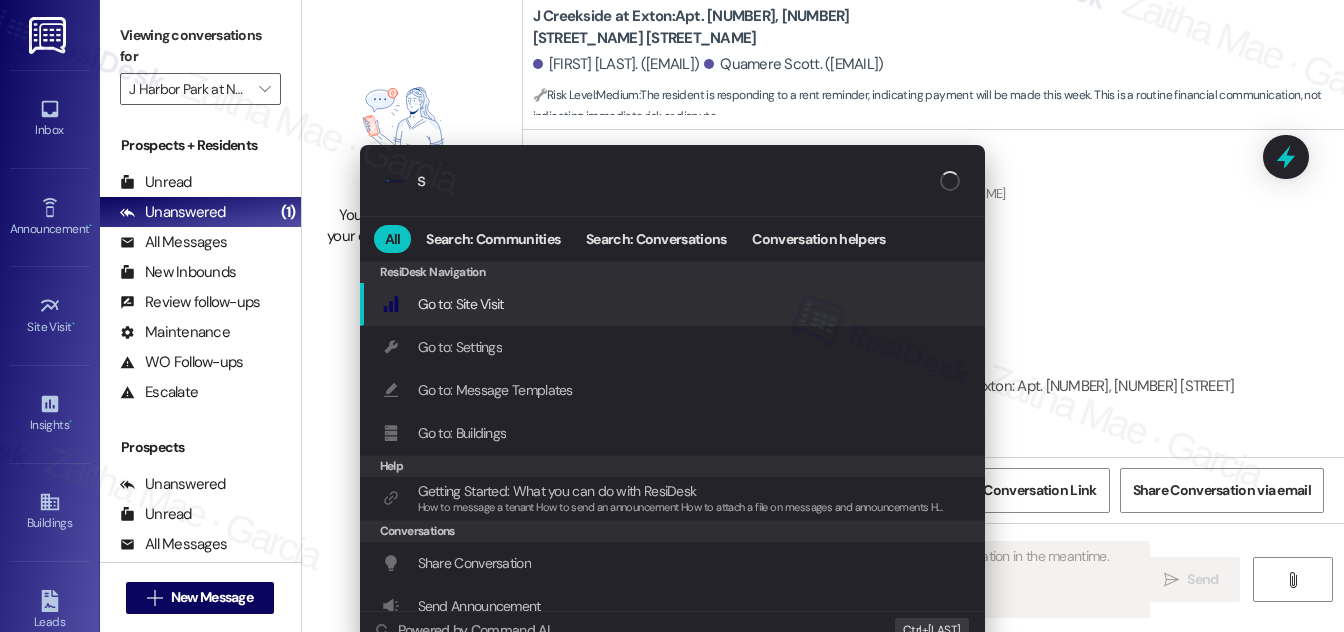 scroll, scrollTop: 7053, scrollLeft: 0, axis: vertical 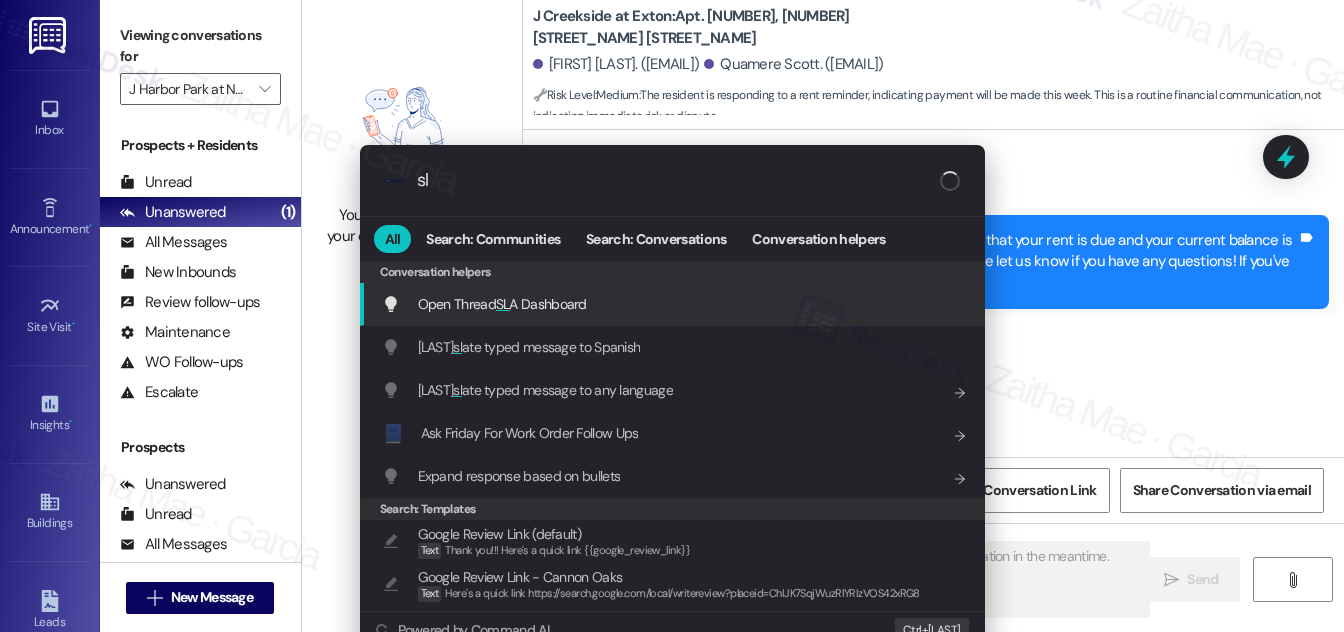 type on "sla" 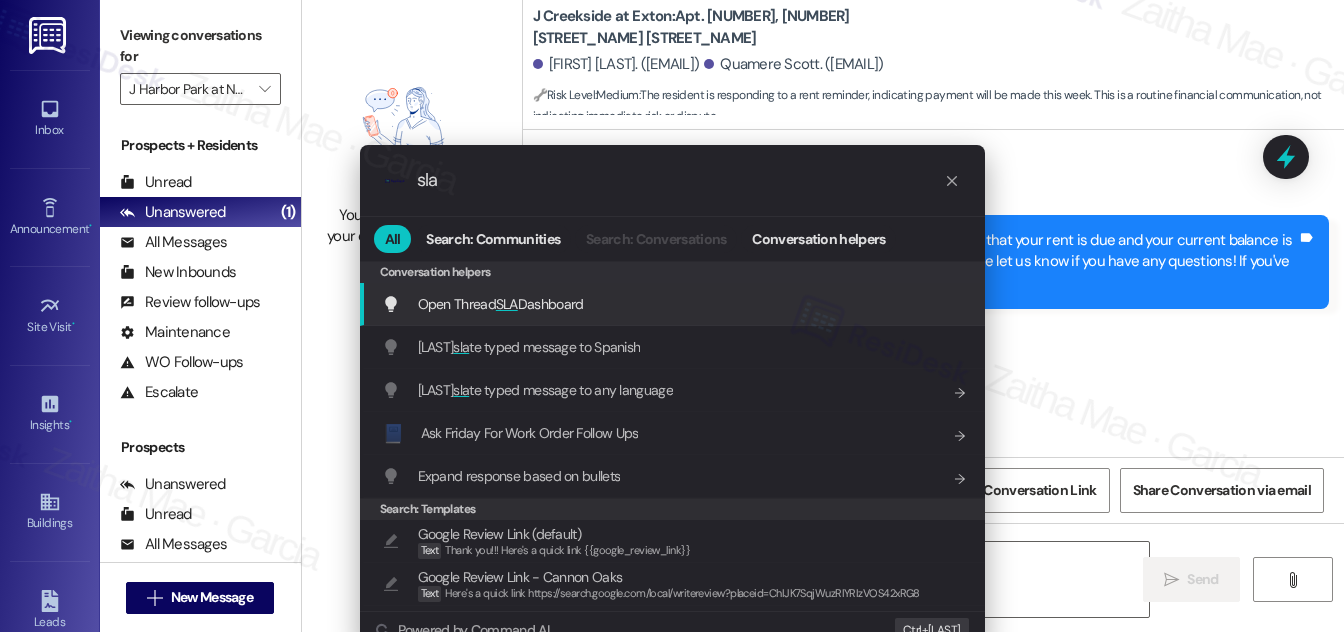 type on "Hi {{first_name}}, thanks for the update" 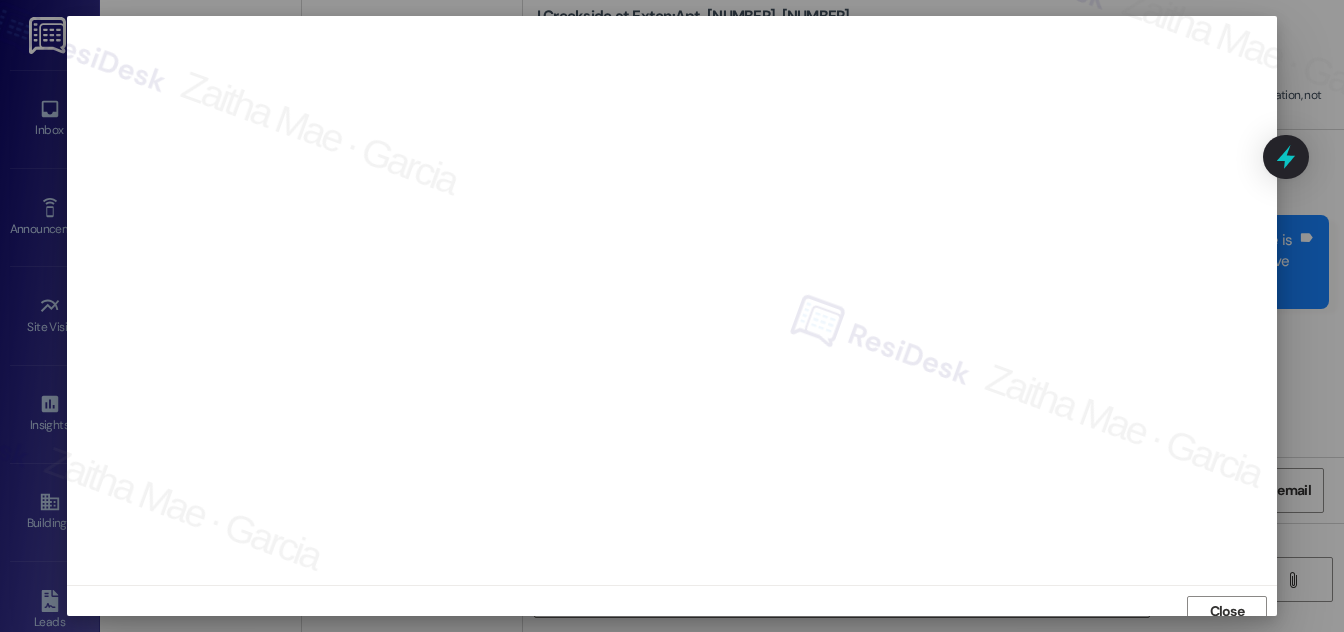 scroll, scrollTop: 11, scrollLeft: 0, axis: vertical 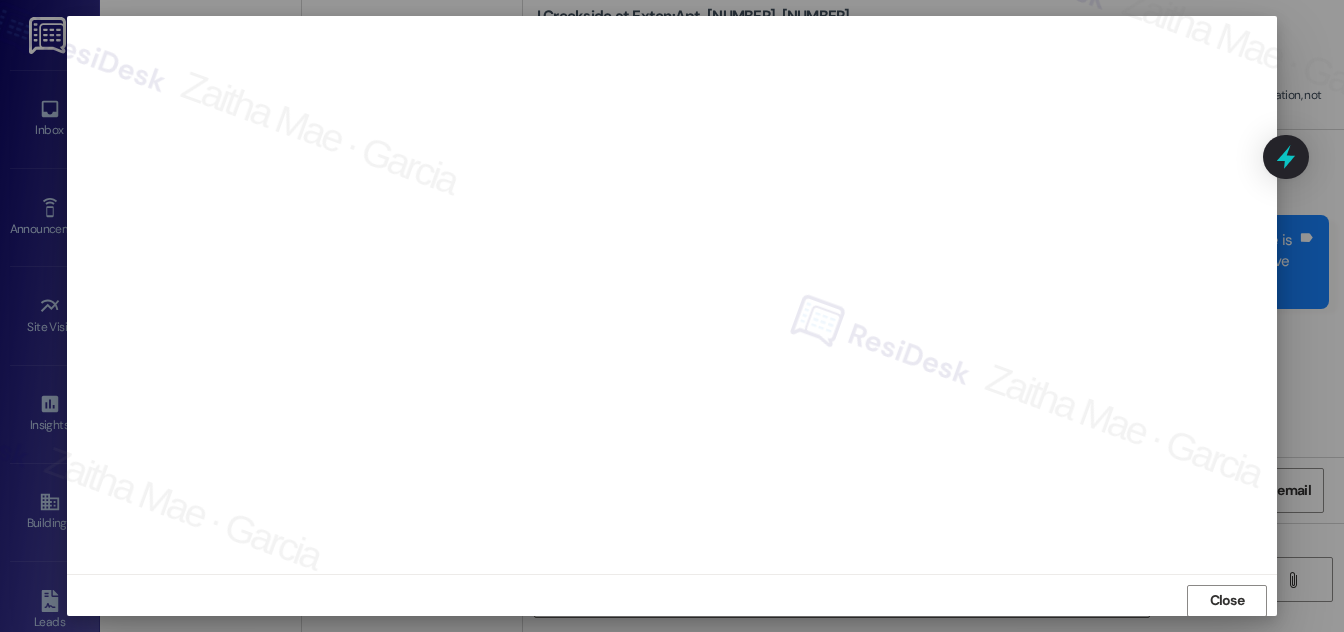 type on "Hi {{first_name}}, thanks for the update! I've noted that payments will be made this week. If you have any questions about your account or need assistance, please let me know. I'm happy to help!" 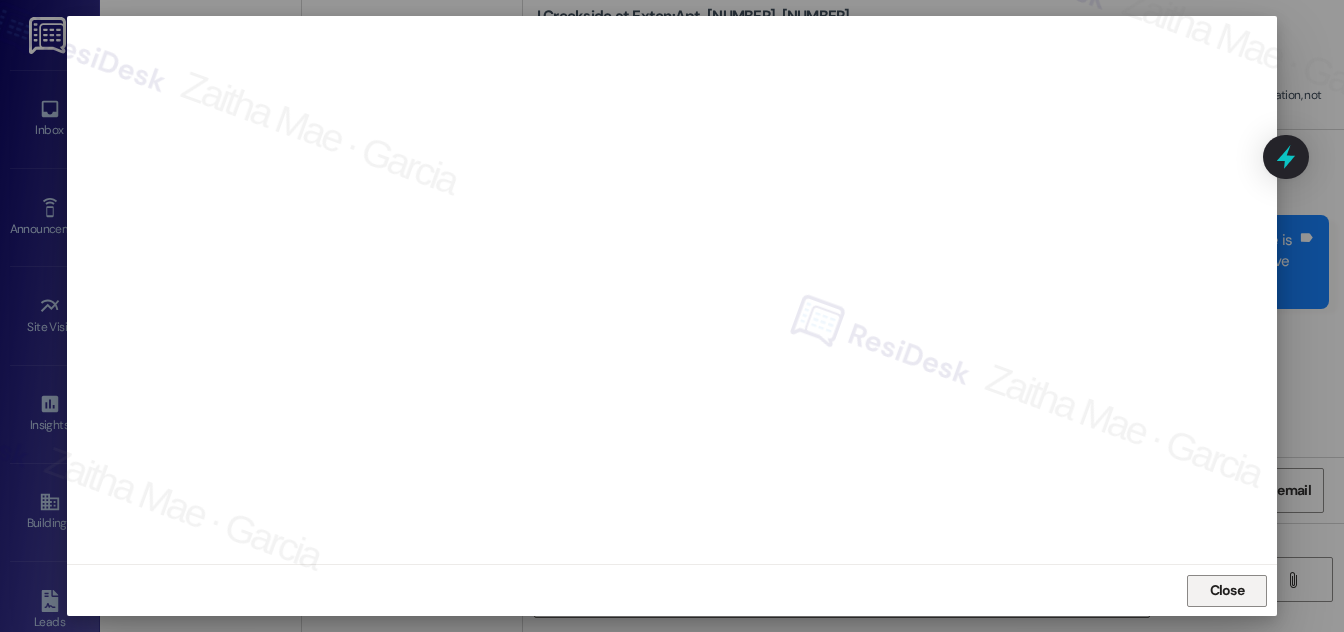 click on "Close" at bounding box center (1227, 590) 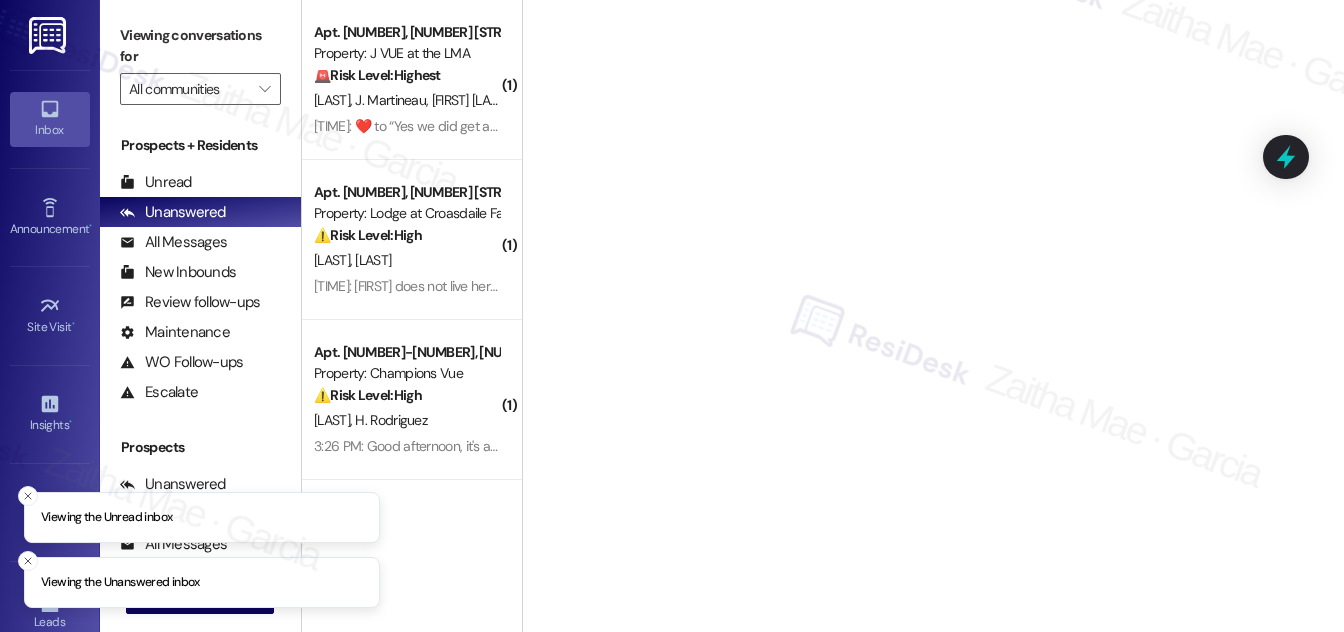 scroll, scrollTop: 0, scrollLeft: 0, axis: both 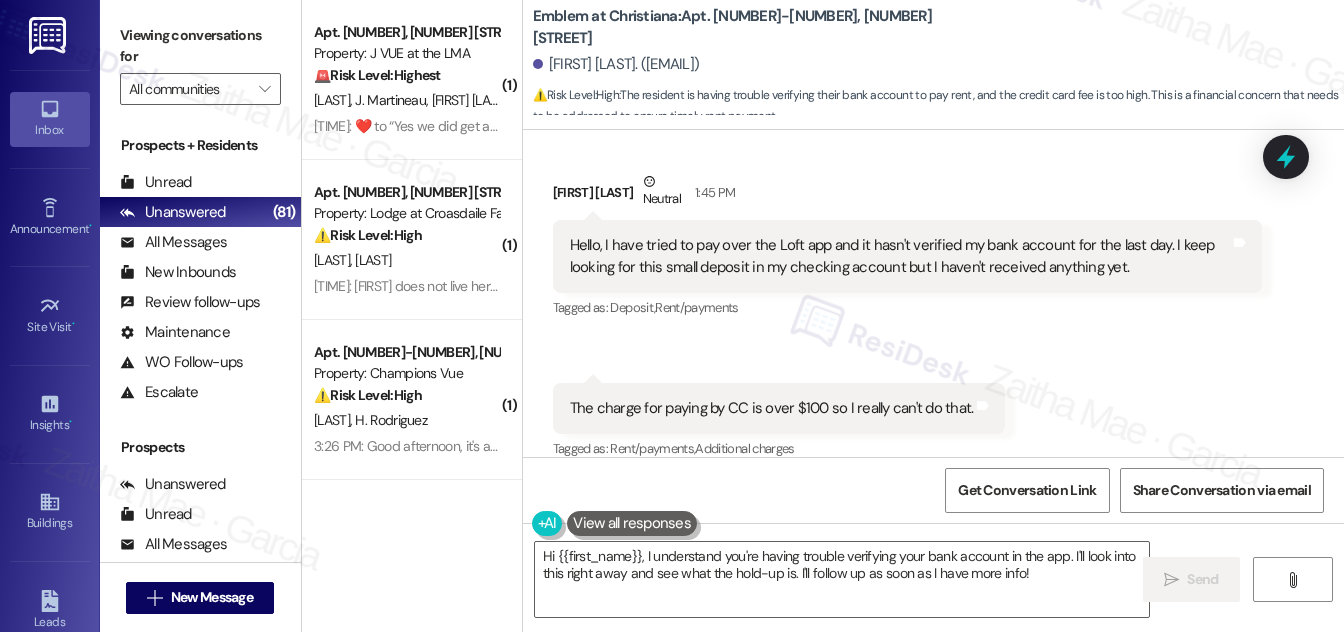 drag, startPoint x: 562, startPoint y: 215, endPoint x: 1131, endPoint y: 250, distance: 570.07544 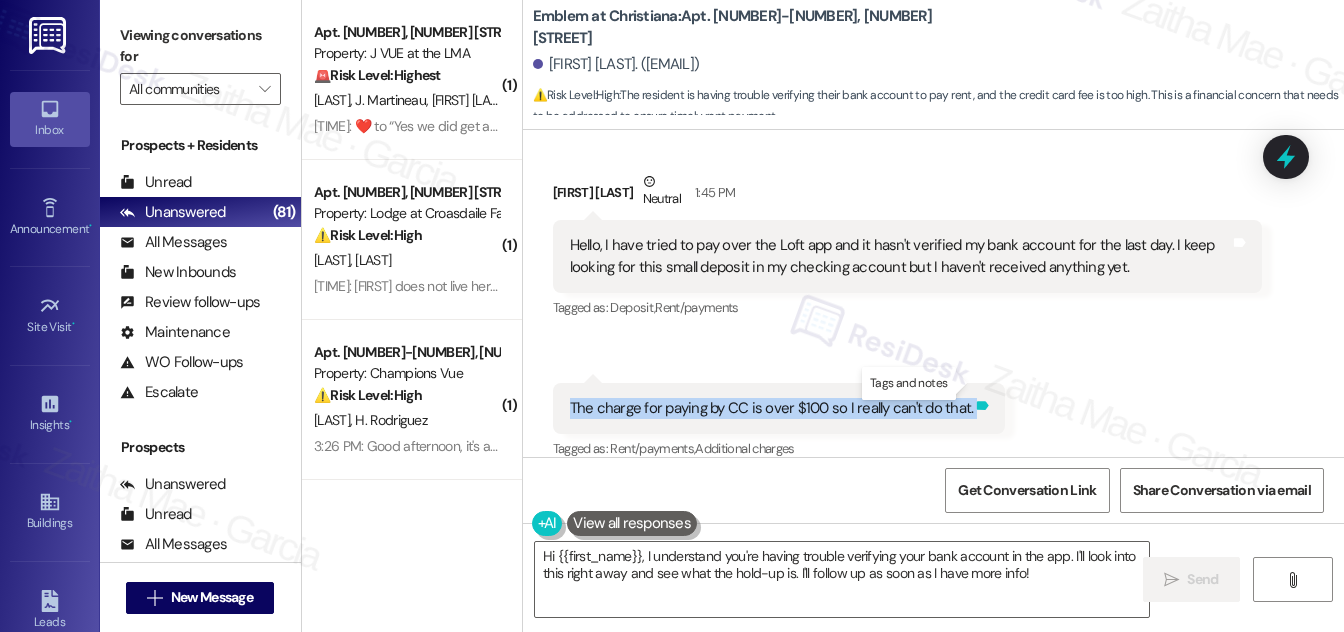 drag, startPoint x: 568, startPoint y: 388, endPoint x: 976, endPoint y: 387, distance: 408.00122 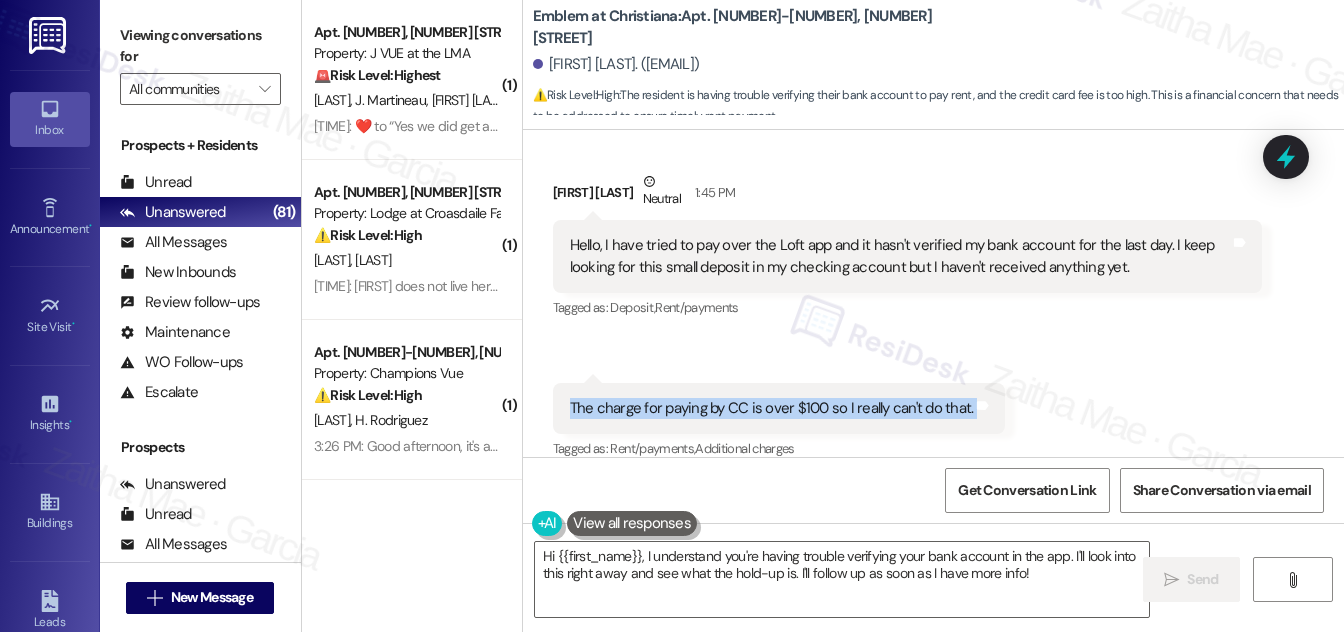 copy on "The charge for paying by CC is over $100 so I really can't do that. Tags and notes" 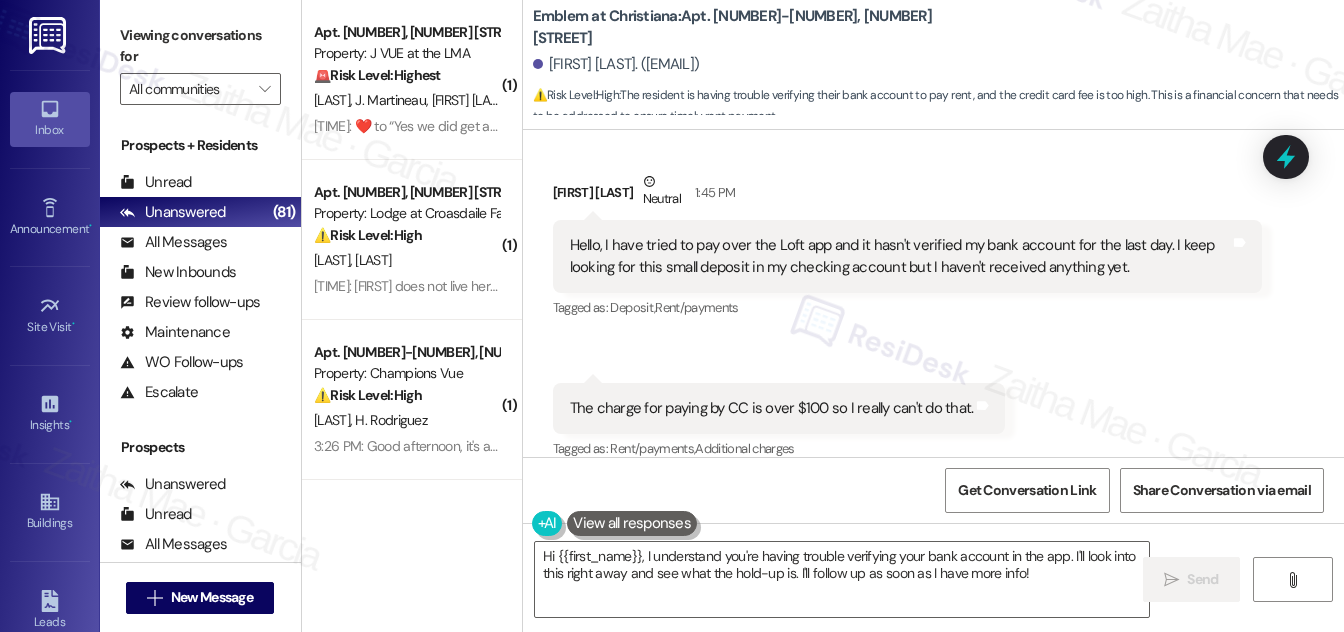 click on "Received via SMS Paul Wallace   Neutral 1:45 PM Hello, I have tried to pay over the Loft app and it hasn't verified my bank account for the last day.  I keep looking for this small deposit in my checking account but I haven't received anything yet.   Tags and notes Tagged as:   Deposit ,  Click to highlight conversations about Deposit Rent/payments Click to highlight conversations about Rent/payments Received via SMS 1:45 PM Paul Wallace   Neutral 1:45 PM The charge for paying by CC is over $100 so I really can't do that. Tags and notes Tagged as:   Rent/payments ,  Click to highlight conversations about Rent/payments Additional charges Click to highlight conversations about Additional charges" at bounding box center (933, 302) 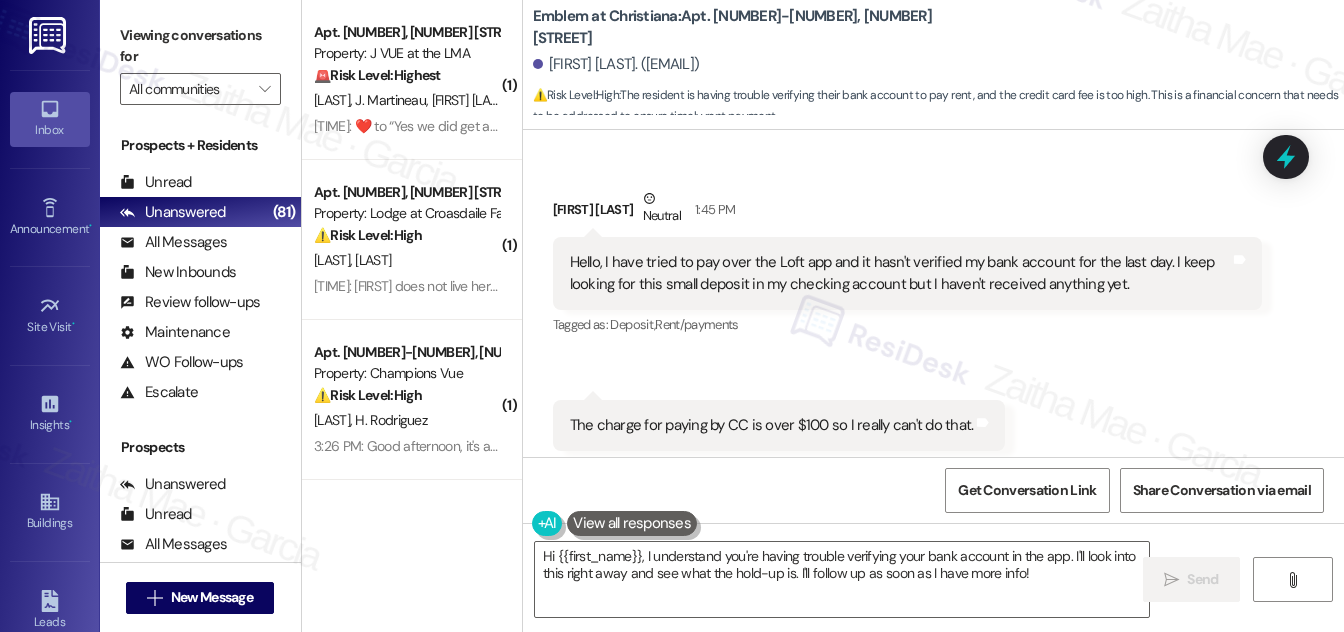 scroll, scrollTop: 976, scrollLeft: 0, axis: vertical 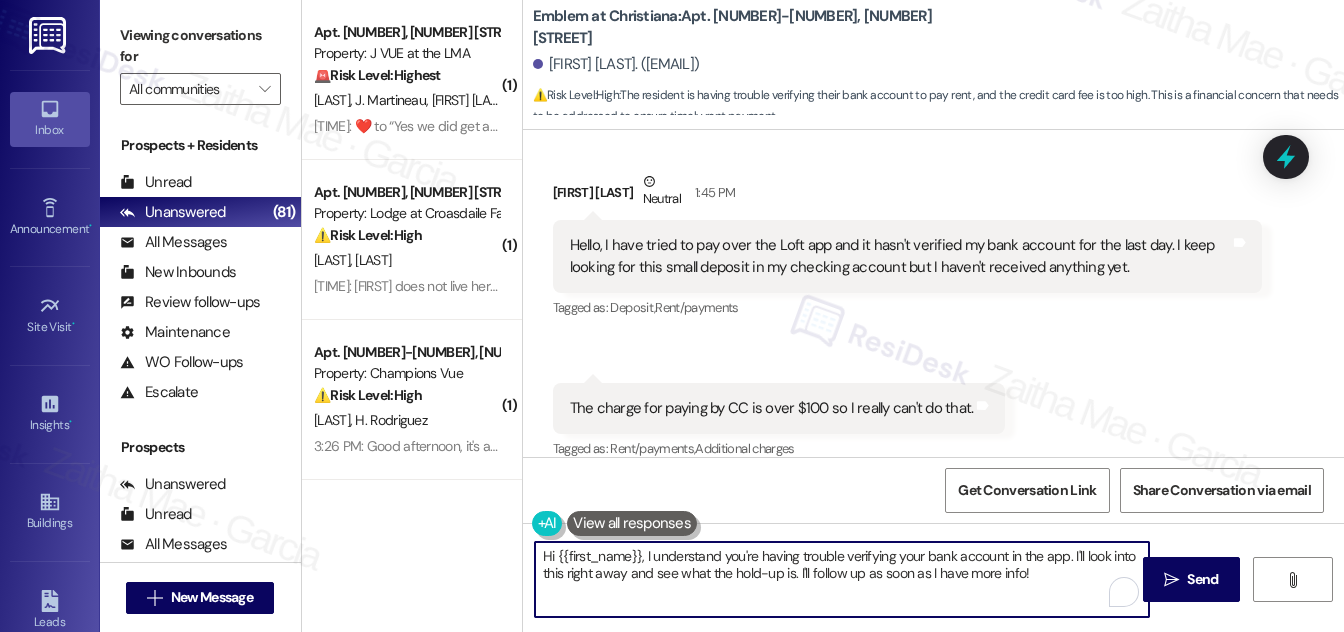 drag, startPoint x: 624, startPoint y: 572, endPoint x: 562, endPoint y: 567, distance: 62.201286 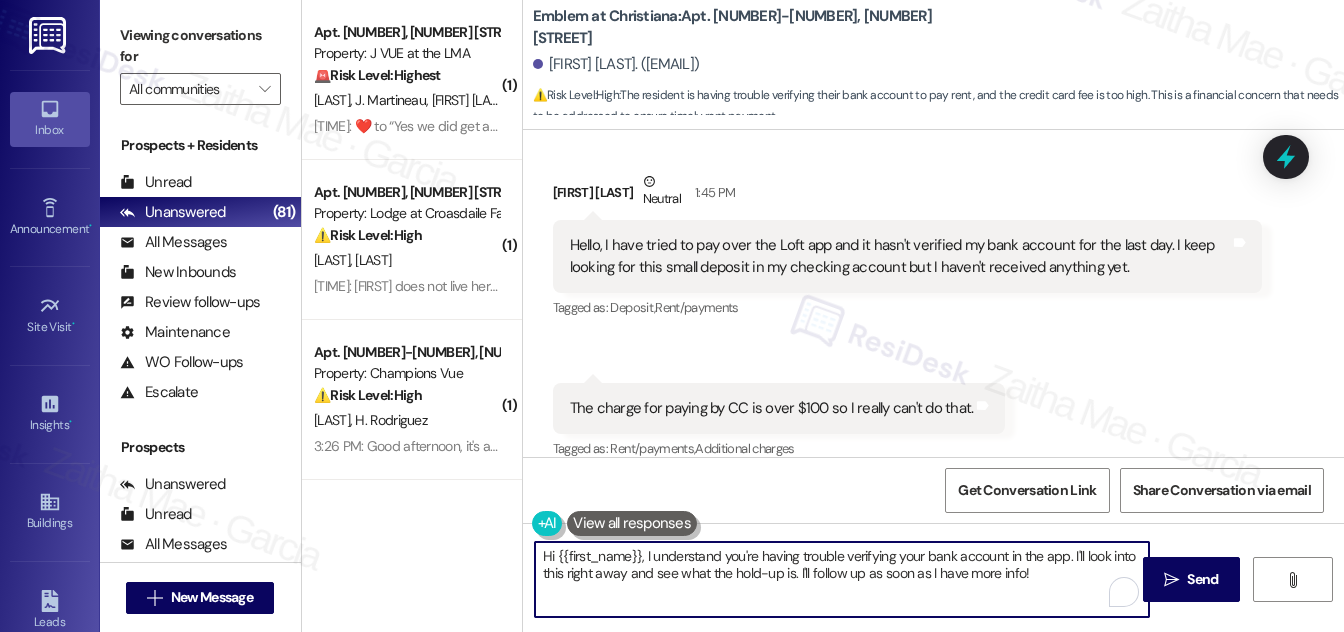 click on "Hi {{first_name}}, I understand you're having trouble verifying your bank account in the app. I'll look into this right away and see what the hold-up is. I'll follow up as soon as I have more info!" at bounding box center [842, 579] 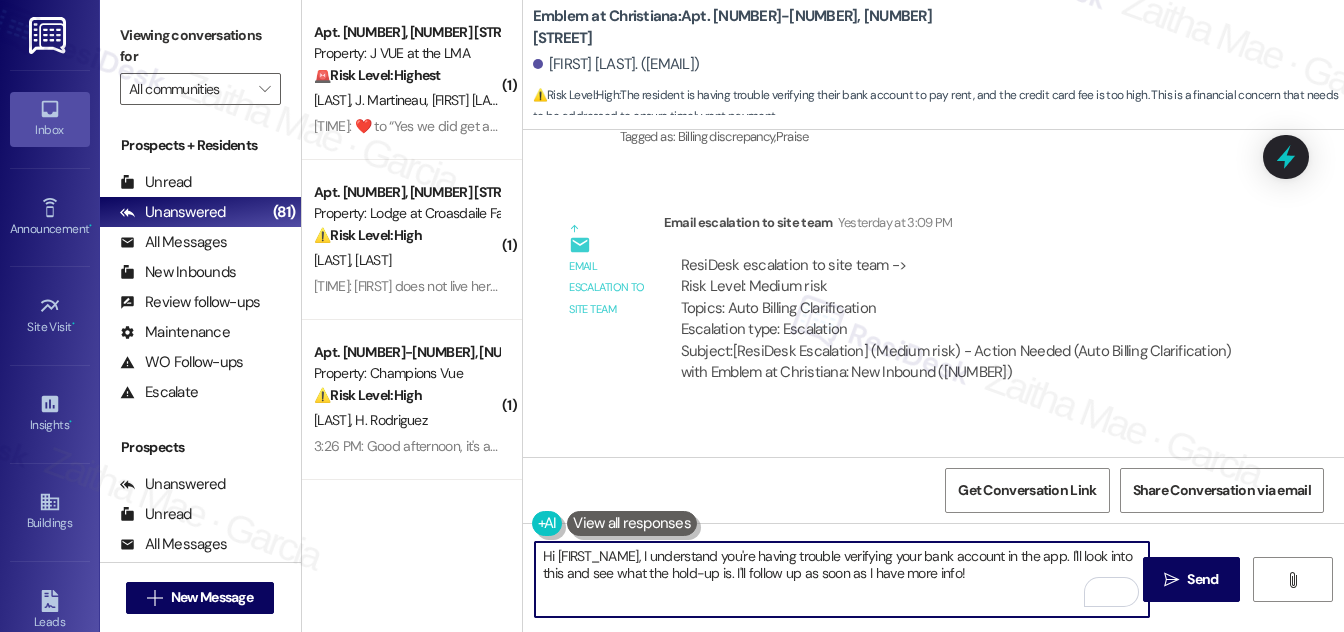 scroll, scrollTop: 976, scrollLeft: 0, axis: vertical 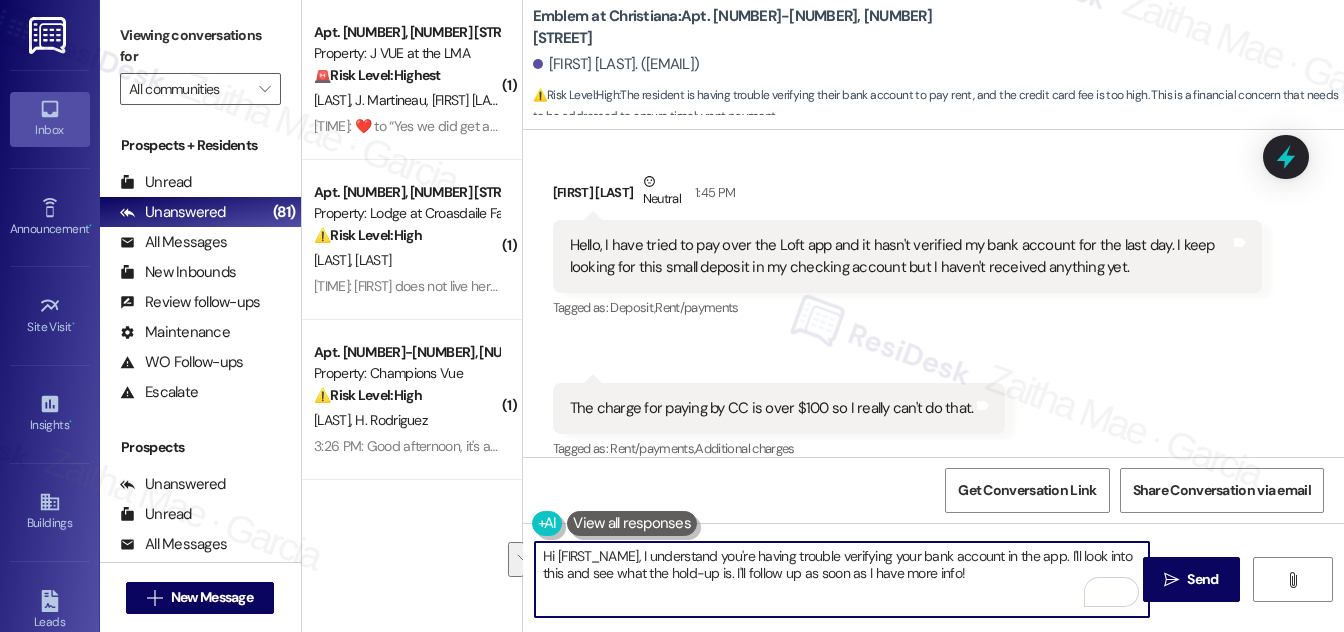 drag, startPoint x: 1071, startPoint y: 554, endPoint x: 1070, endPoint y: 584, distance: 30.016663 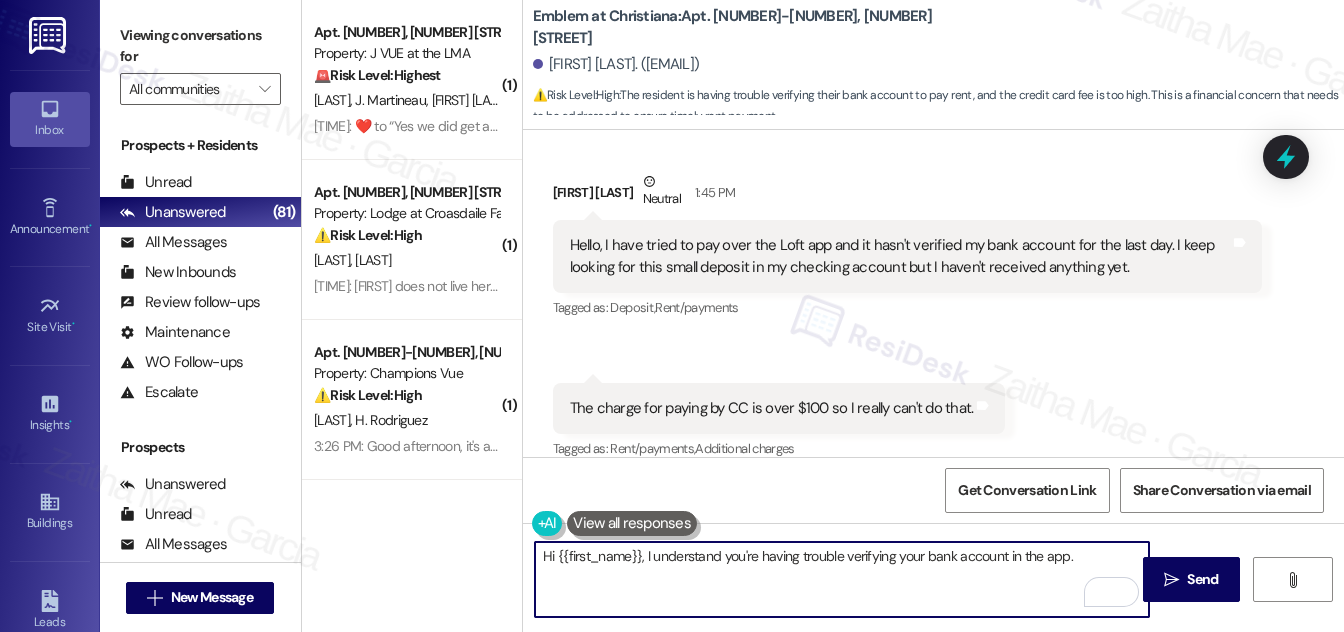paste on "I’ll check with the team about the verification issue with the Loft app and see if there’s anything we can do to help move things along. In the meantime, please feel free to let me know if anything changes on your end or if you receive that micro-deposit." 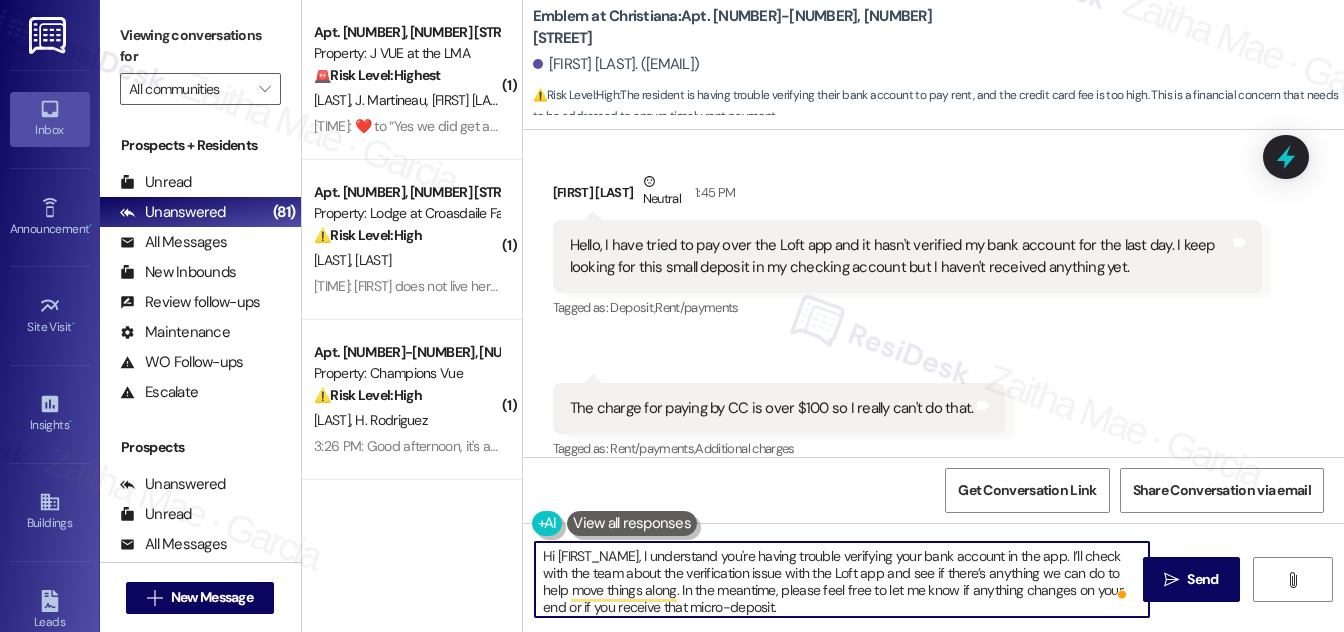 paste on "I’ll follow up as soon as I hear back." 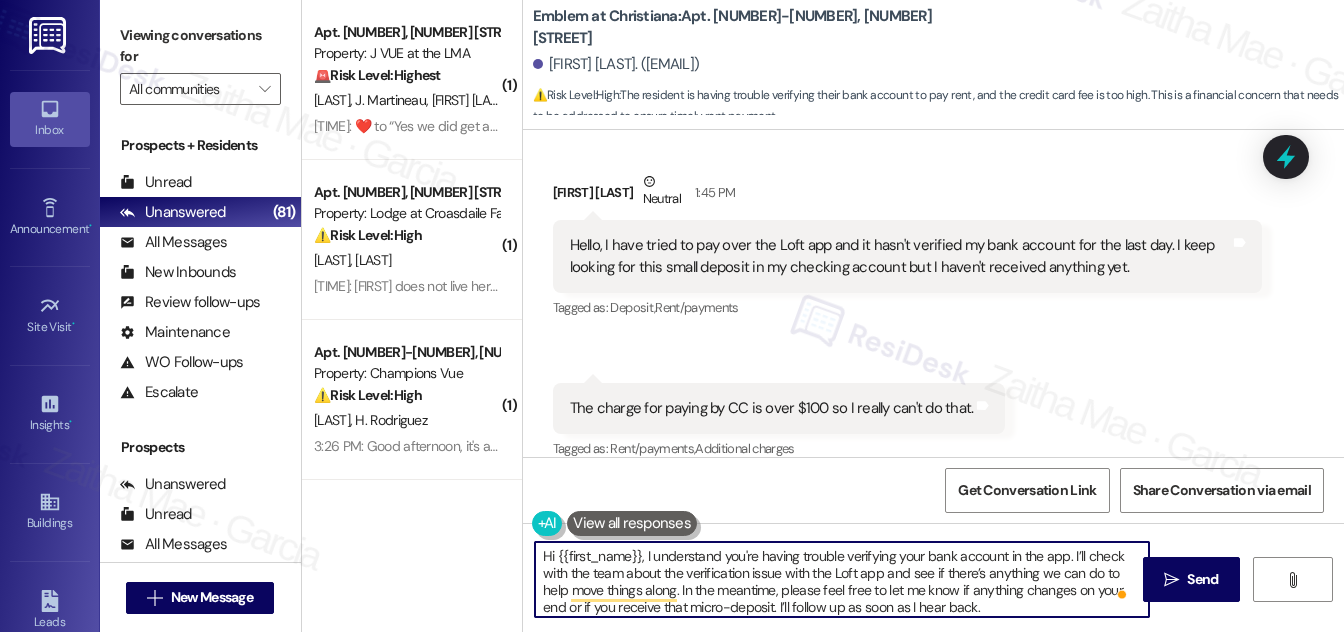 scroll, scrollTop: 4, scrollLeft: 0, axis: vertical 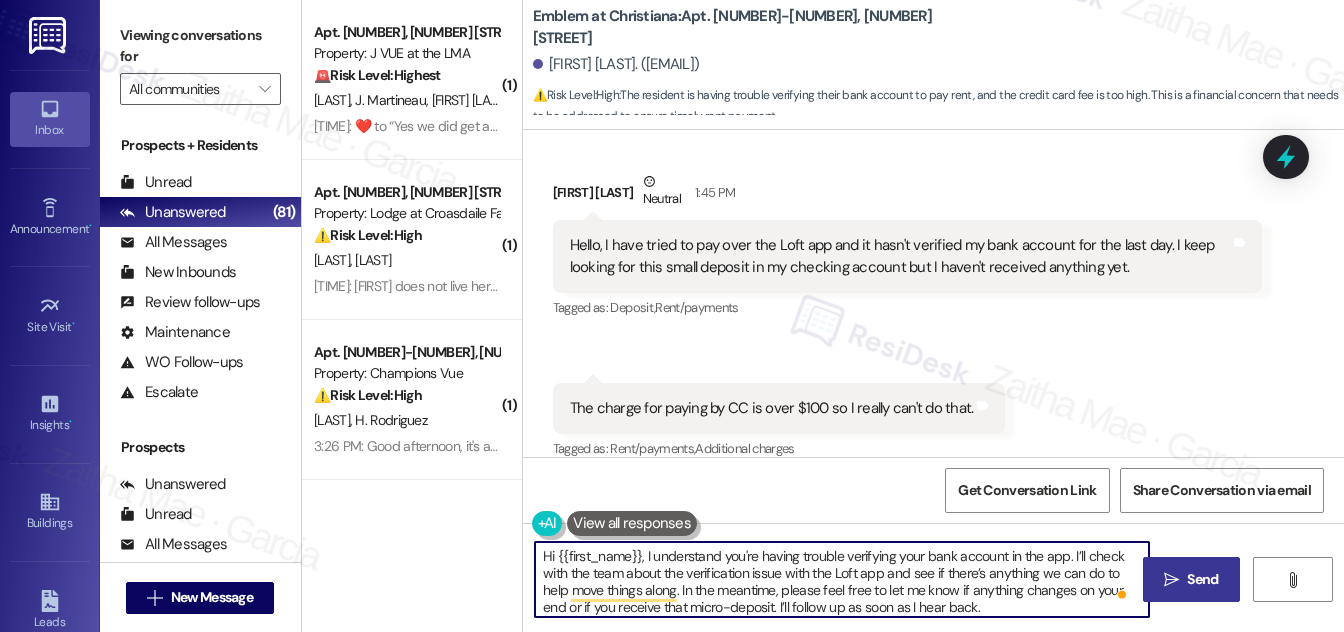 type on "Hi {{first_name}}, I understand you're having trouble verifying your bank account in the app. I’ll check with the team about the verification issue with the Loft app and see if there’s anything we can do to help move things along. In the meantime, please feel free to let me know if anything changes on your end or if you receive that micro-deposit. I’ll follow up as soon as I hear back." 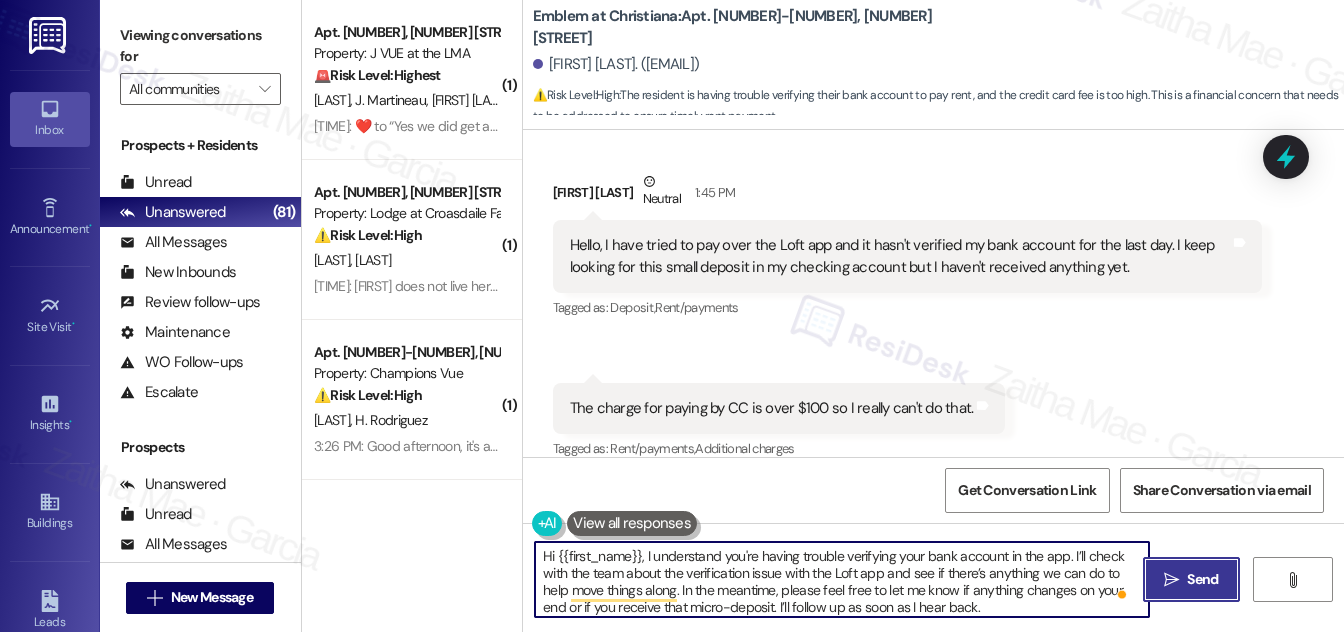 click on " Send" at bounding box center (1191, 579) 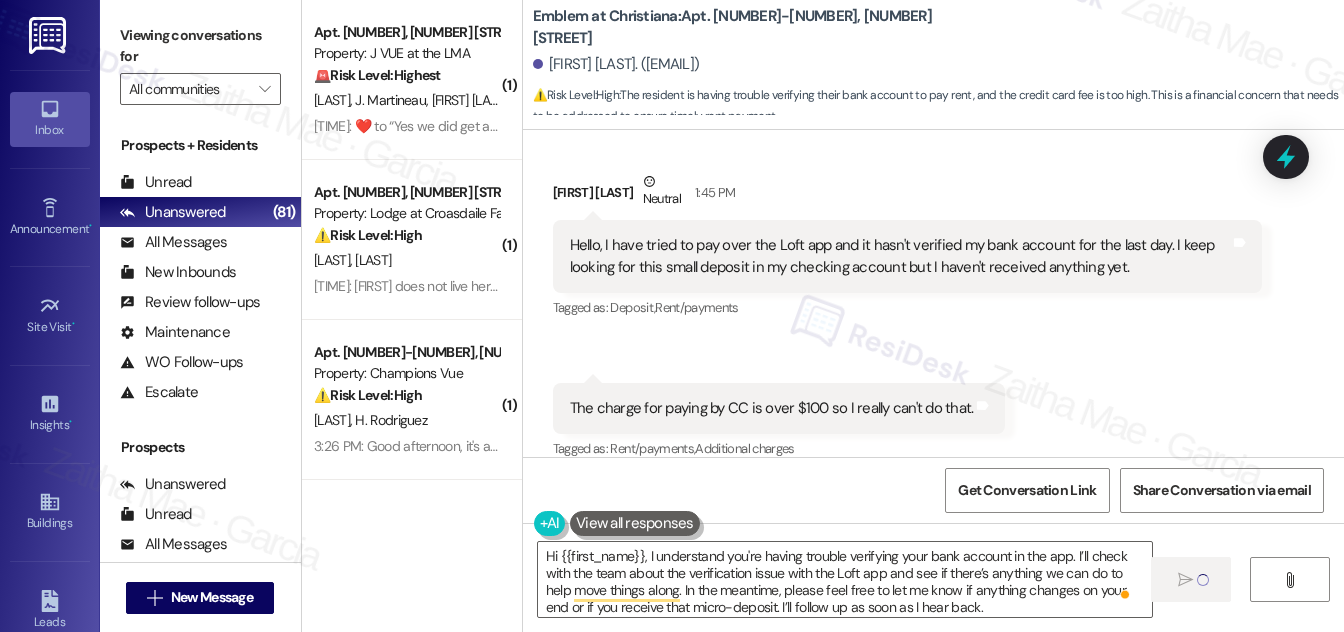 type 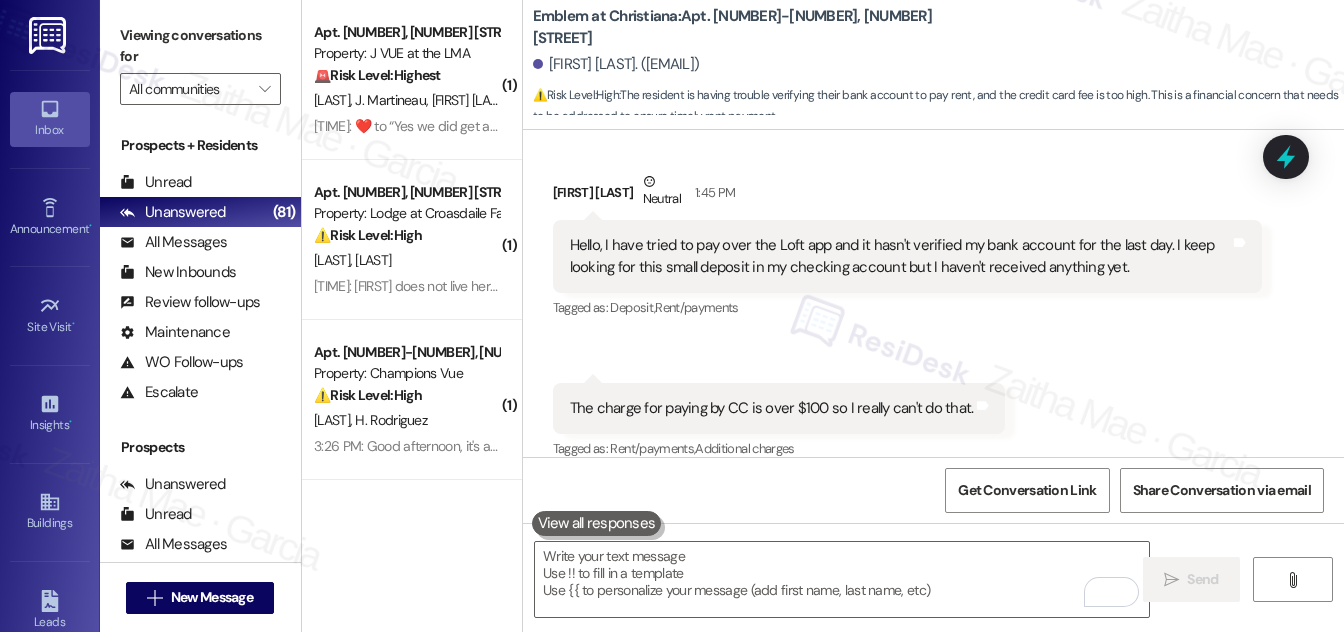 scroll, scrollTop: 976, scrollLeft: 0, axis: vertical 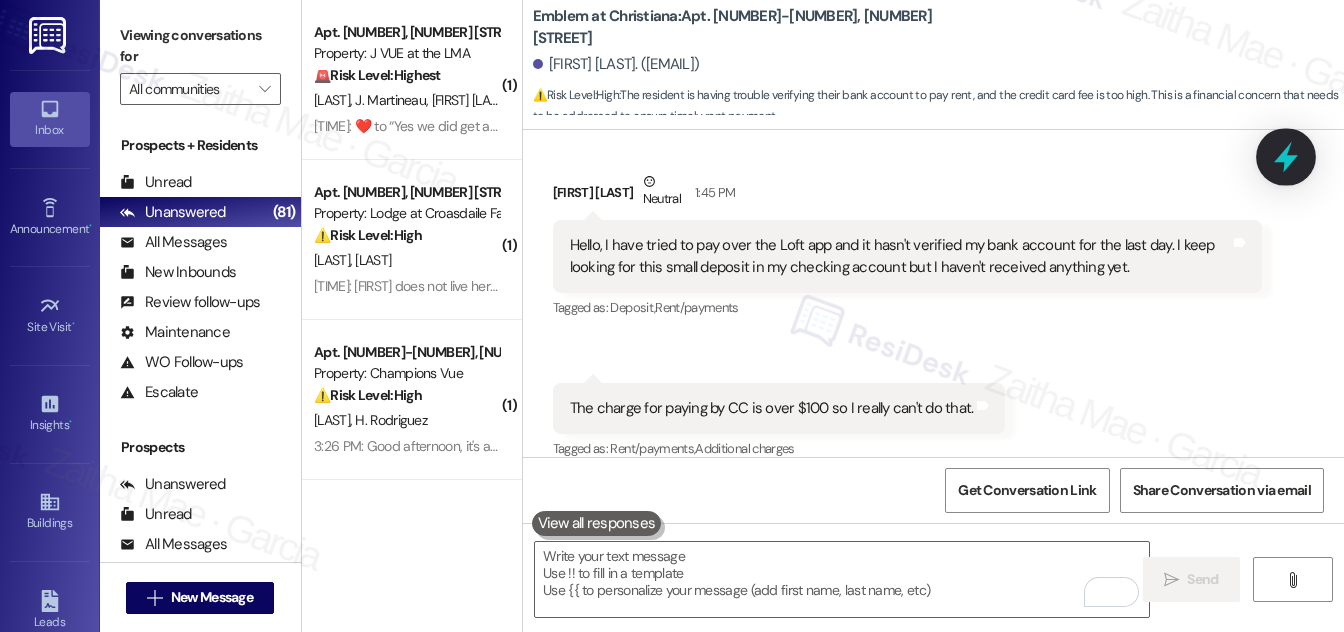 click 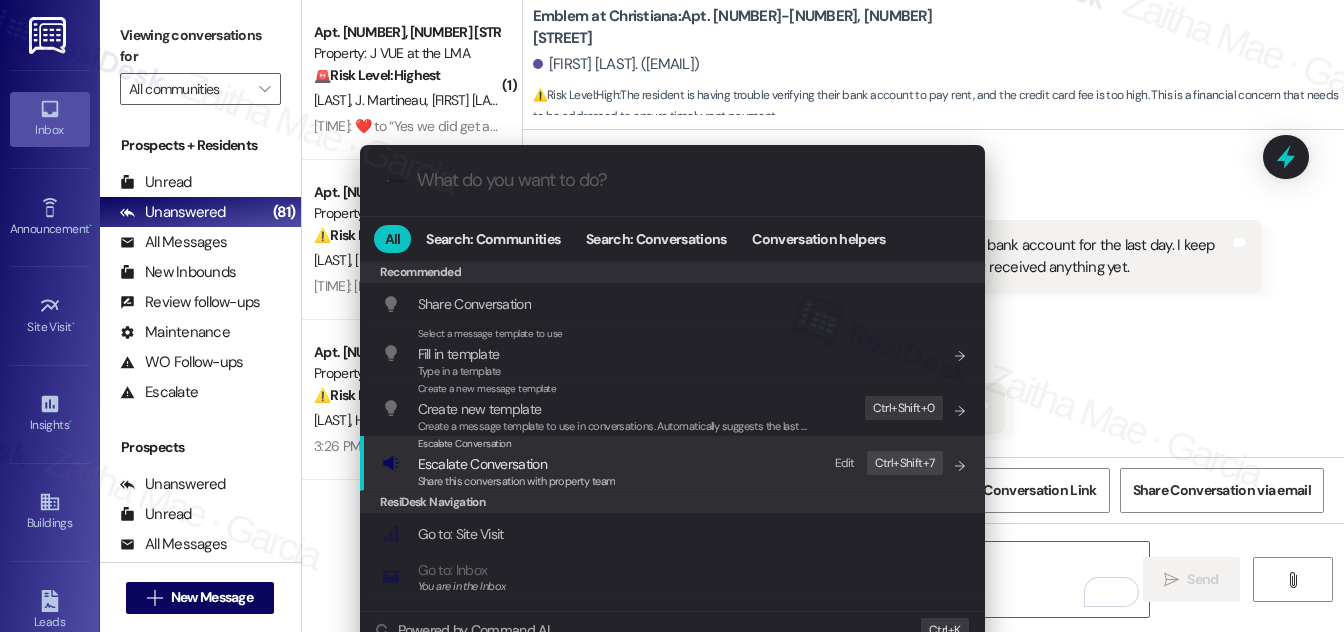 click on "Escalate Conversation" at bounding box center [482, 464] 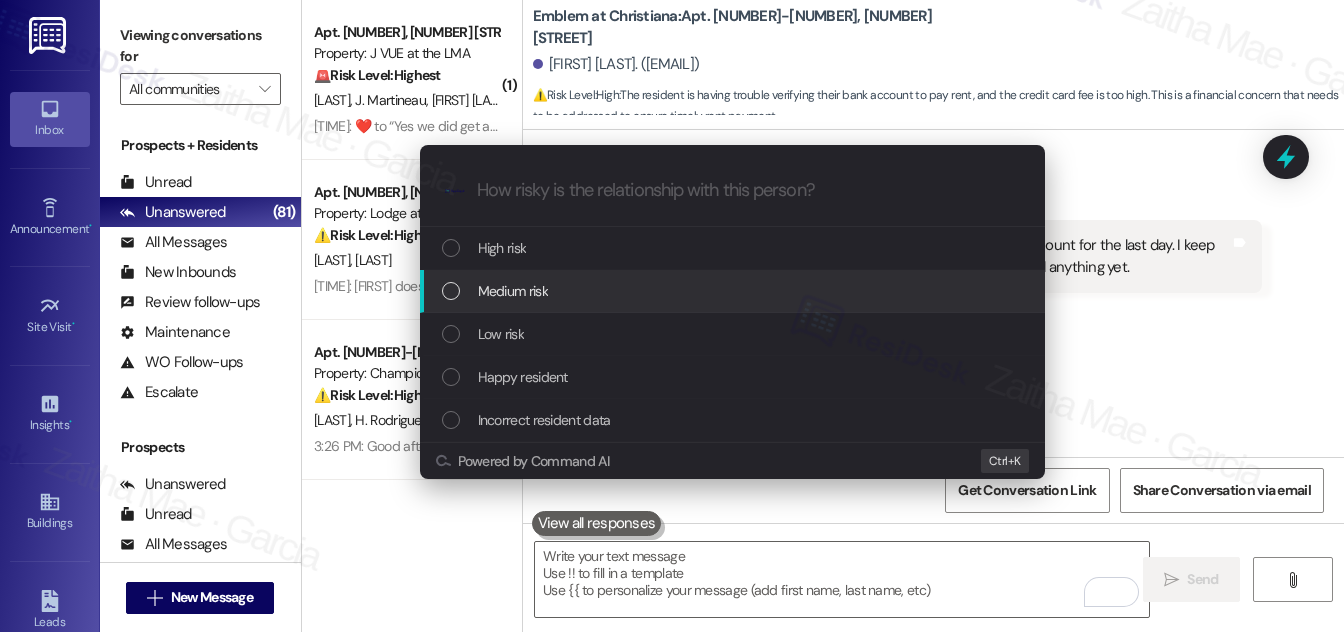 click on "Medium risk" at bounding box center [732, 291] 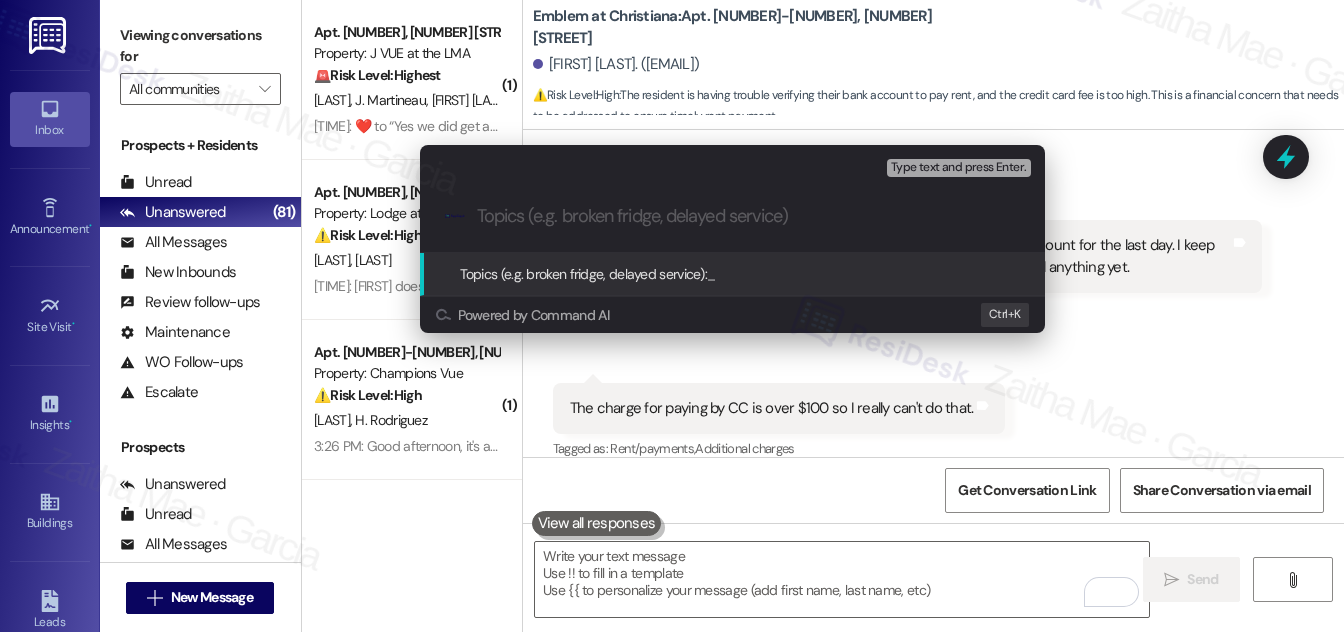 paste on "Issue Verifying Bank Account in Loft App" 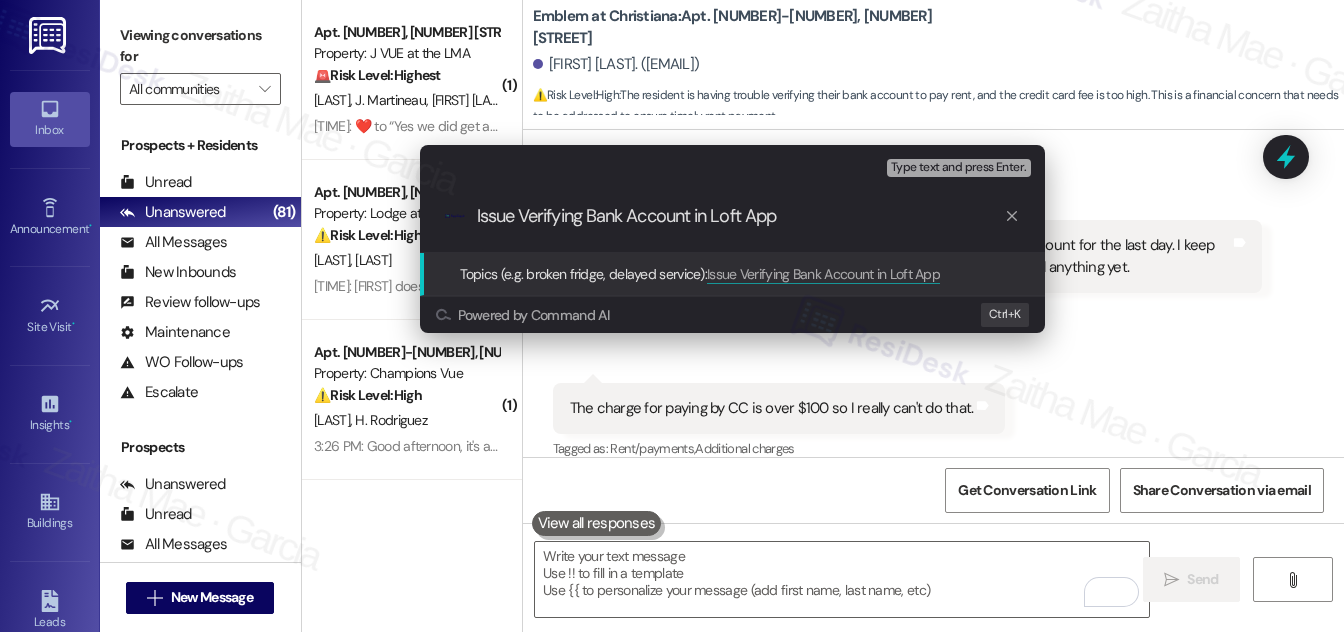 type 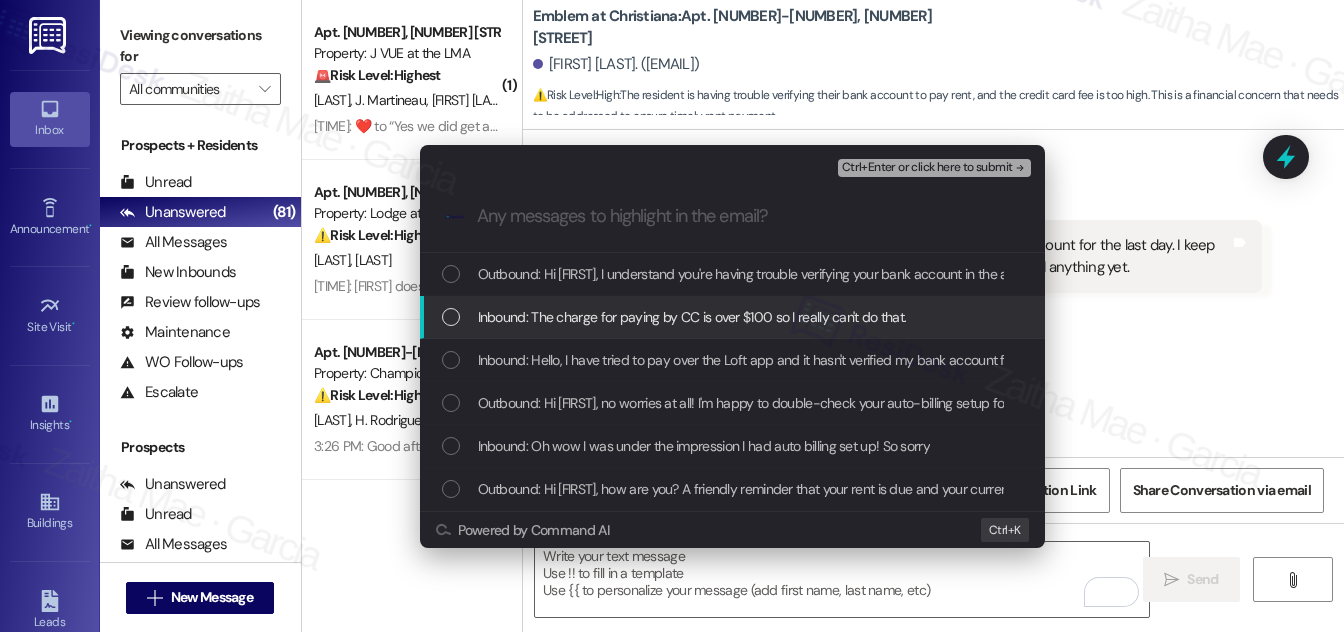 click on "Inbound: The charge for paying by CC is over $100 so I really can't do that." at bounding box center [732, 317] 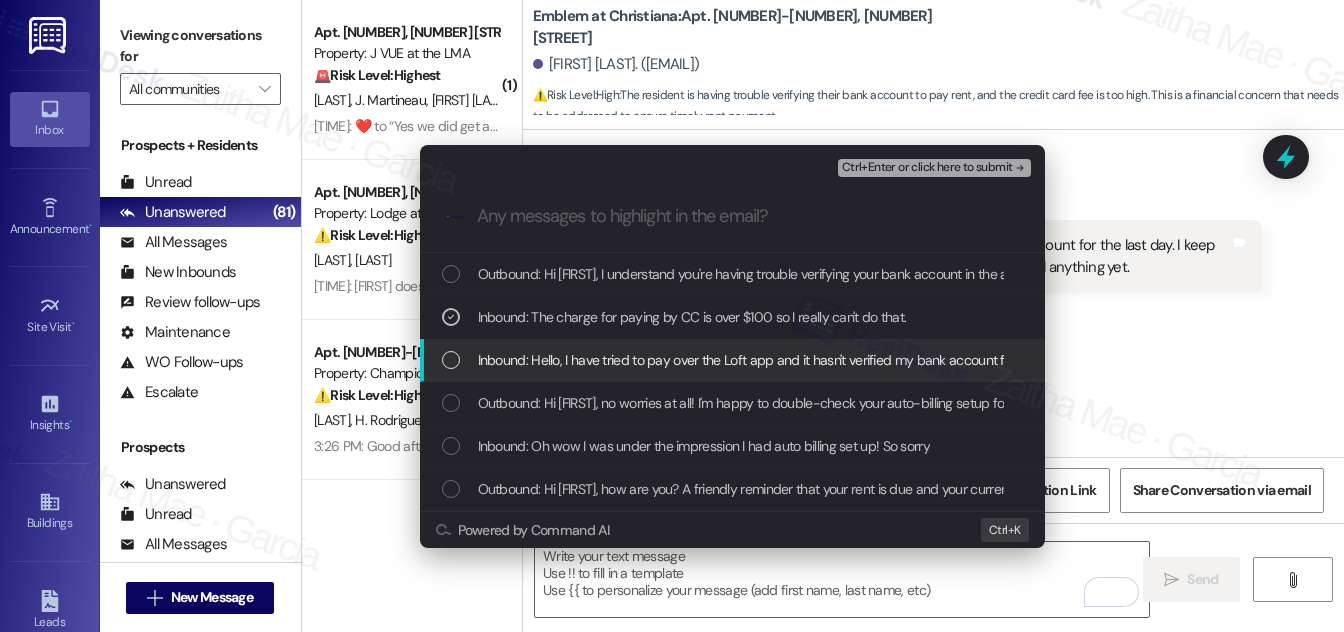 click at bounding box center [451, 360] 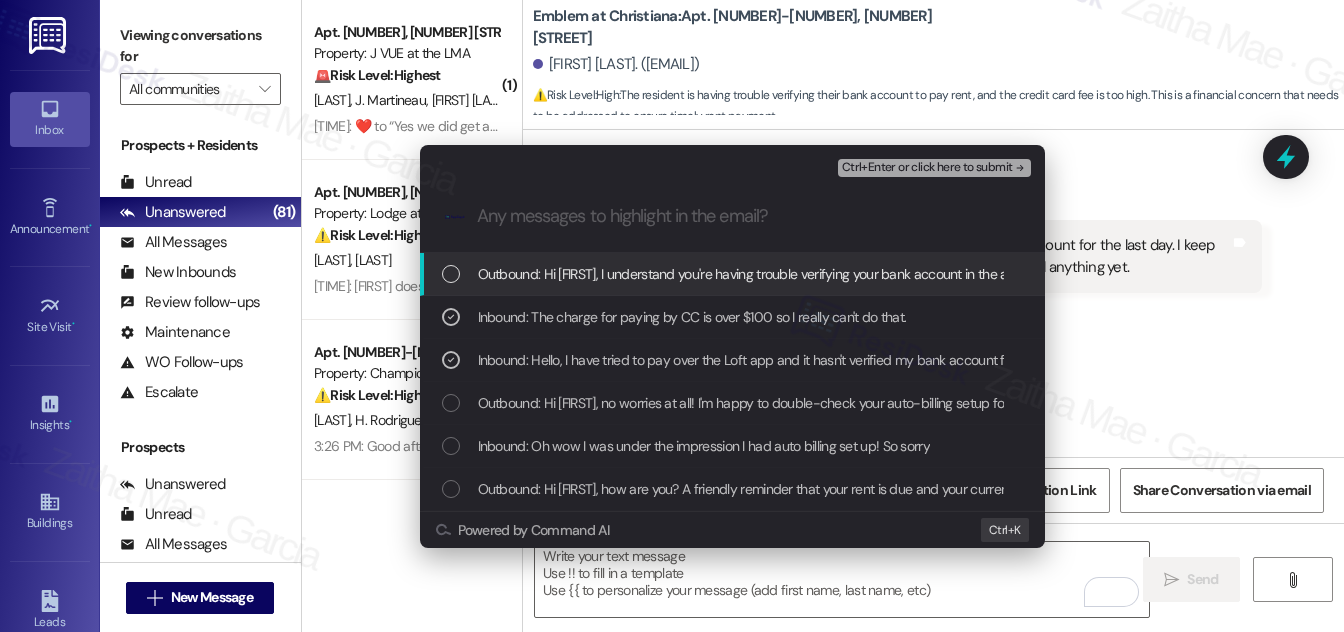 click on "Ctrl+Enter or click here to submit" at bounding box center [927, 168] 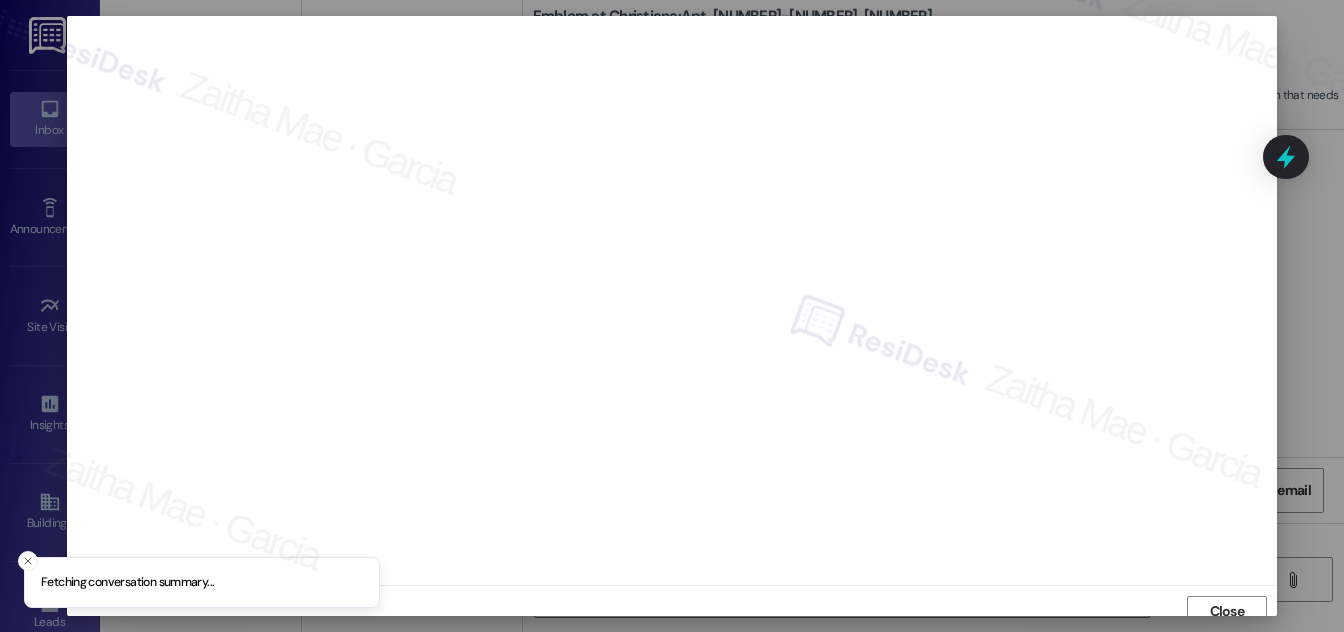 scroll, scrollTop: 11, scrollLeft: 0, axis: vertical 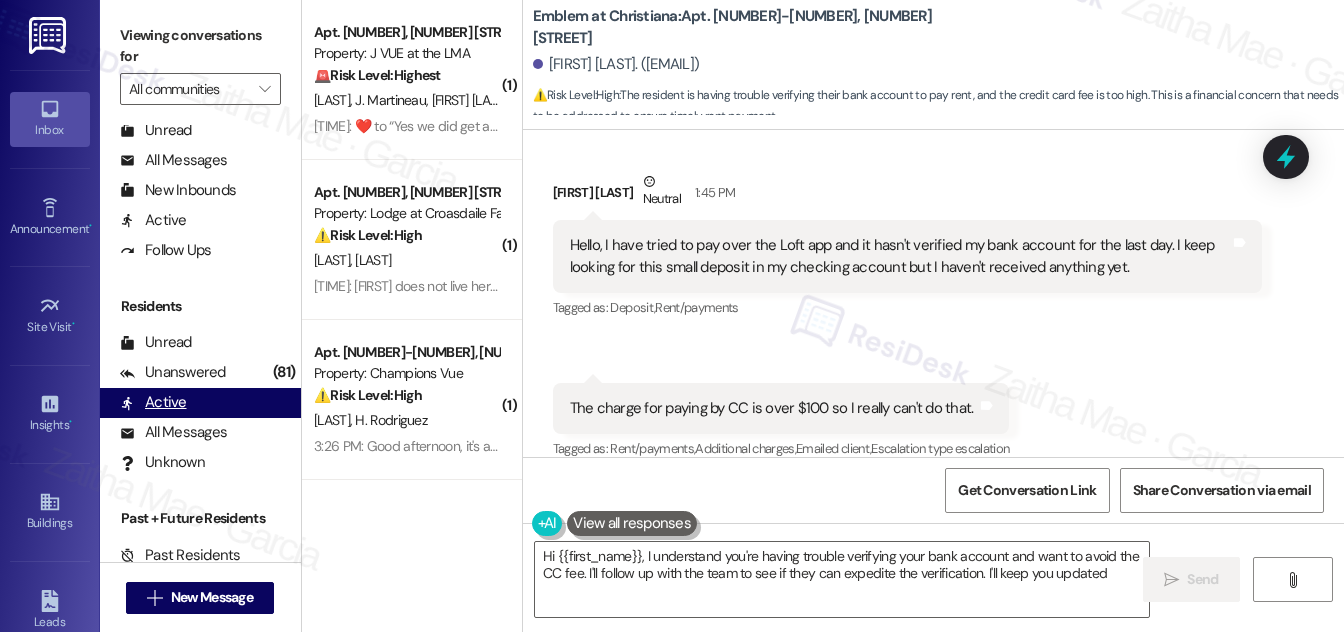 type on "Hi [FIRST_NAME], I understand you're having trouble verifying your bank account and want to avoid the CC fee. I'll follow up with the team to see if they can expedite the verification. I'll keep you updated!" 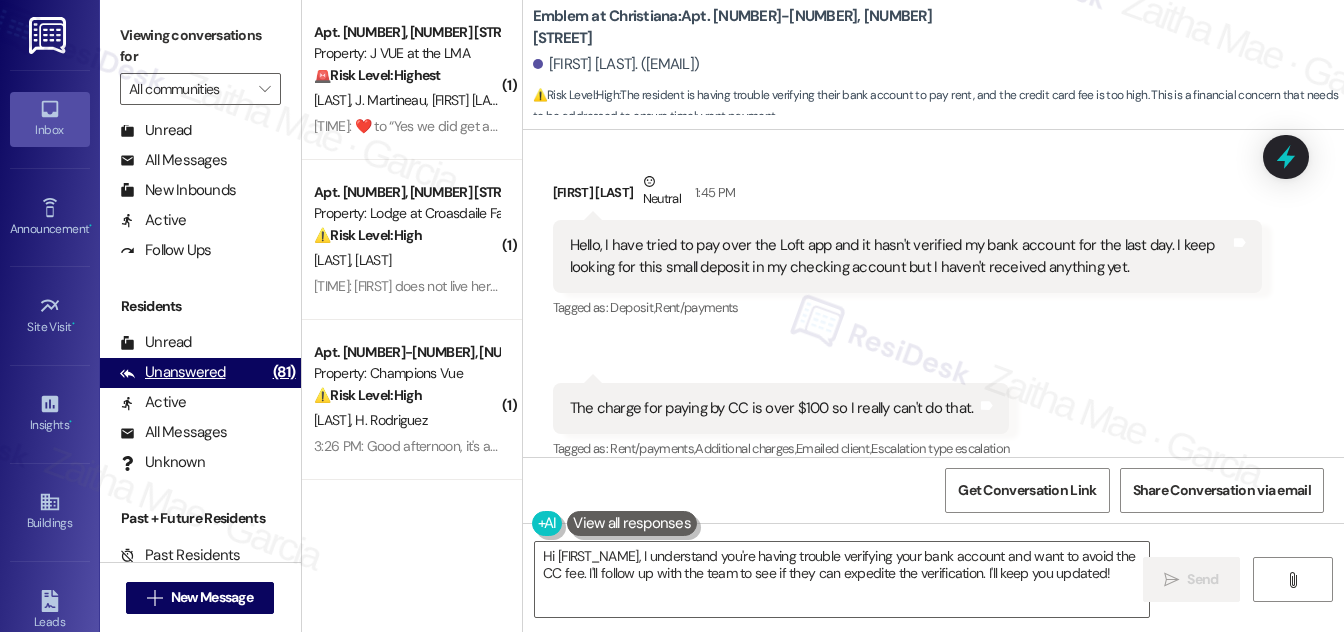 click on "Unanswered" at bounding box center (173, 372) 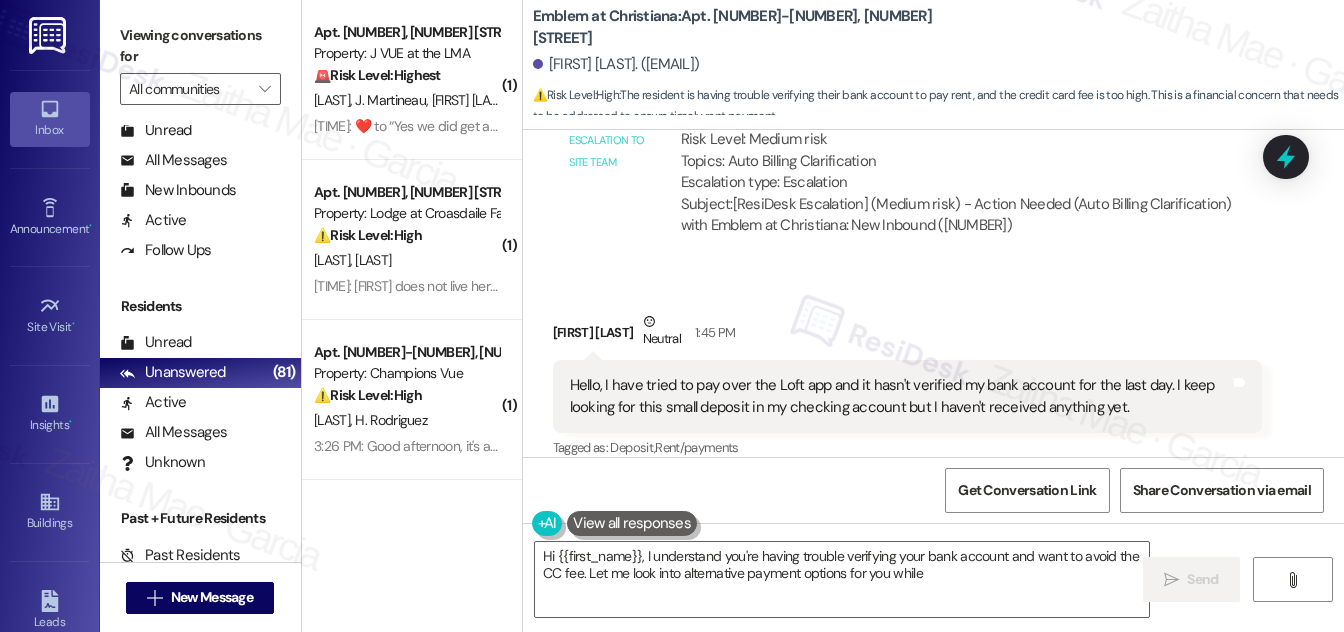 scroll, scrollTop: 976, scrollLeft: 0, axis: vertical 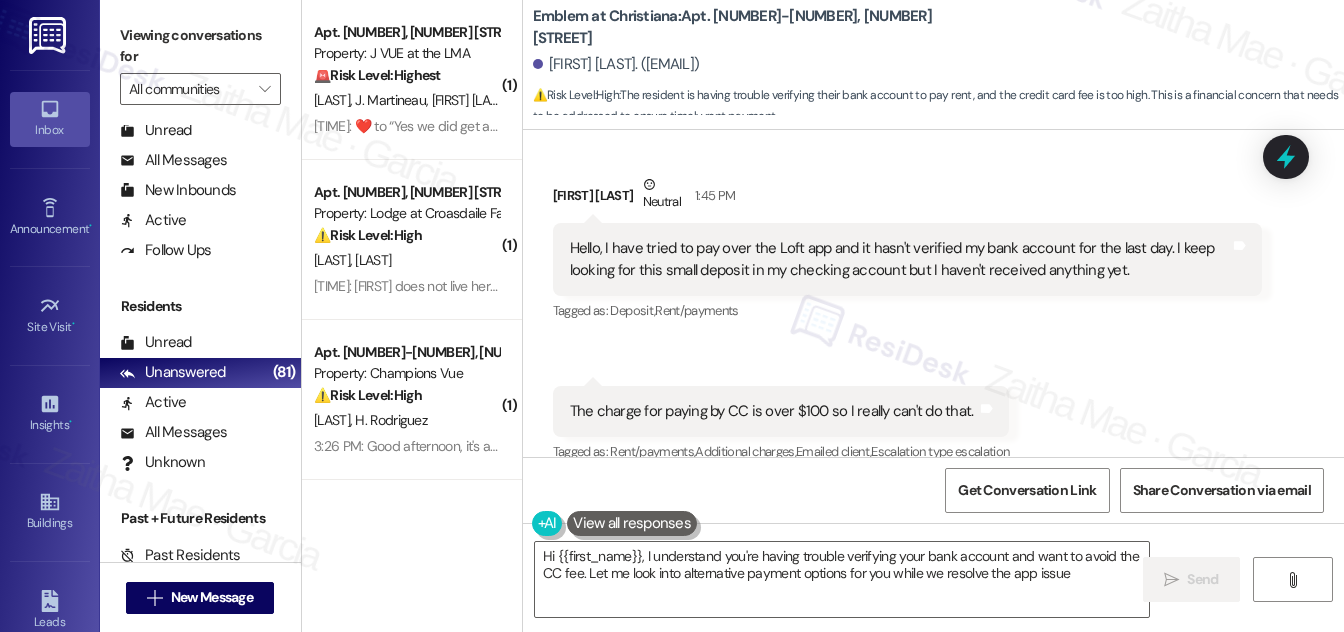 type on "Hi {{first_name}}, I understand you're having trouble verifying your bank account and want to avoid the CC fee. Let me look into alternative payment options for you while we resolve the app issue!" 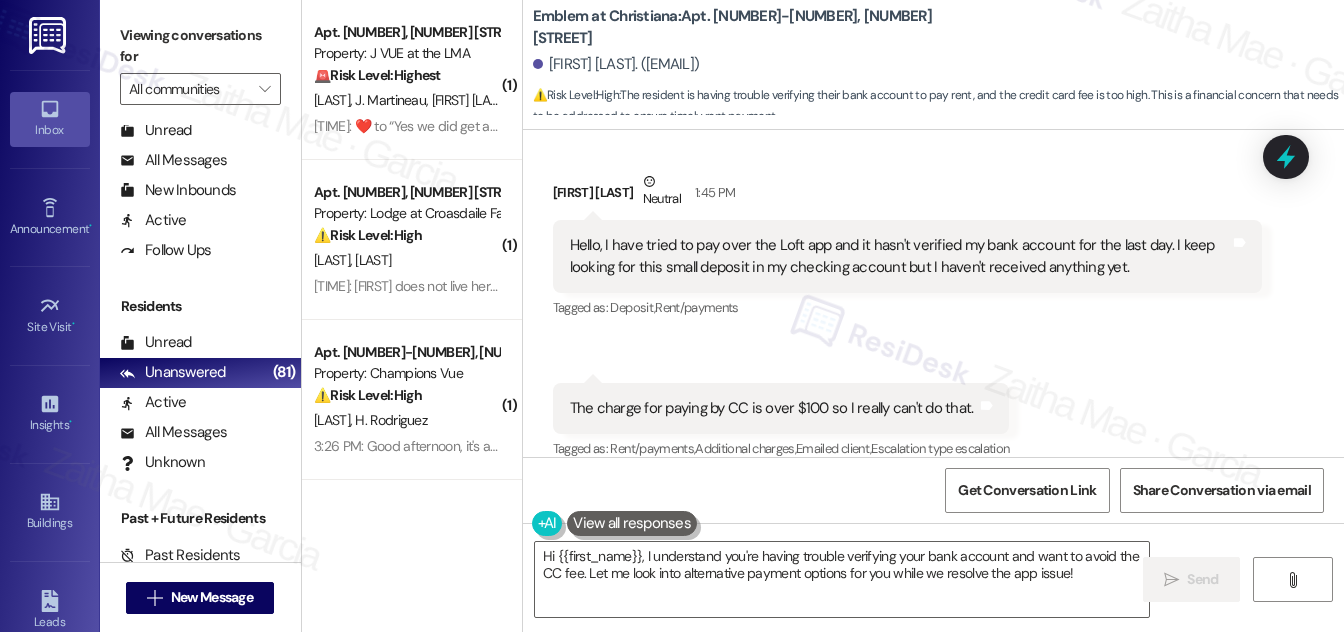 click on "Viewing conversations for All communities " at bounding box center [200, 62] 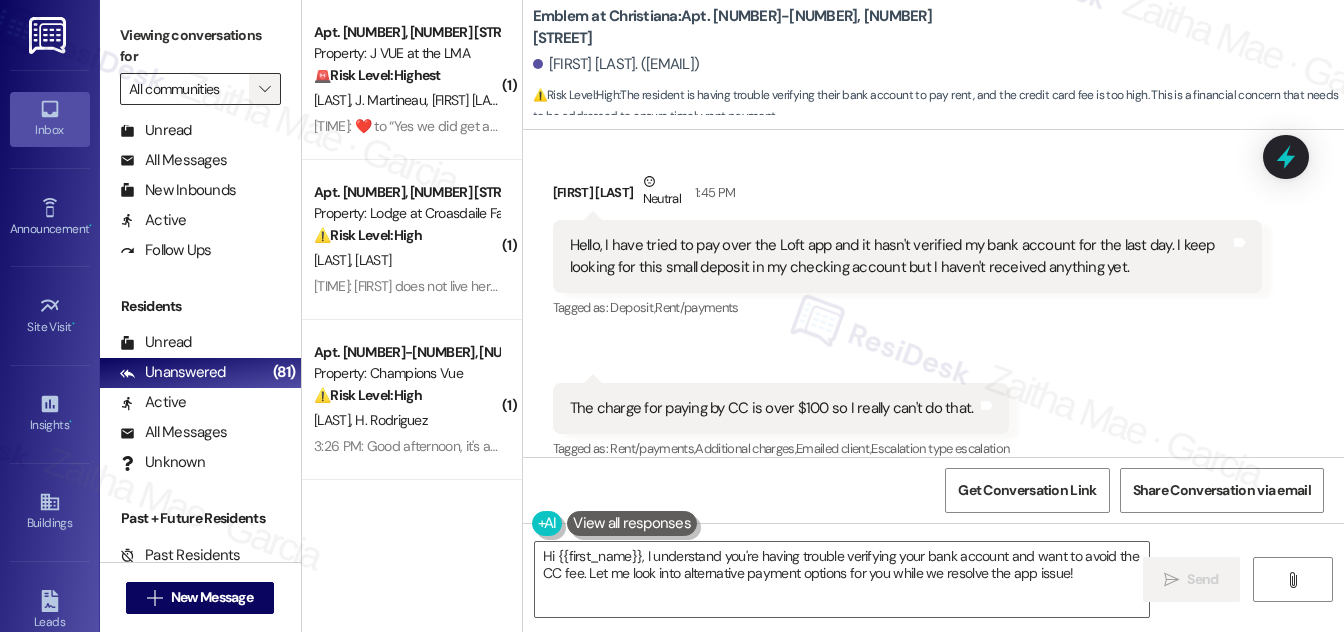 click on "" at bounding box center [265, 89] 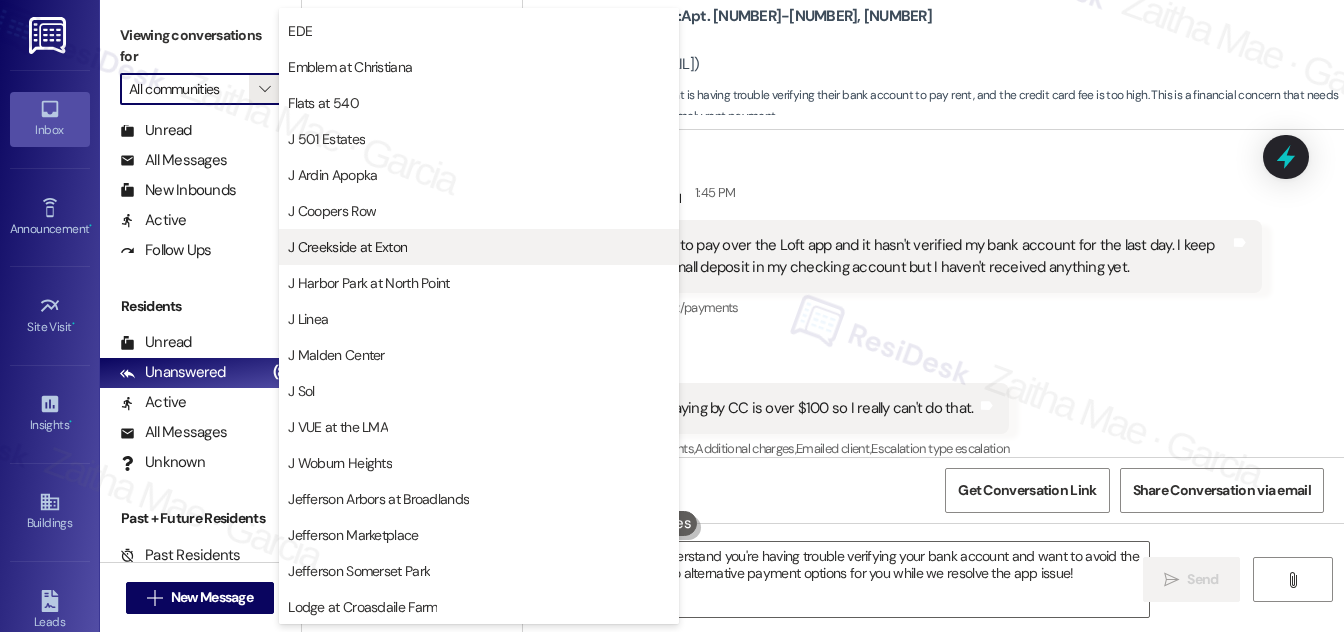 scroll, scrollTop: 272, scrollLeft: 0, axis: vertical 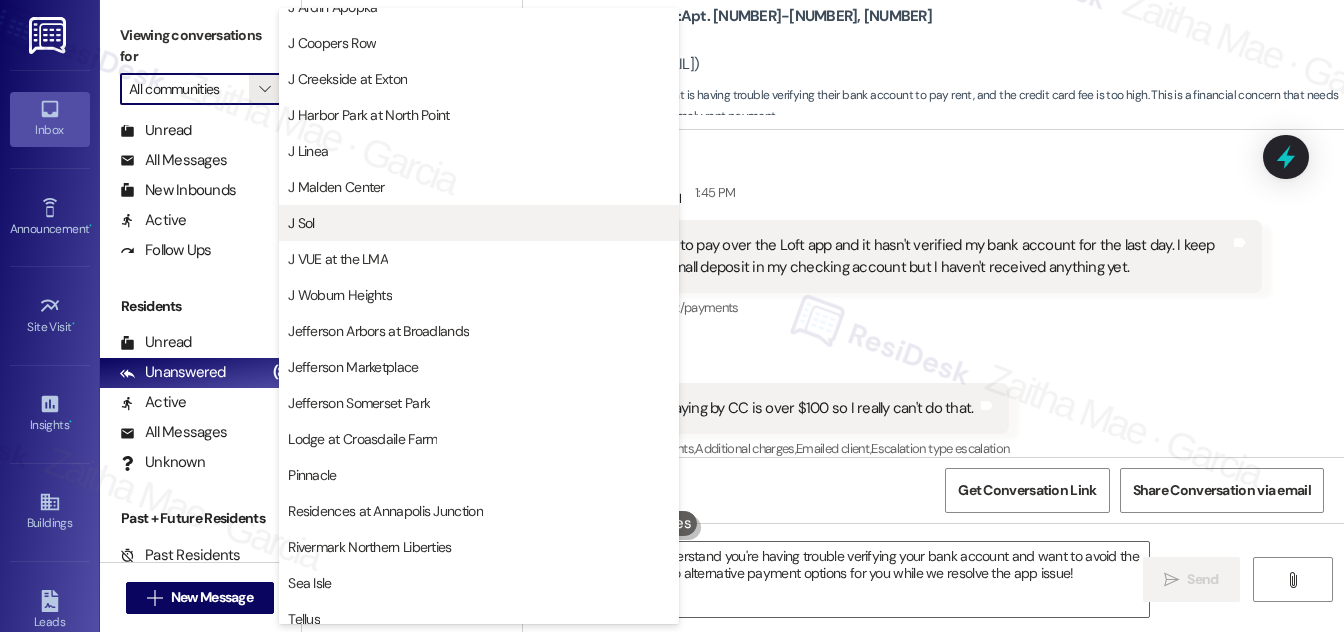 click on "J Sol" at bounding box center [479, 223] 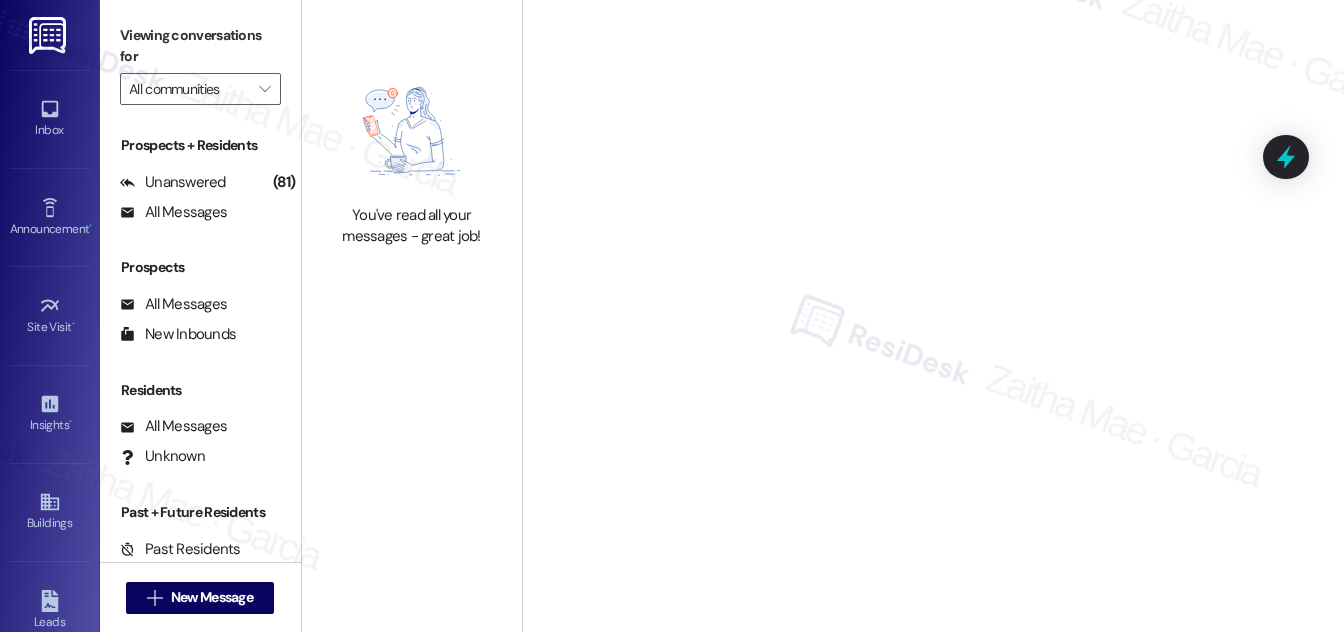 type on "J Sol" 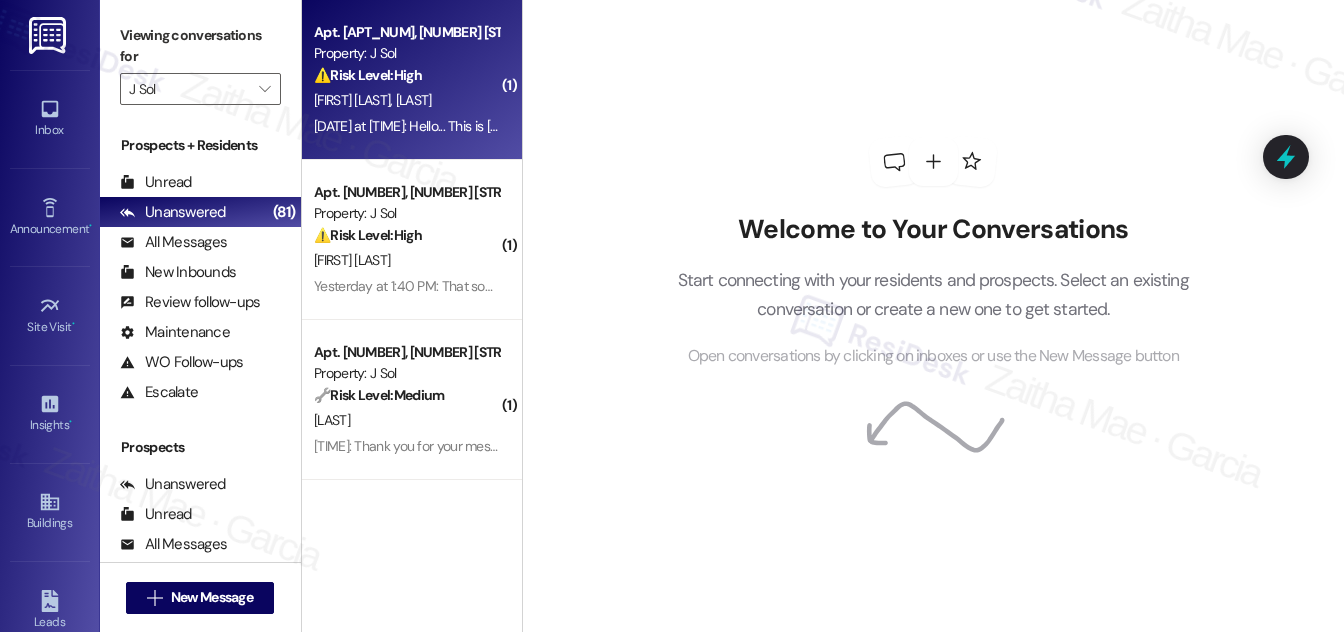 click on "[LAST] [LAST]" at bounding box center (406, 100) 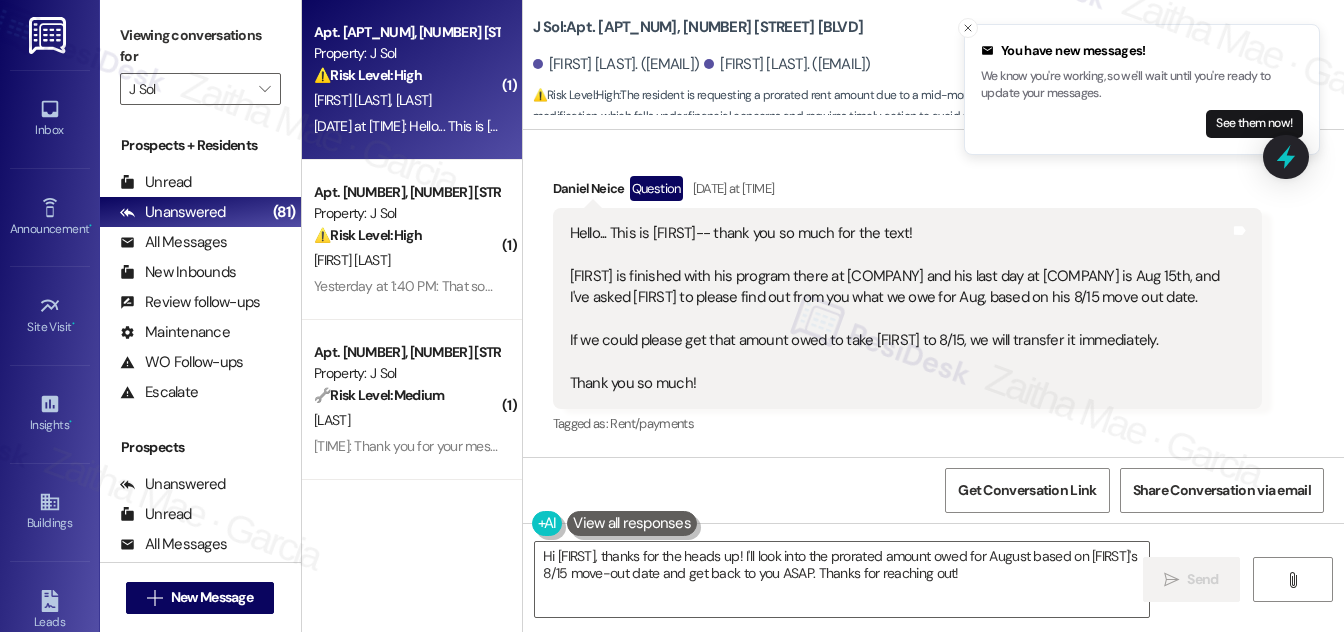 scroll, scrollTop: 2016, scrollLeft: 0, axis: vertical 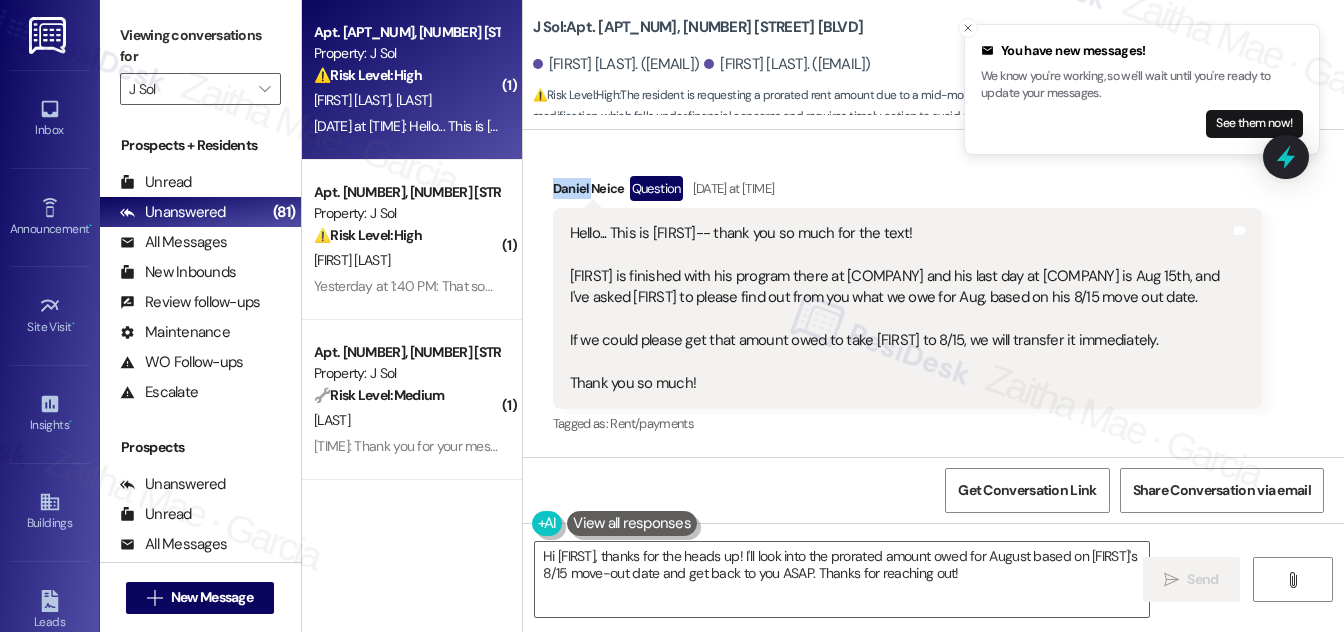 click on "[FIRST] [LAST] Question [TIME]" at bounding box center (907, 192) 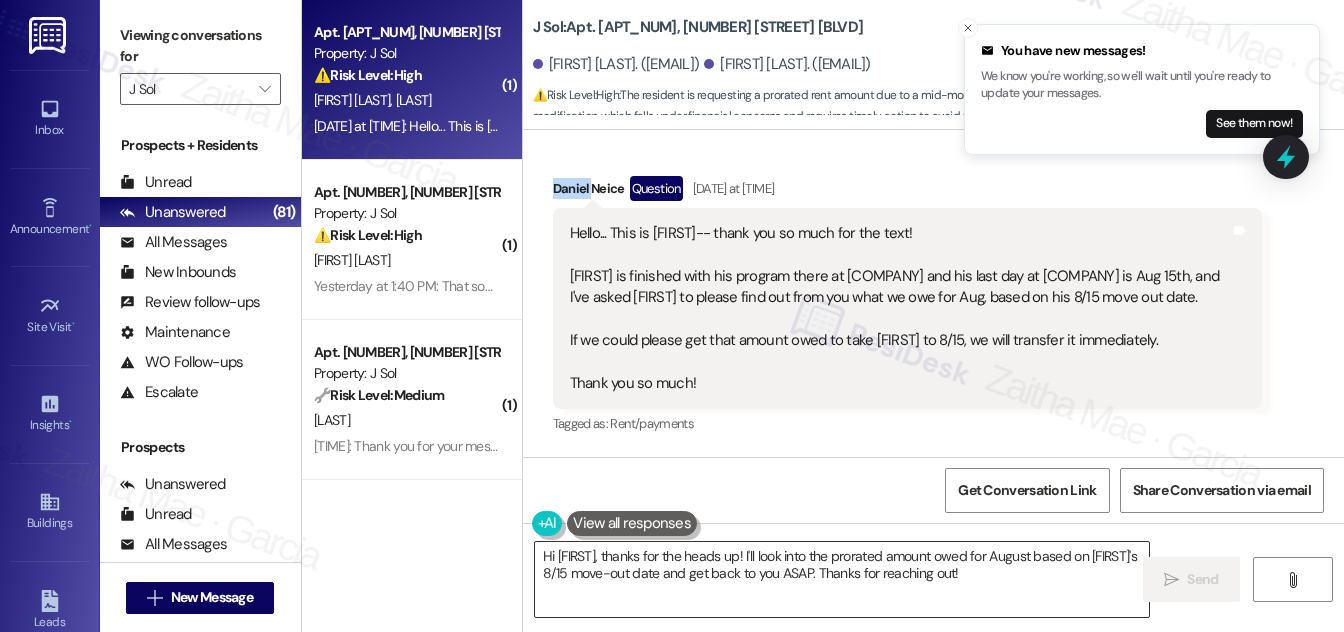 click on "Hi [FIRST], thanks for the heads up! I'll look into the prorated amount owed for August based on [FIRST]'s 8/15 move-out date and get back to you ASAP. Thanks for reaching out!" at bounding box center [842, 579] 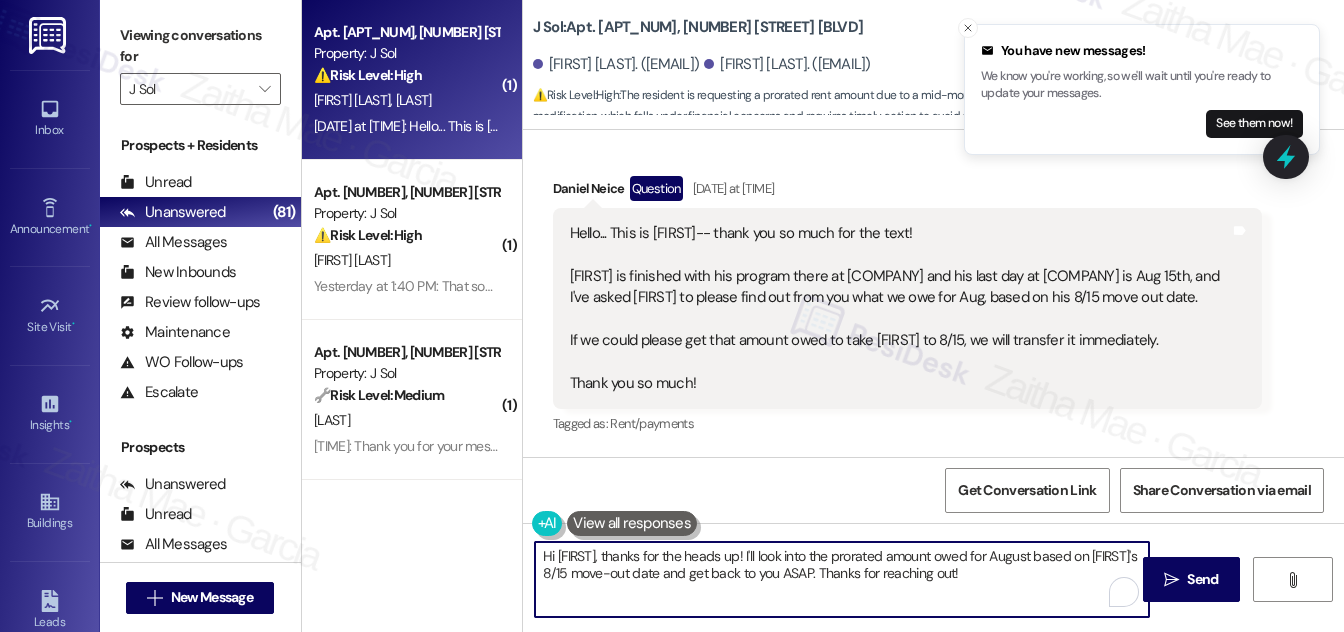 click on "Hi [FIRST], thanks for the heads up! I'll look into the prorated amount owed for August based on [FIRST]'s 8/15 move-out date and get back to you ASAP. Thanks for reaching out!" at bounding box center [842, 579] 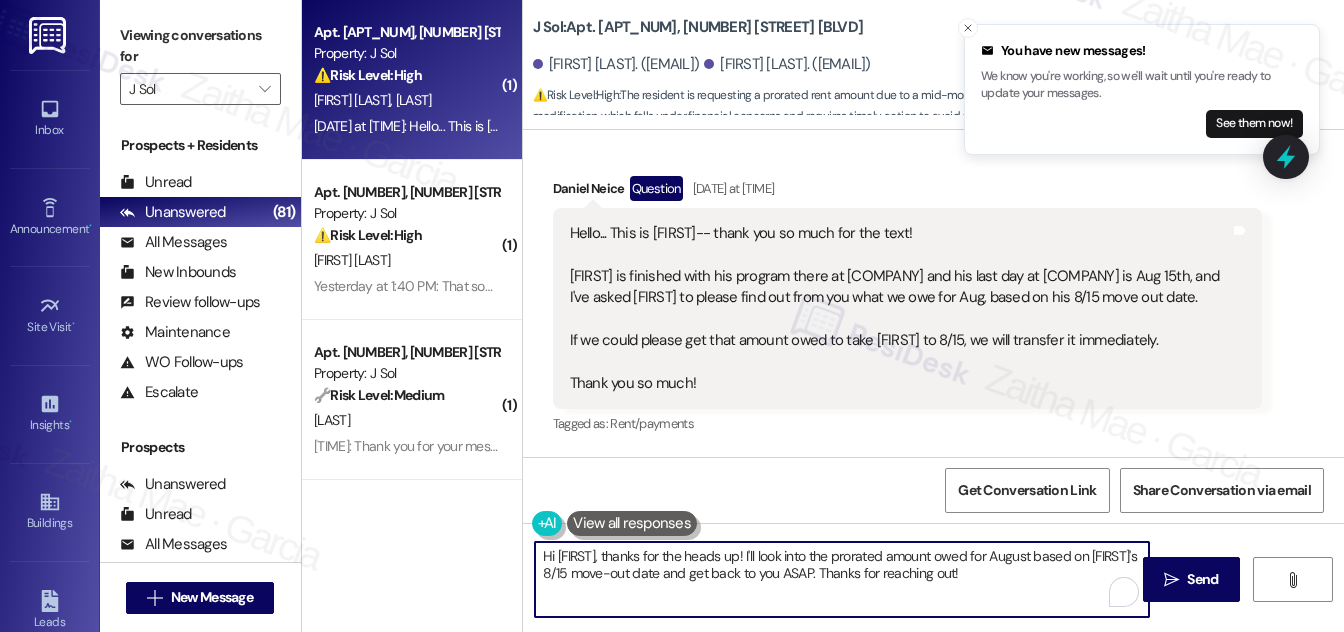paste on "[LAST]" 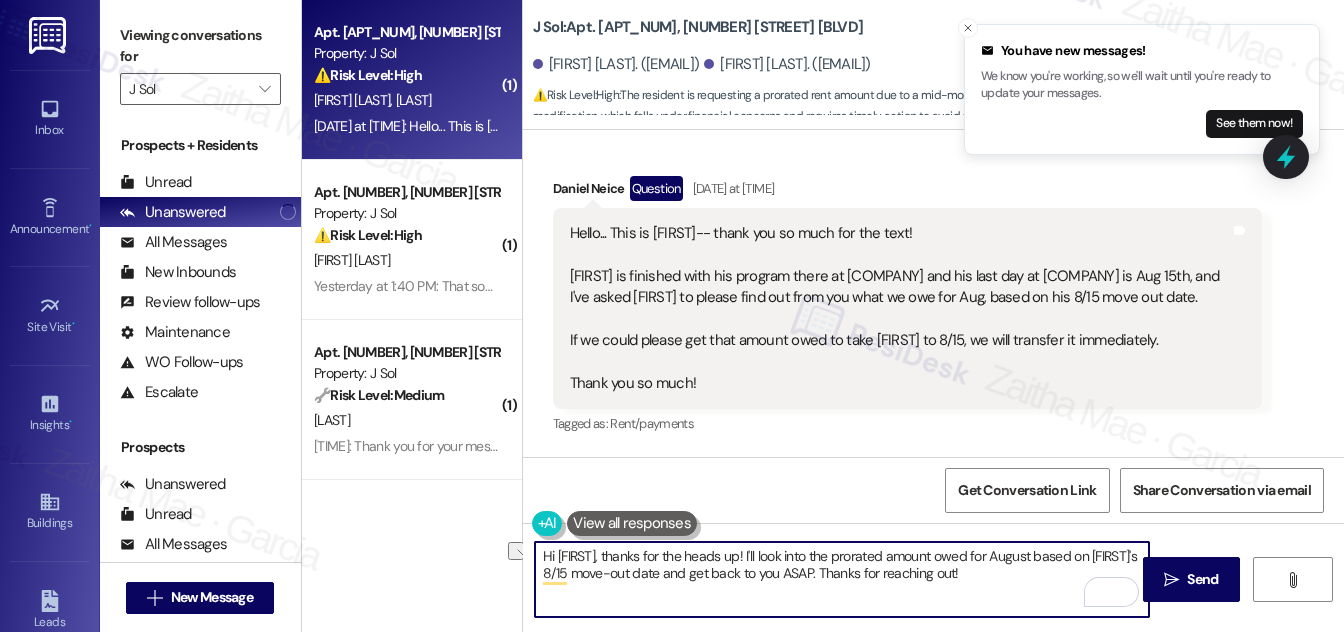 drag, startPoint x: 781, startPoint y: 568, endPoint x: 1010, endPoint y: 583, distance: 229.49074 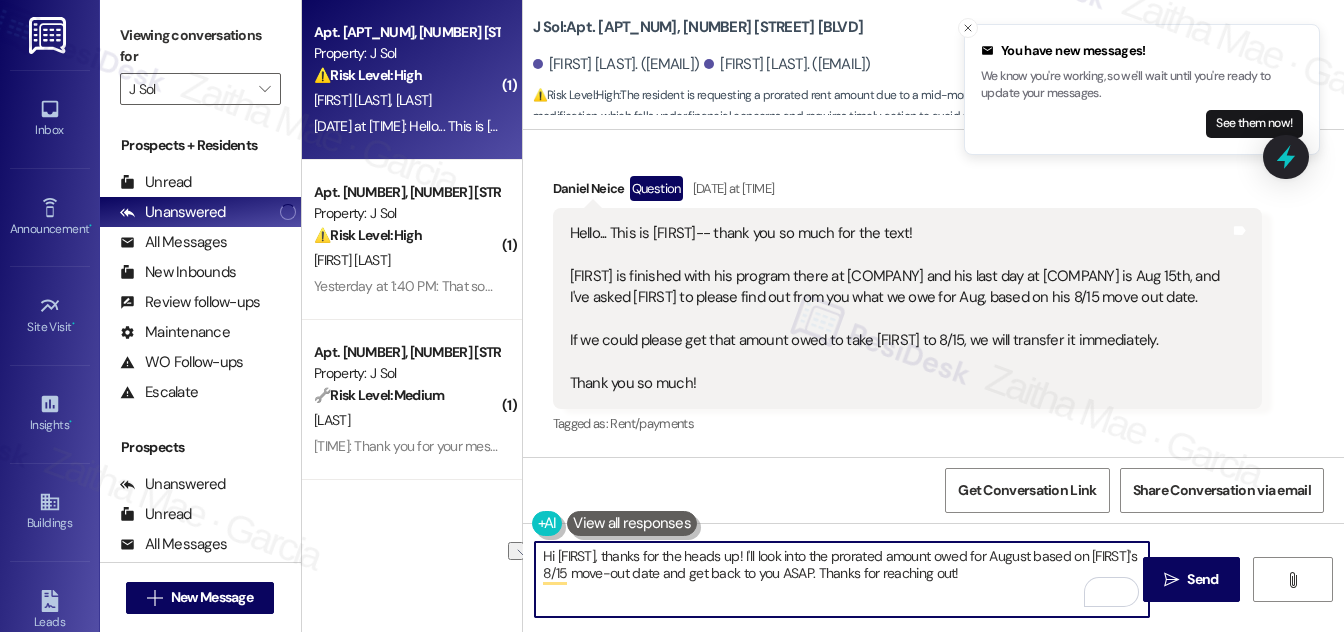 click on "Hi [FIRST], thanks for the heads up! I'll look into the prorated amount owed for August based on [FIRST]'s 8/15 move-out date and get back to you ASAP. Thanks for reaching out!" at bounding box center (842, 579) 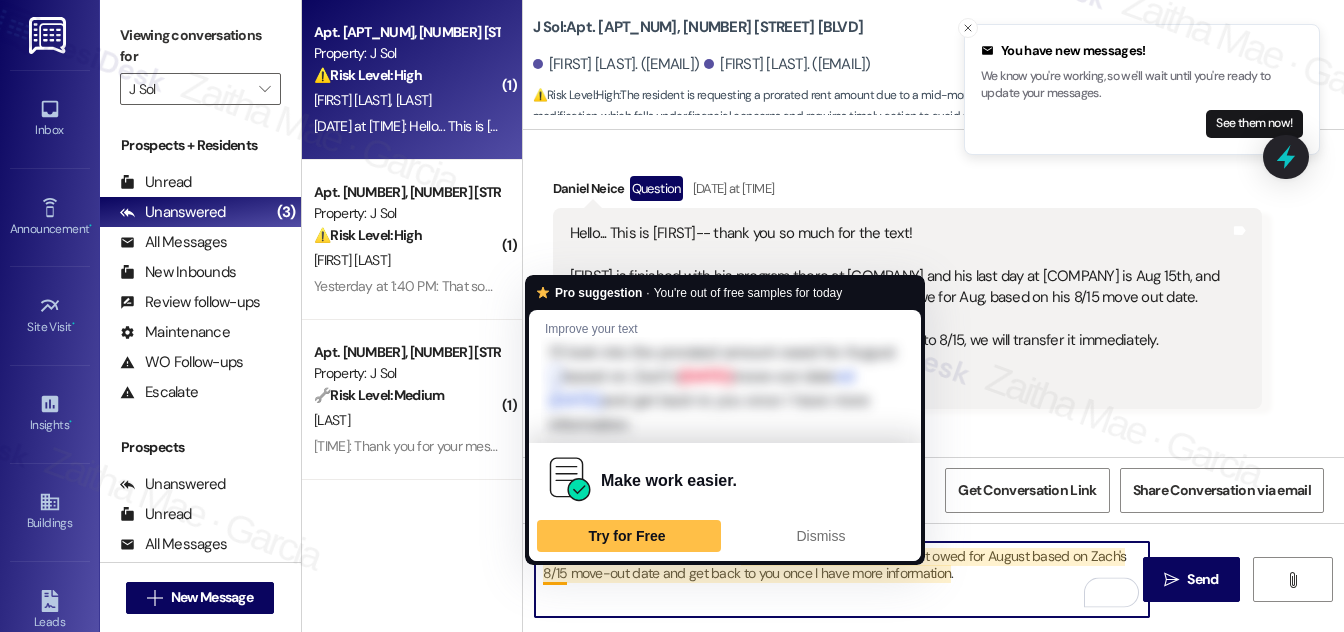 click on "Hi Daniel, thanks for the heads up! I'll look into the prorated amount owed for August based on Zach's 8/15 move-out date and get back to you once I have more information." at bounding box center (842, 579) 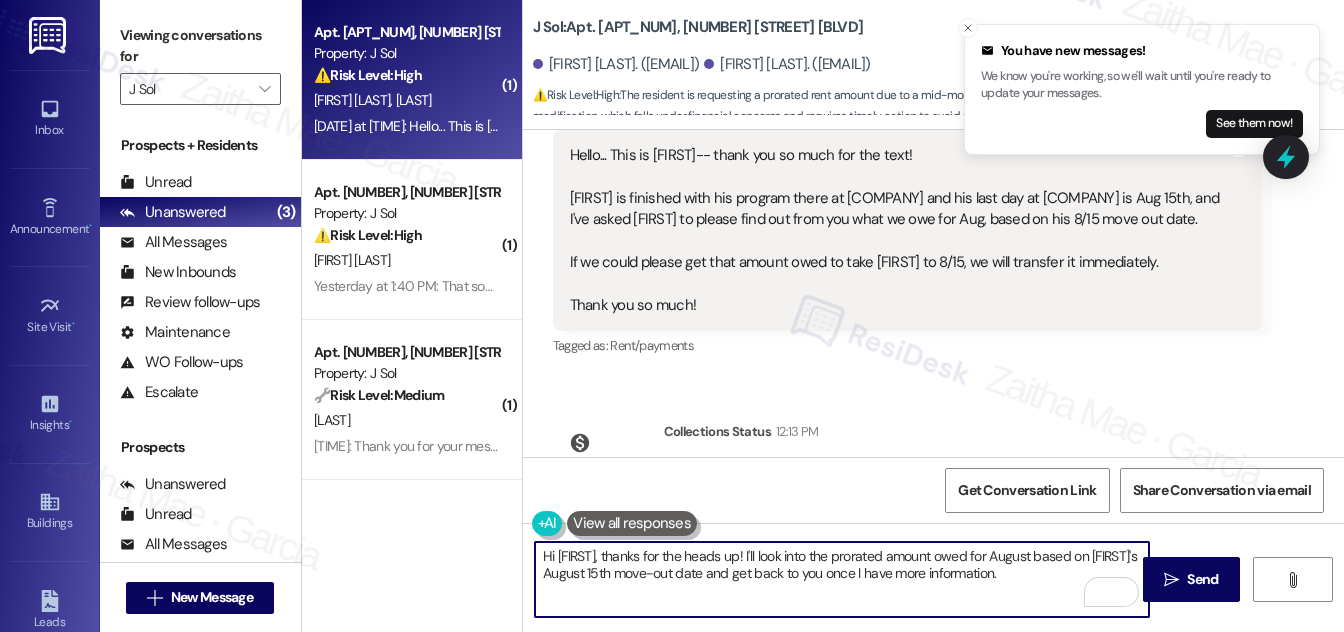 scroll, scrollTop: 2197, scrollLeft: 0, axis: vertical 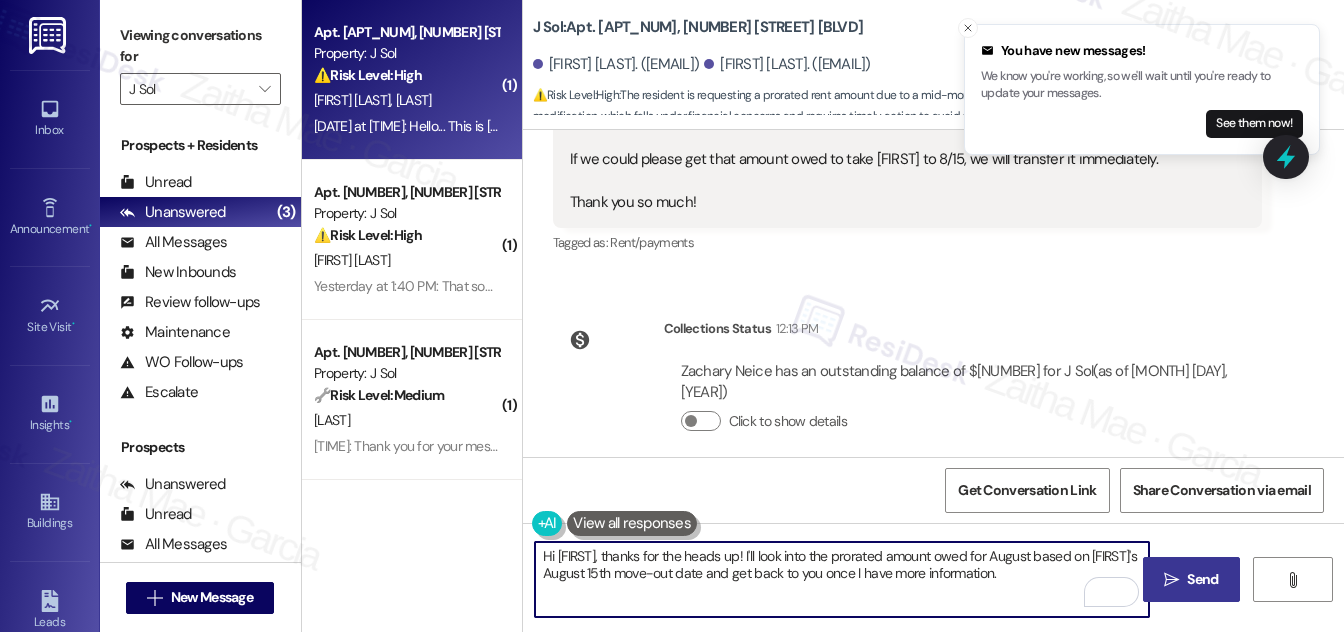 type on "Hi [FIRST], thanks for the heads up! I'll look into the prorated amount owed for August based on [FIRST]'s August 15th move-out date and get back to you once I have more information." 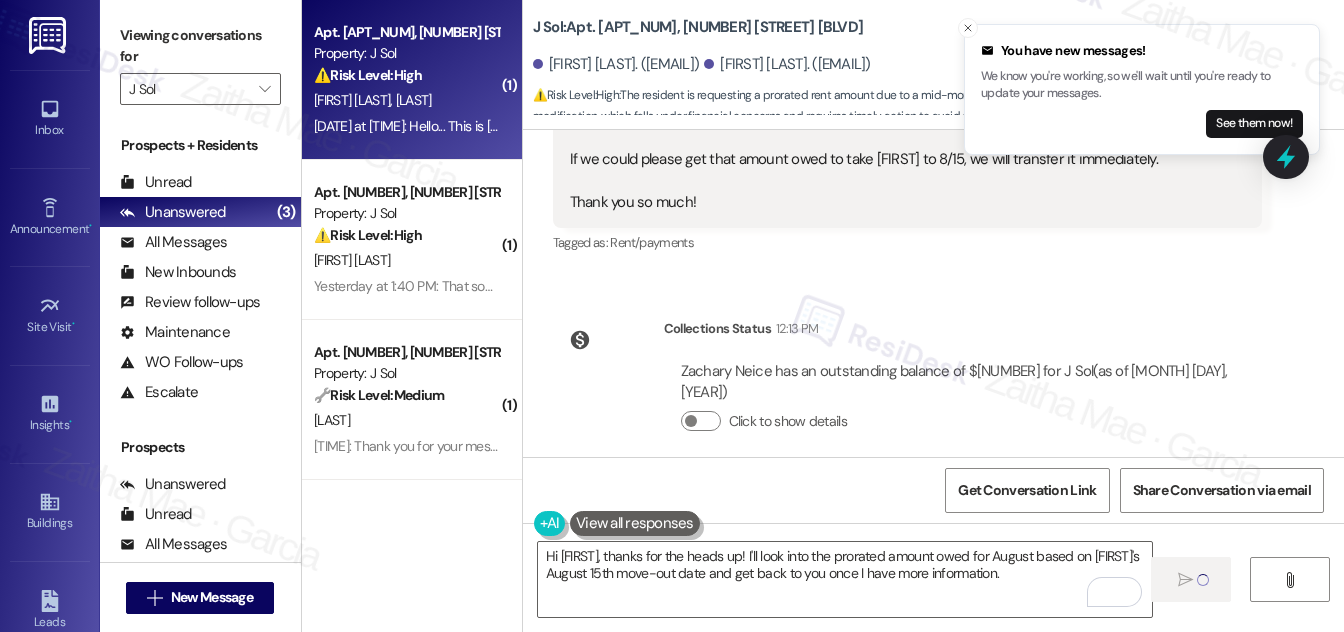 type 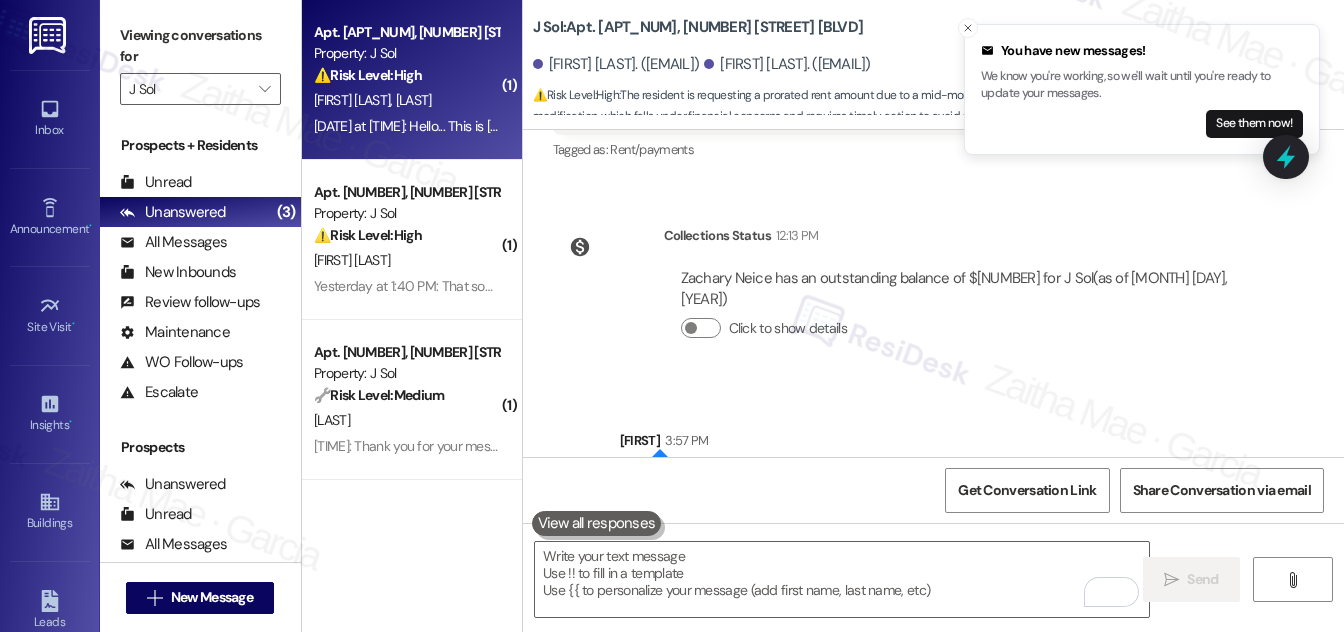 scroll, scrollTop: 2358, scrollLeft: 0, axis: vertical 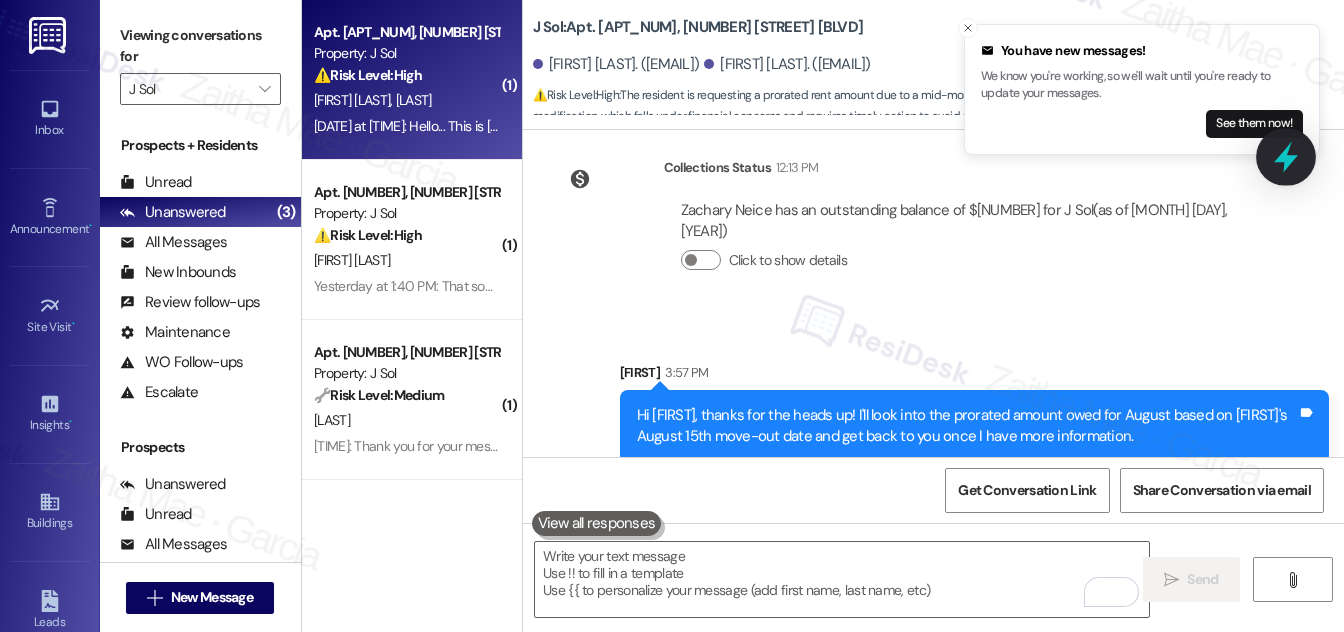 click 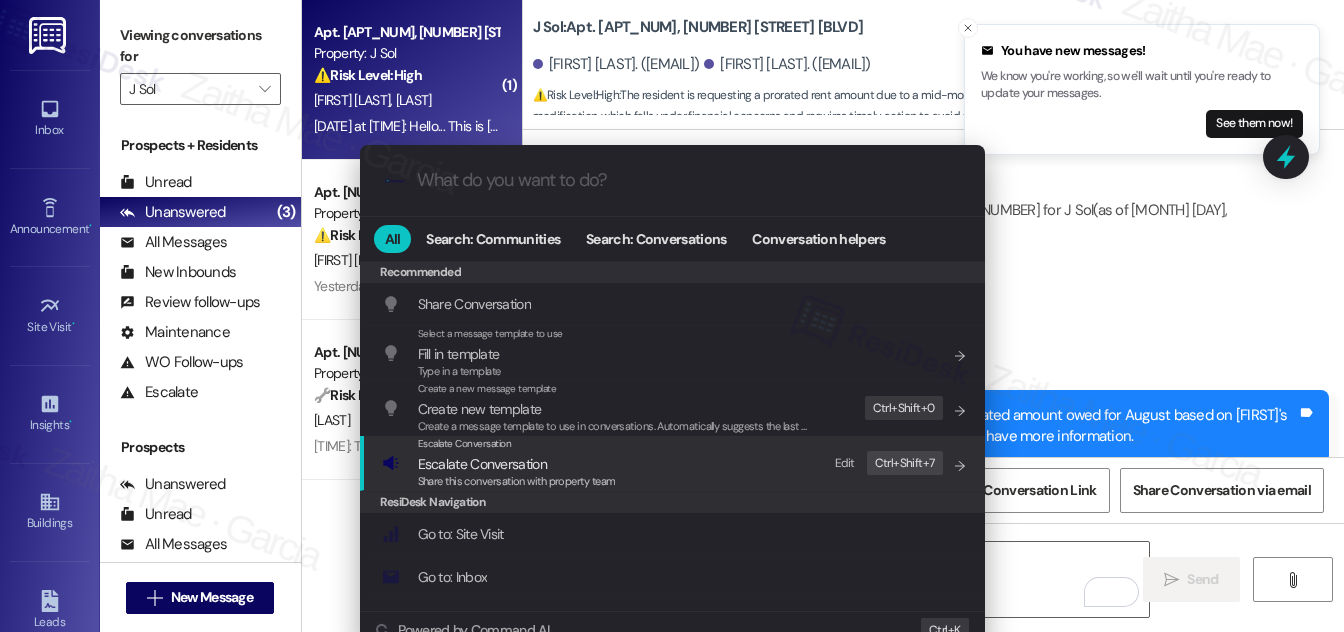 click on "Escalate Conversation" at bounding box center [482, 464] 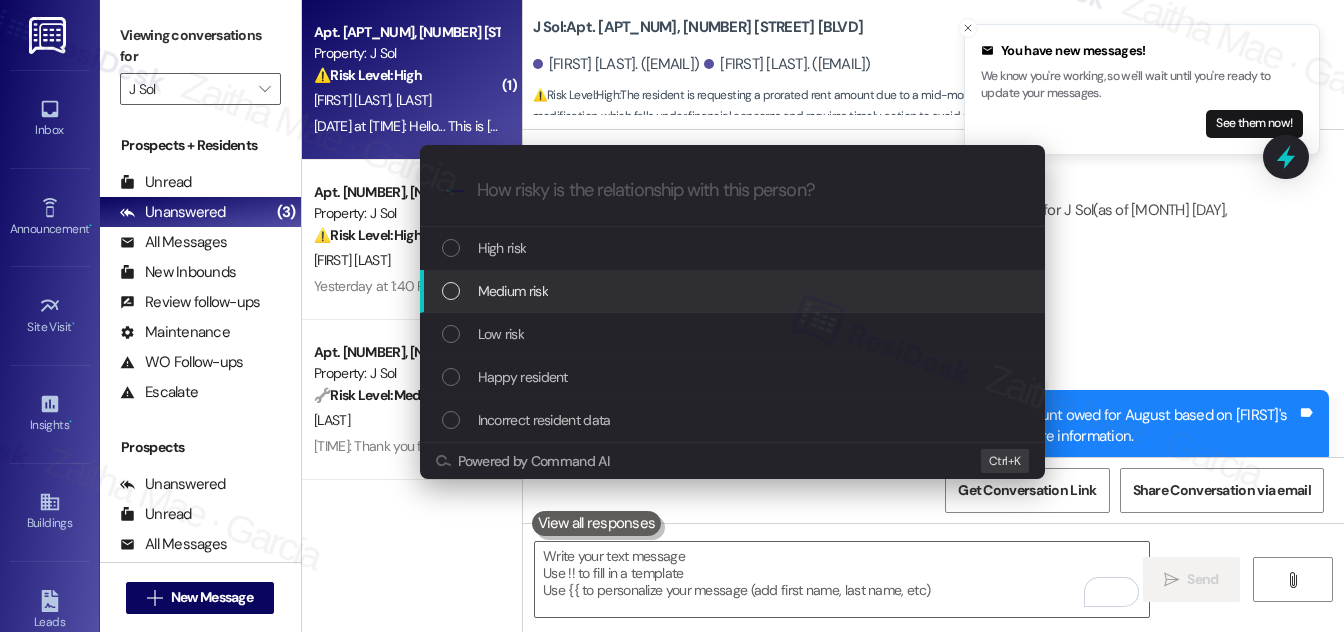 click on "Medium risk" at bounding box center (734, 291) 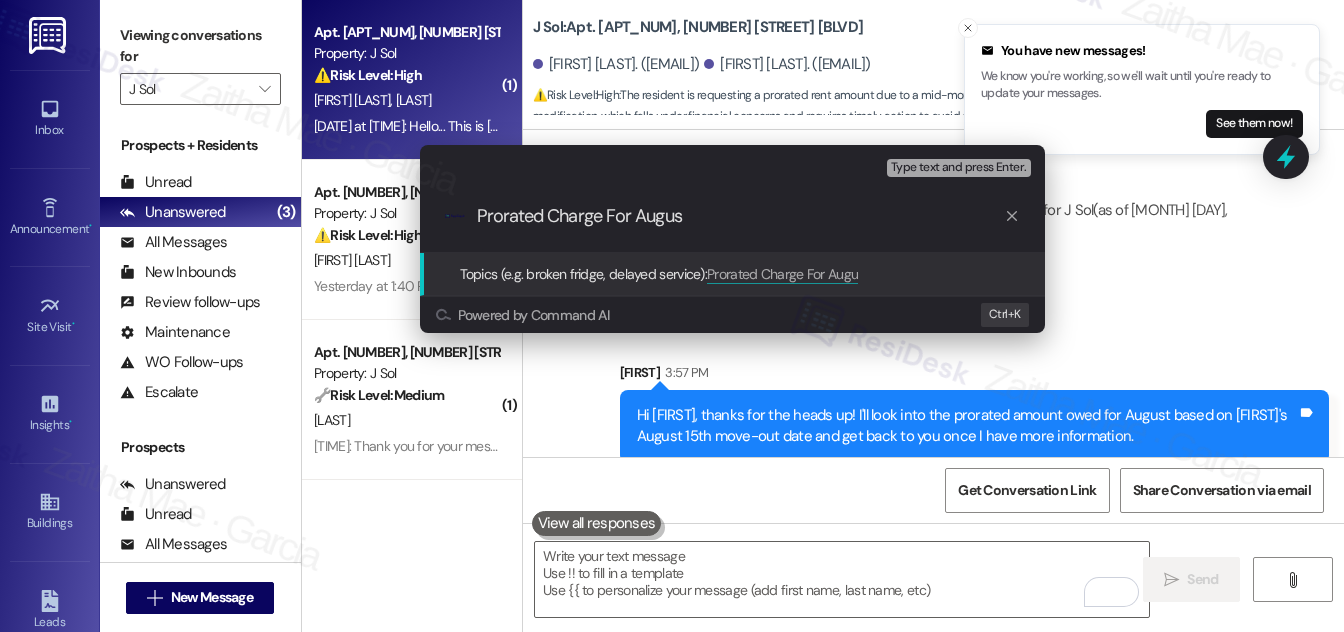 type on "Prorated Charge For August" 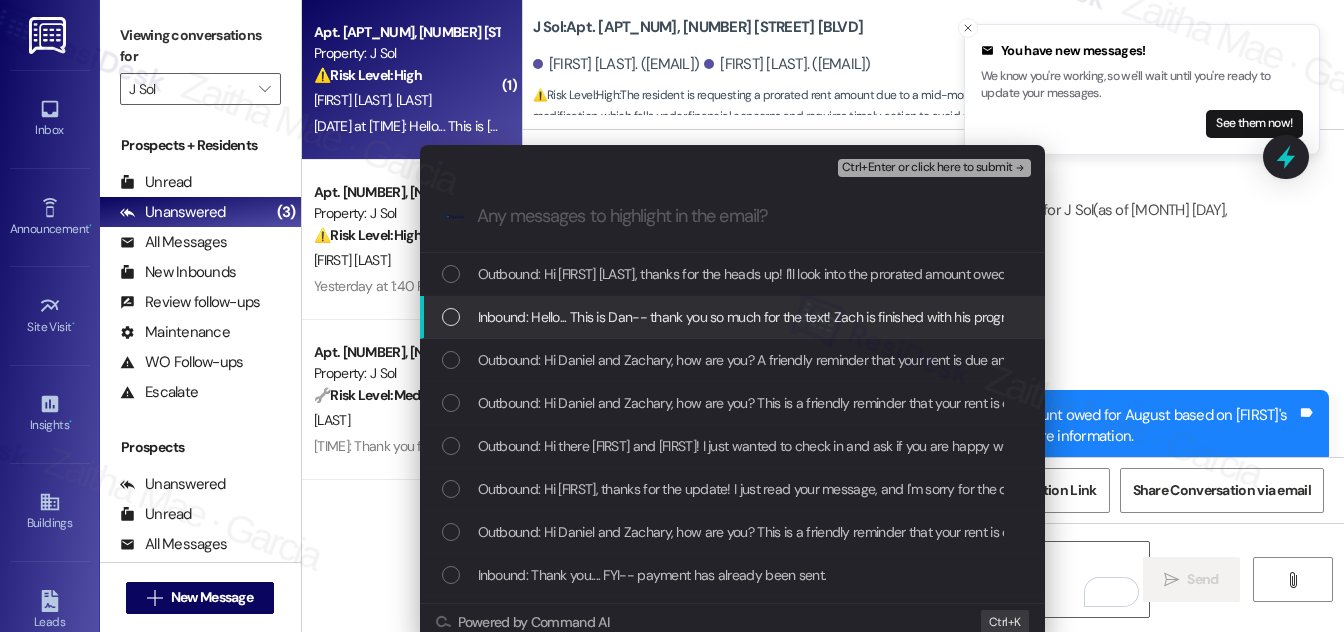 click at bounding box center (451, 317) 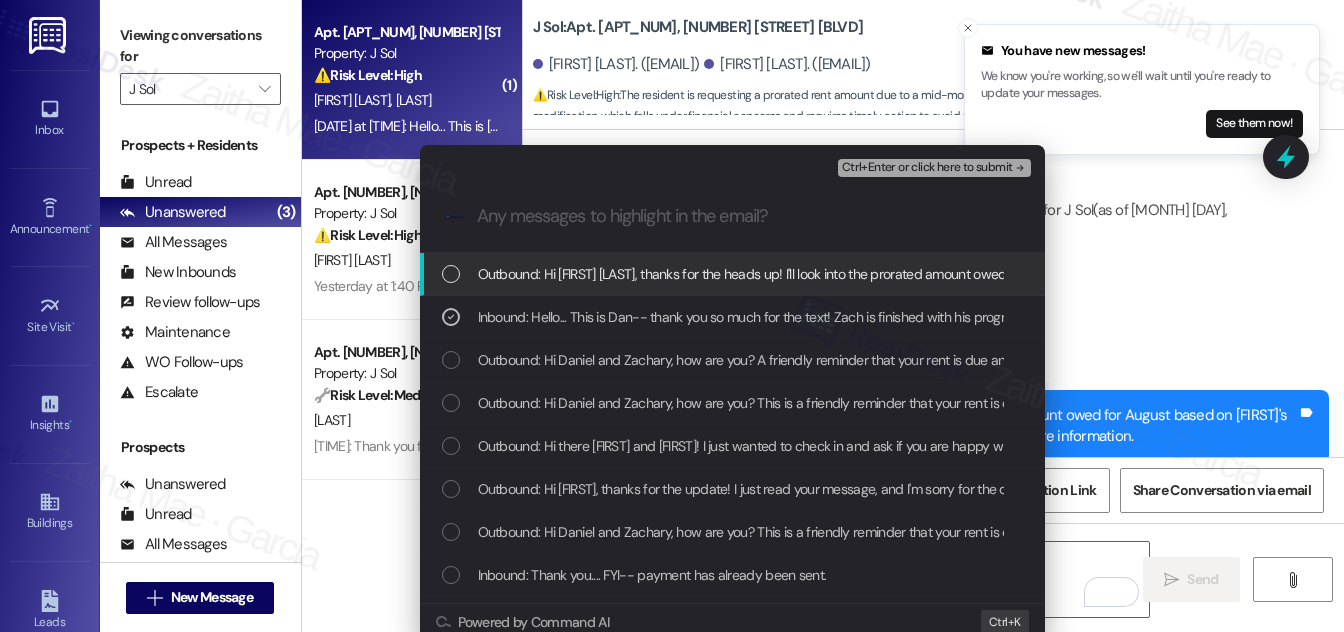click on "Ctrl+Enter or click here to submit" at bounding box center (927, 168) 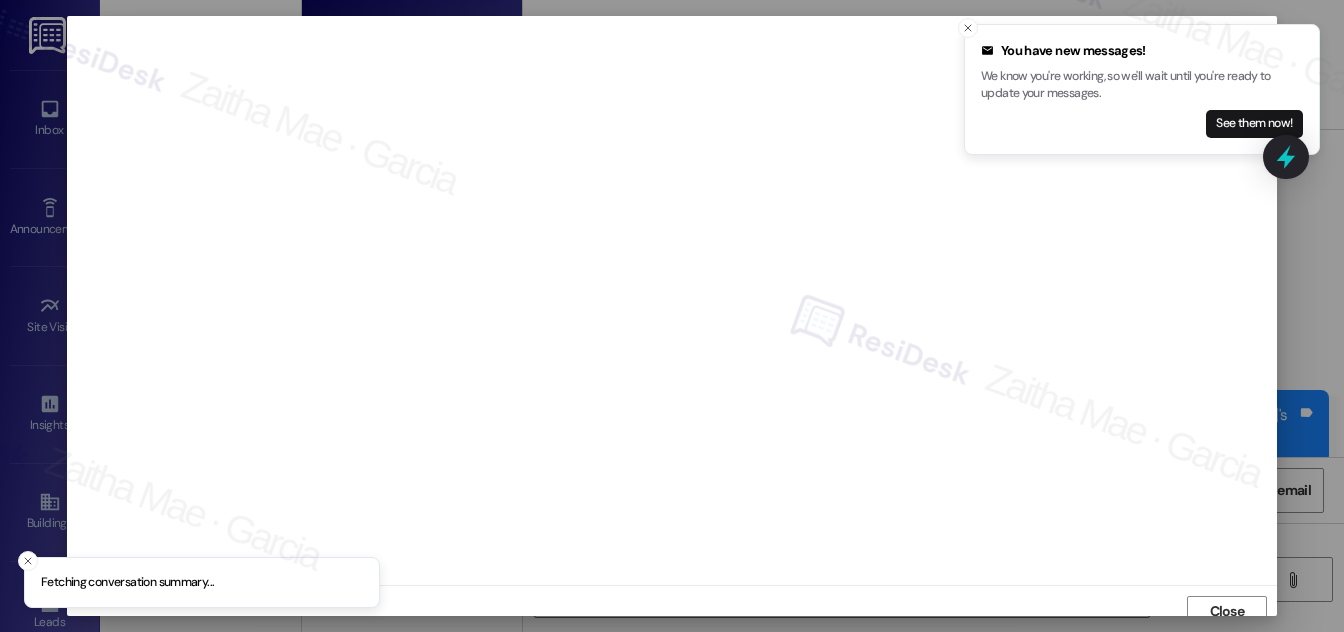 scroll, scrollTop: 11, scrollLeft: 0, axis: vertical 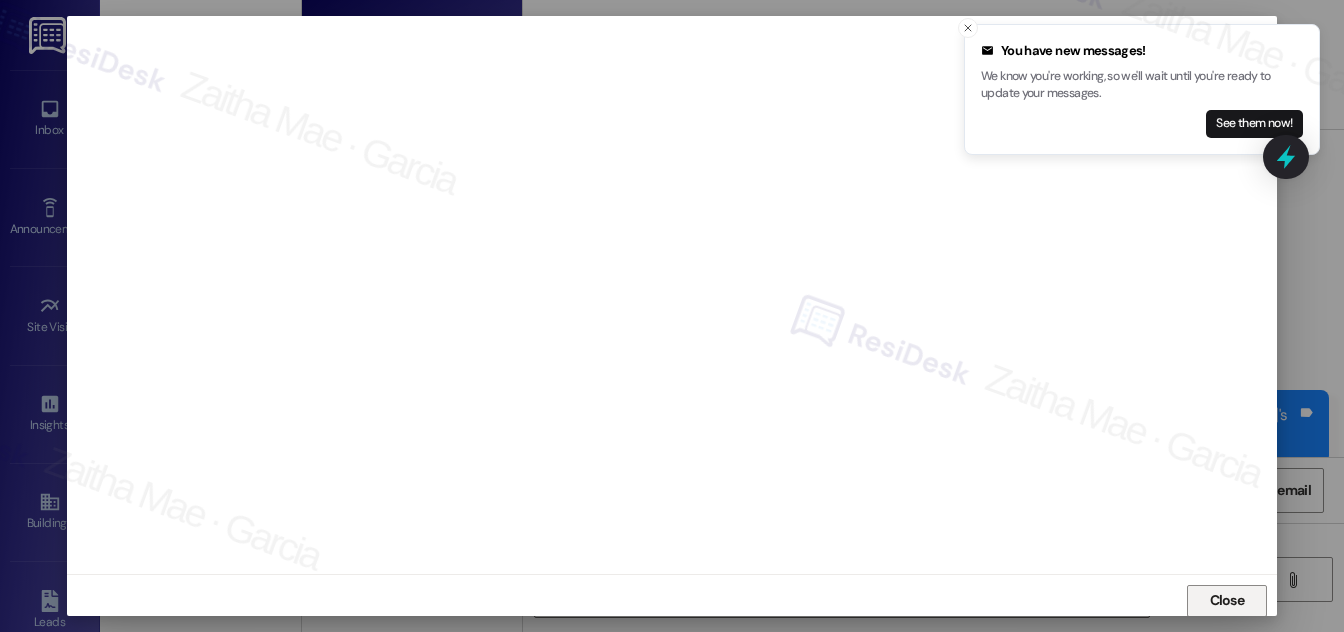 click on "Close" at bounding box center (1227, 600) 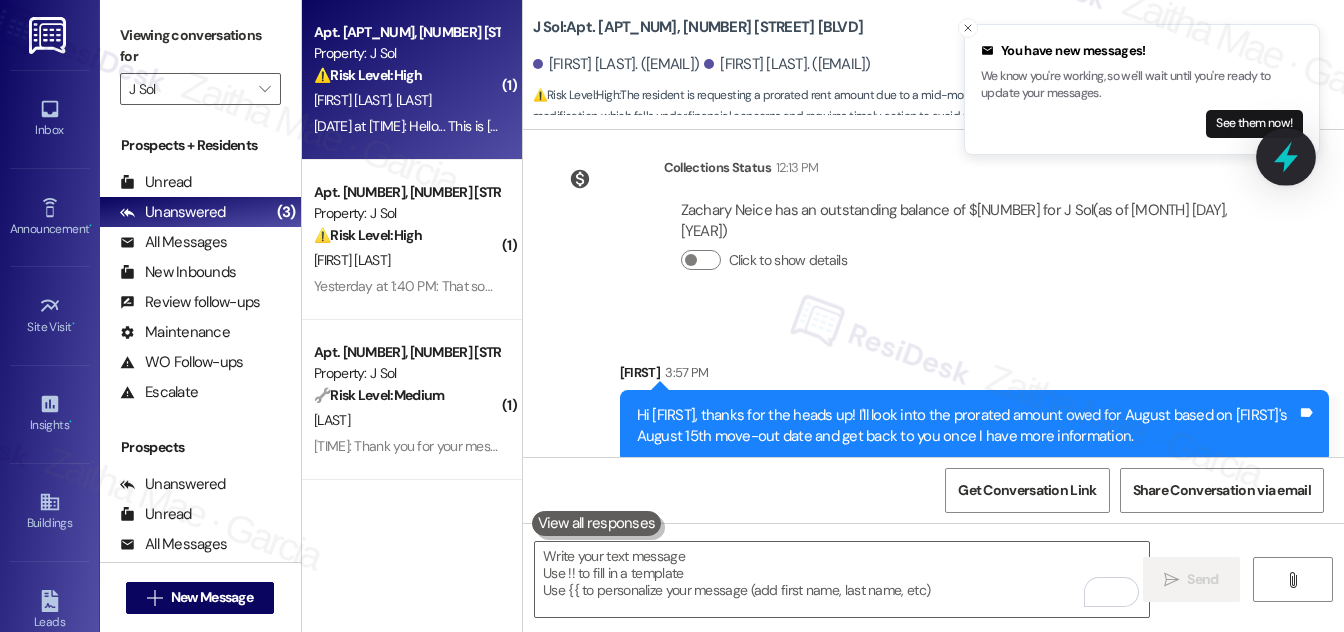 click 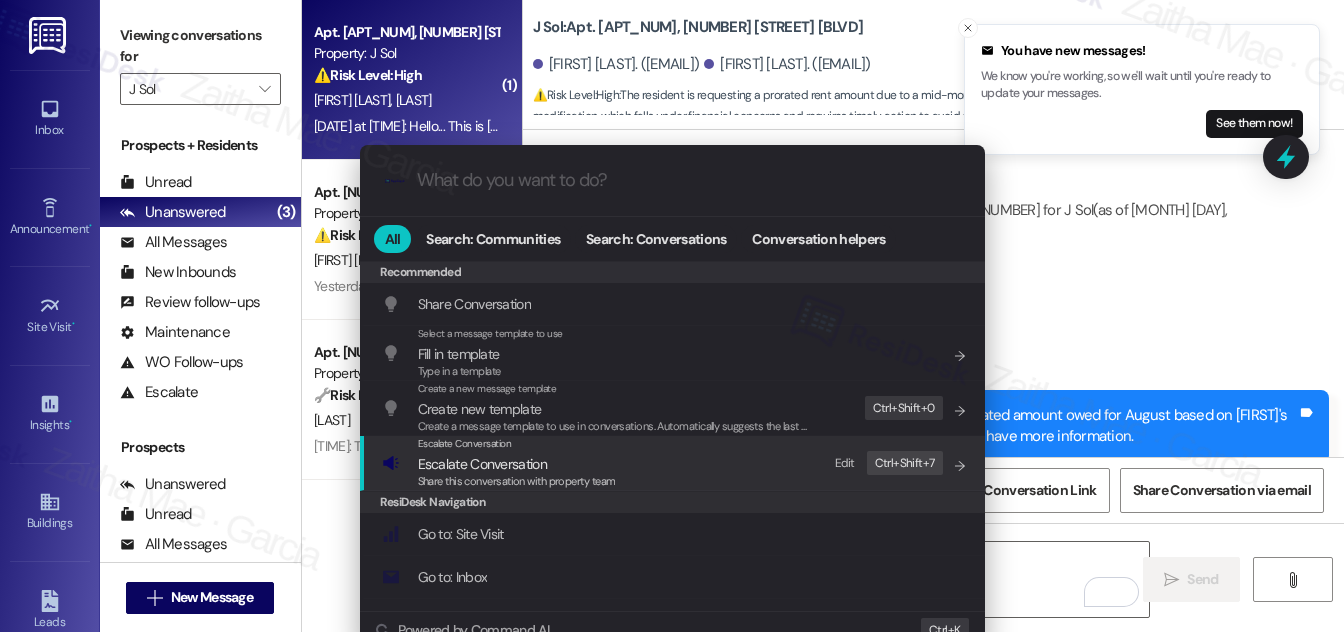 click on "Escalate Conversation" at bounding box center (482, 464) 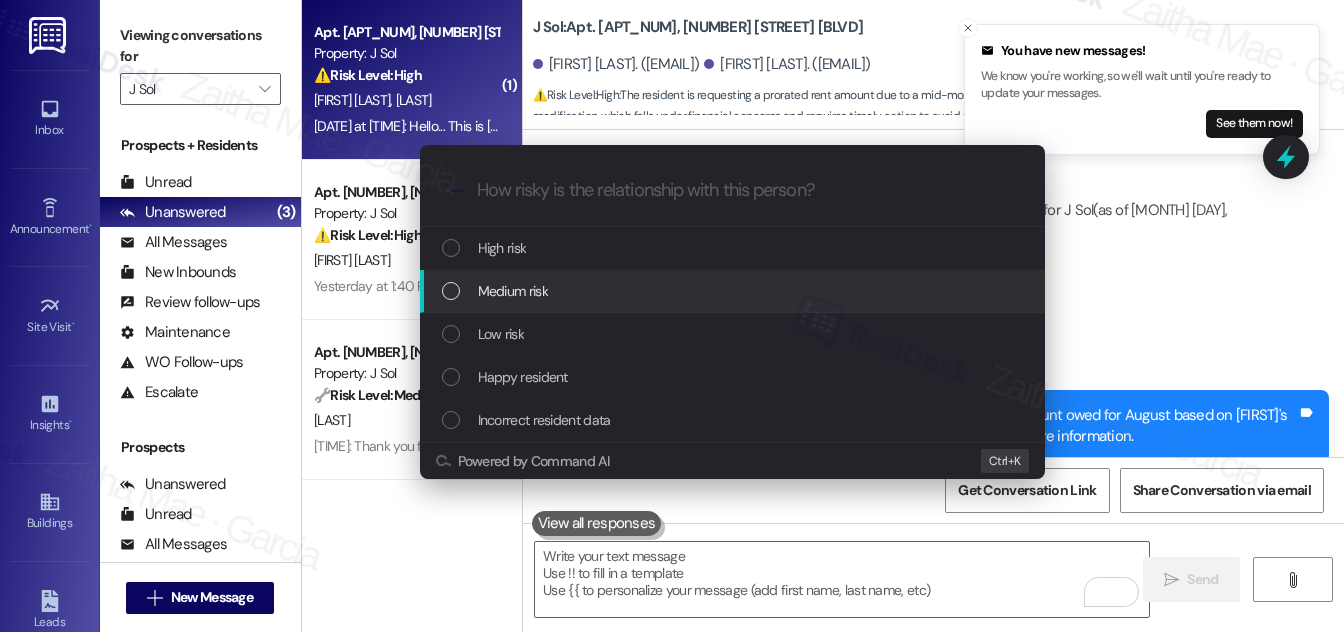 click on "Medium risk" at bounding box center (734, 291) 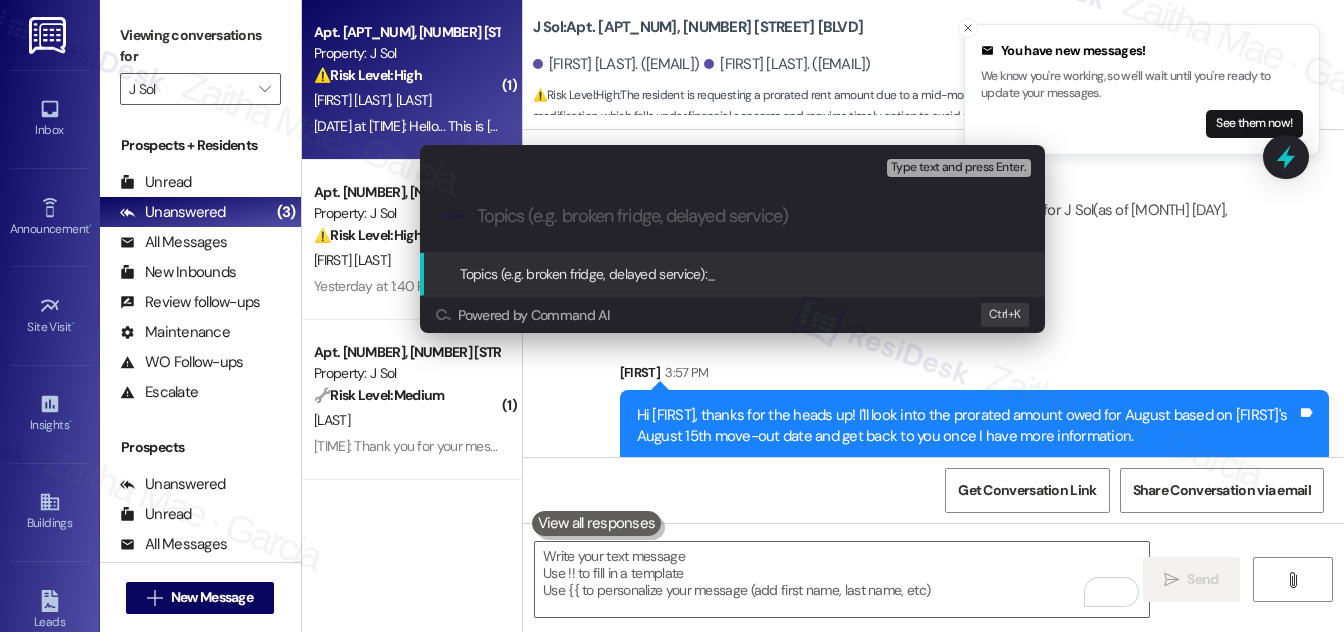 paste on "Prorated Charge For August" 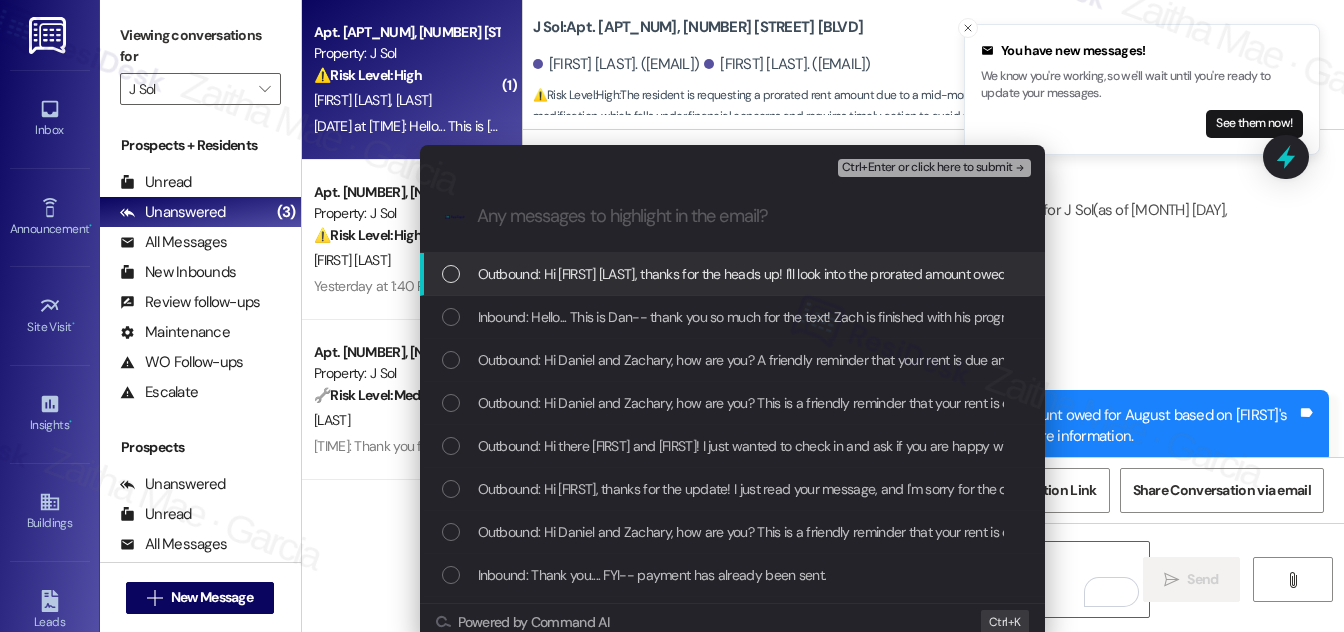 drag, startPoint x: 1201, startPoint y: 302, endPoint x: 1261, endPoint y: 196, distance: 121.80312 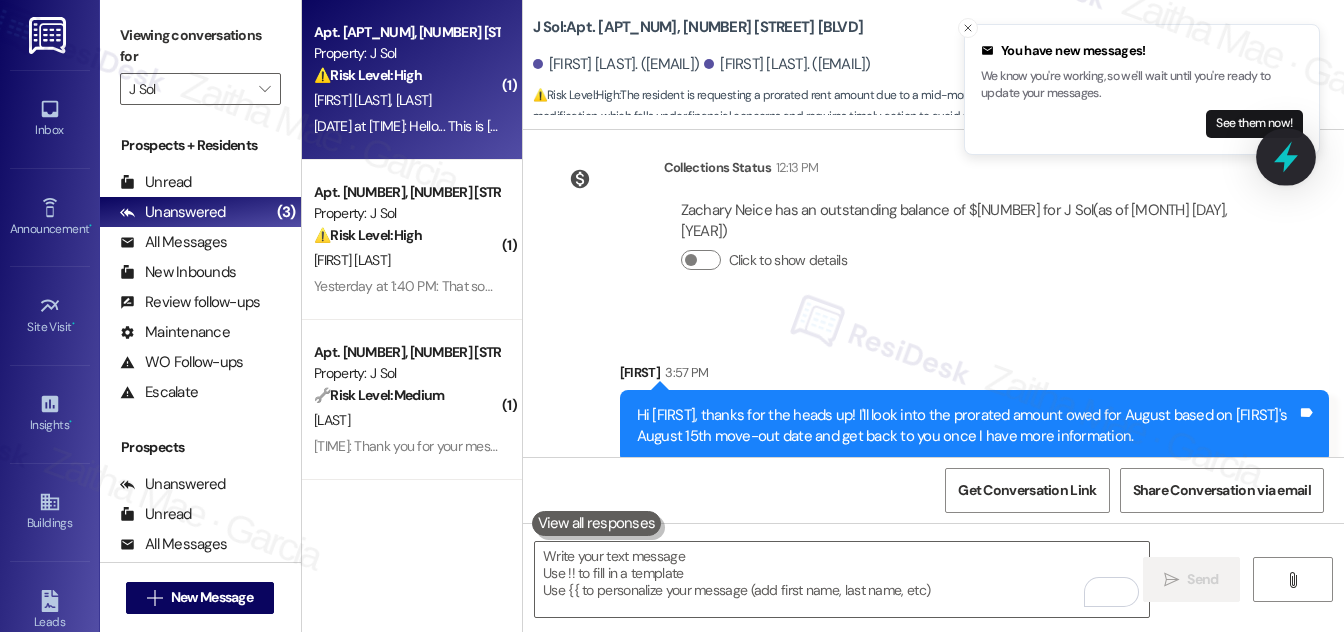 click 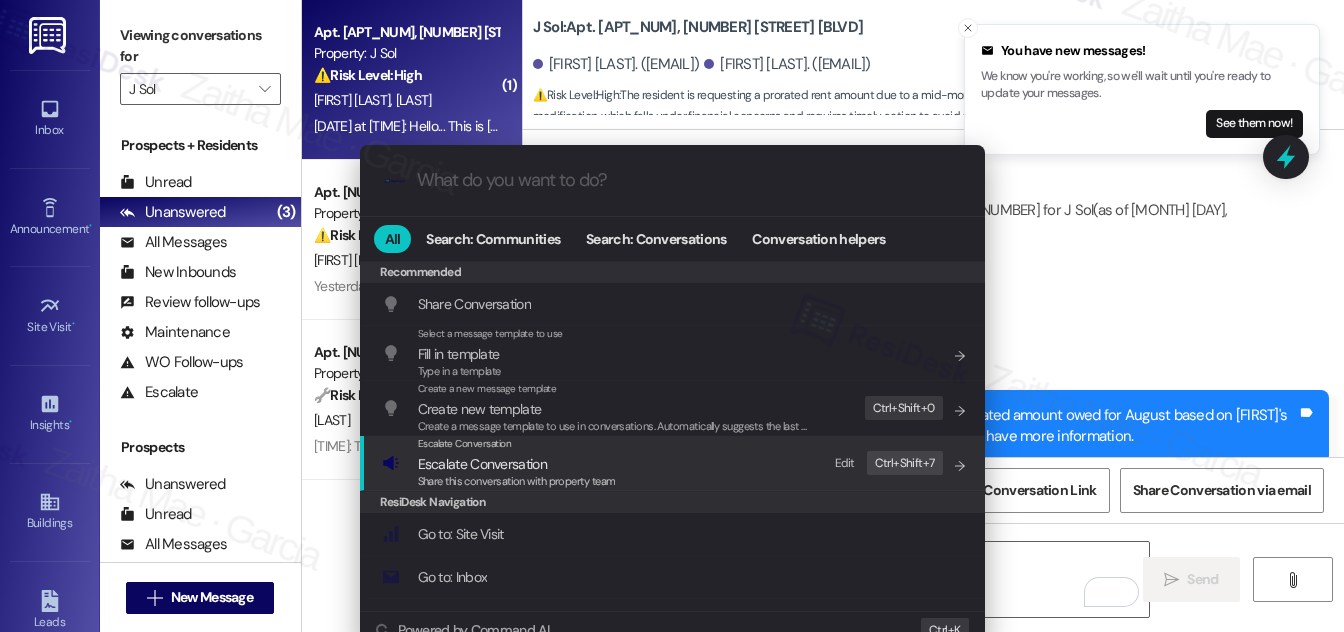 click on "Escalate Conversation" at bounding box center (482, 464) 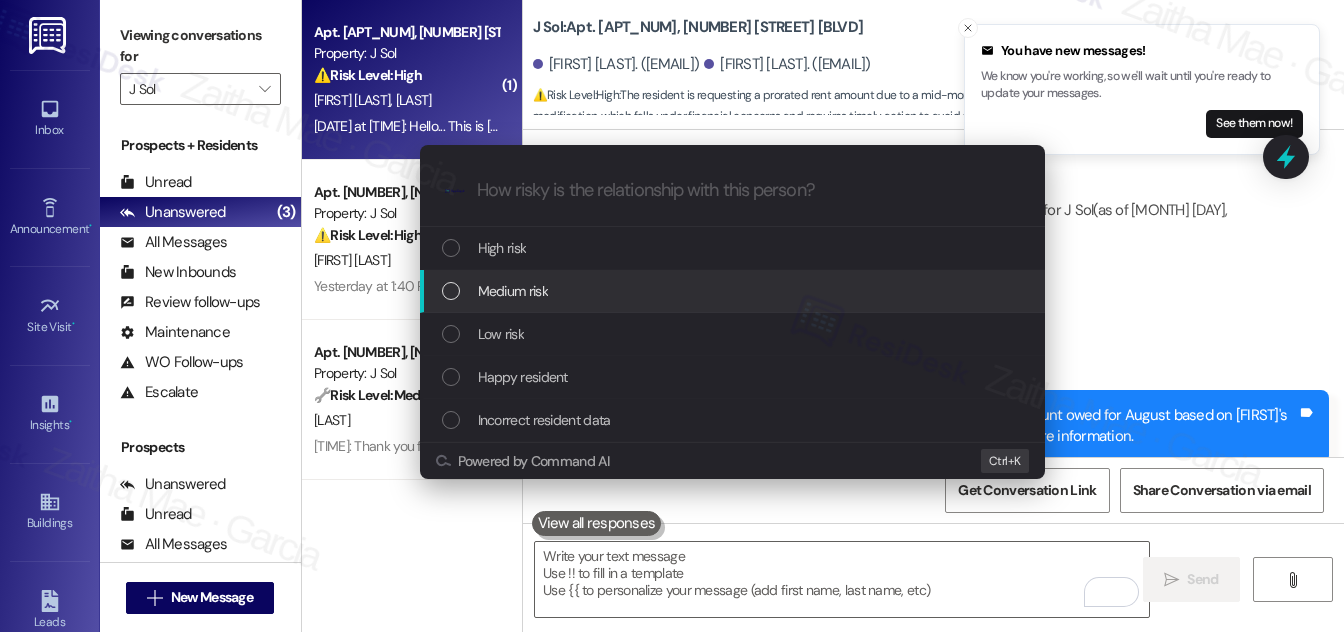 click on "Medium risk" at bounding box center [513, 291] 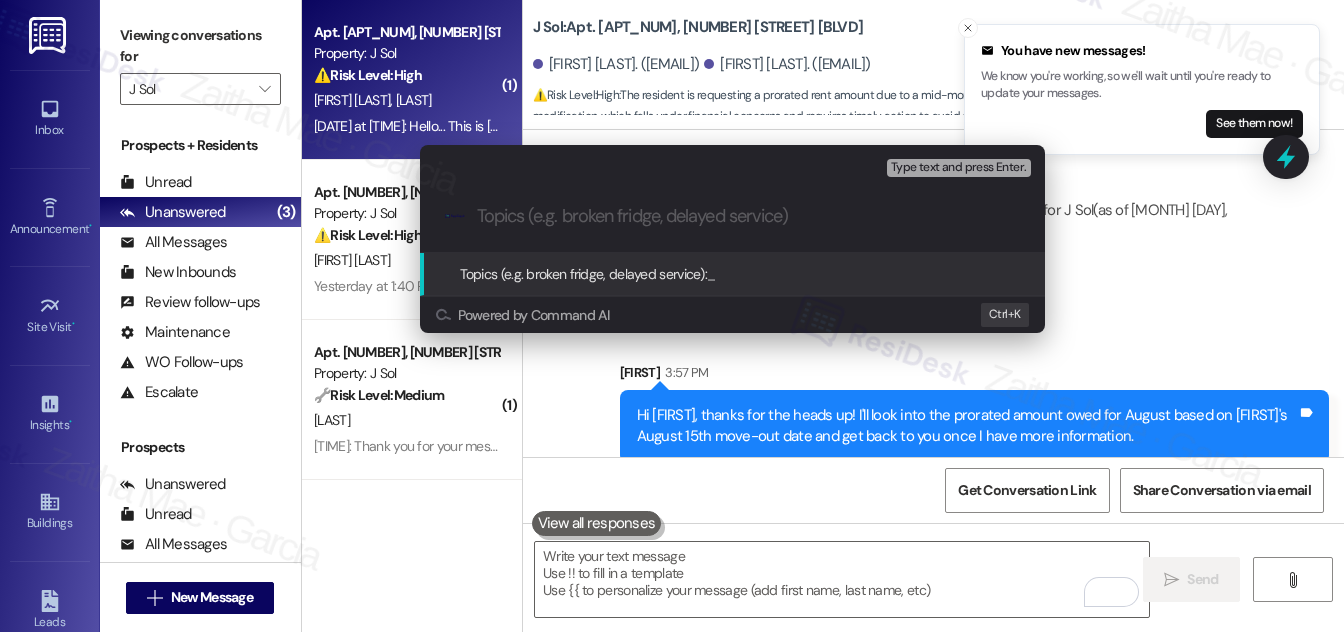 paste on "Prorated Charge For August" 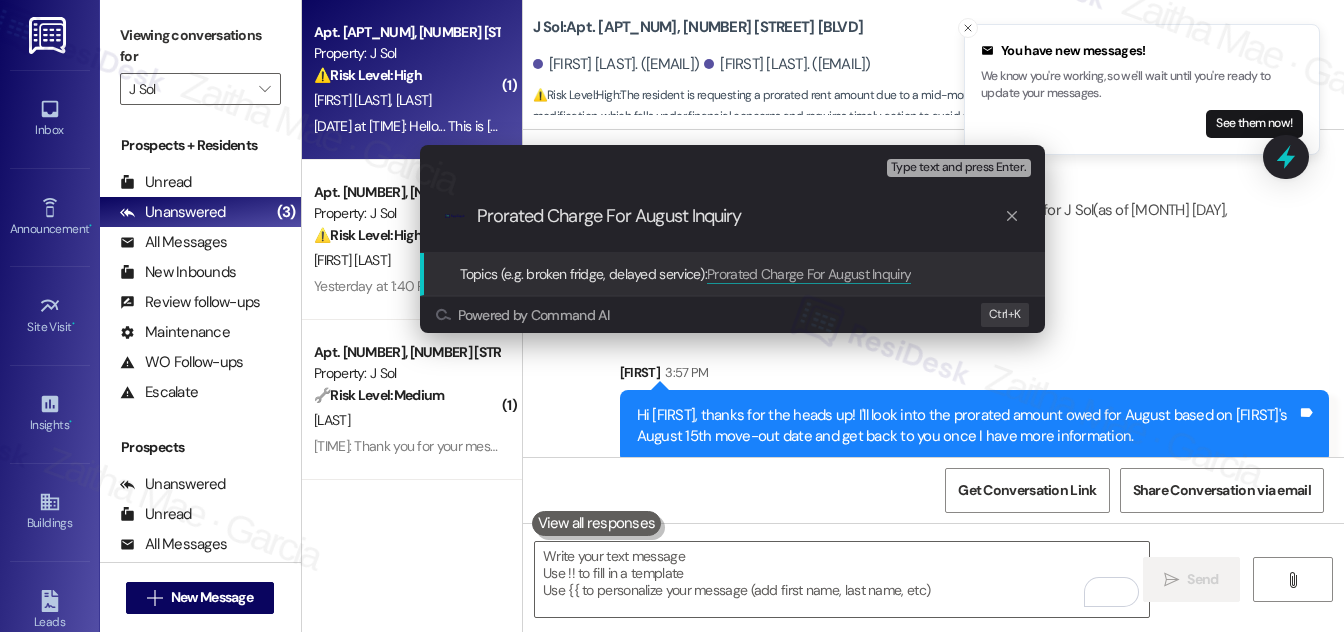 click on "Prorated Charge For August Inquiry" at bounding box center [740, 216] 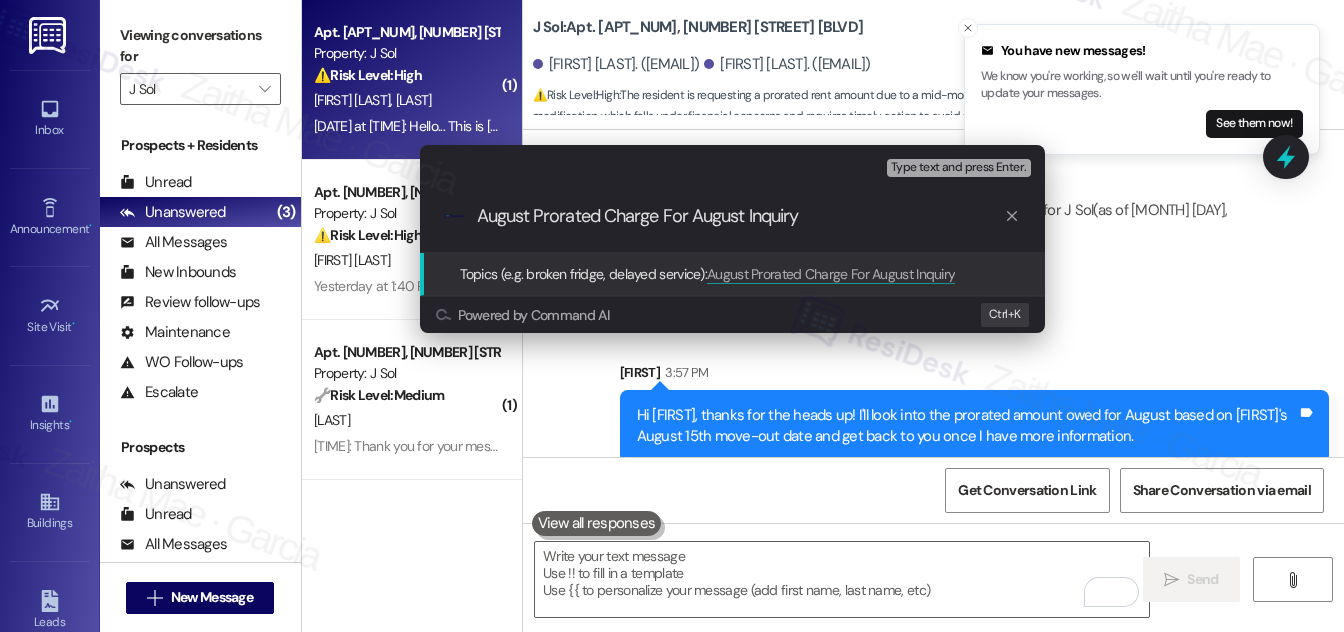 click on "August Prorated Charge For August Inquiry" at bounding box center (740, 216) 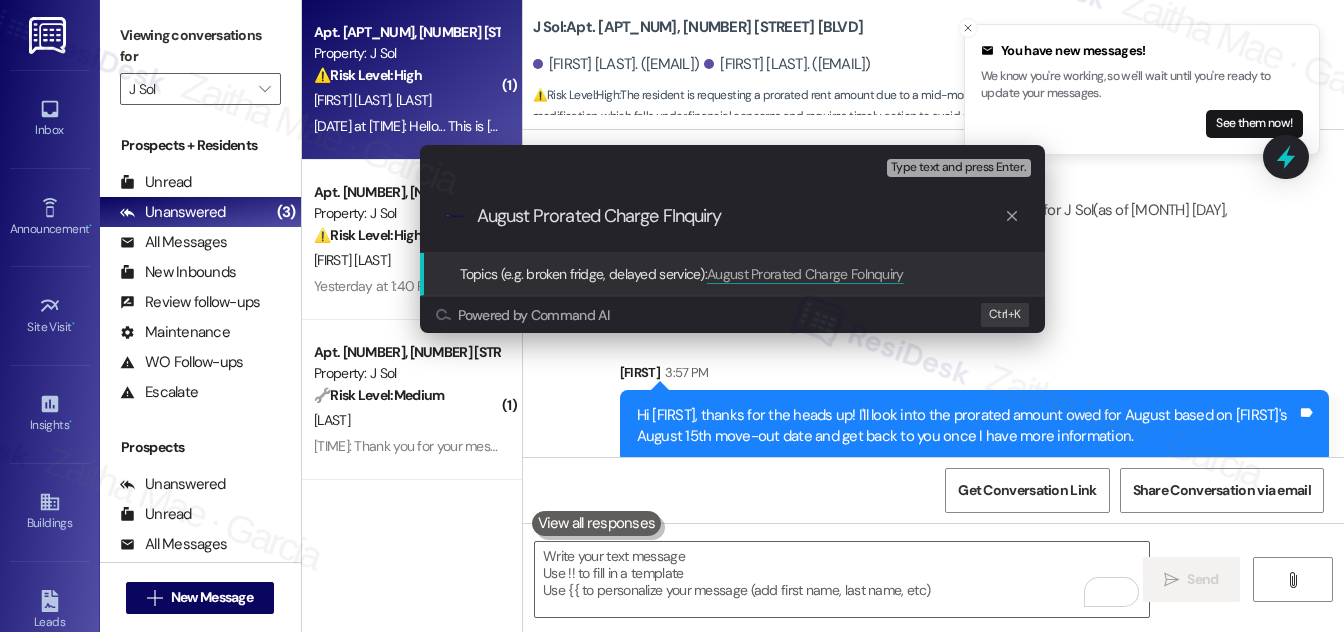 type on "August Prorated Charge Inquiry" 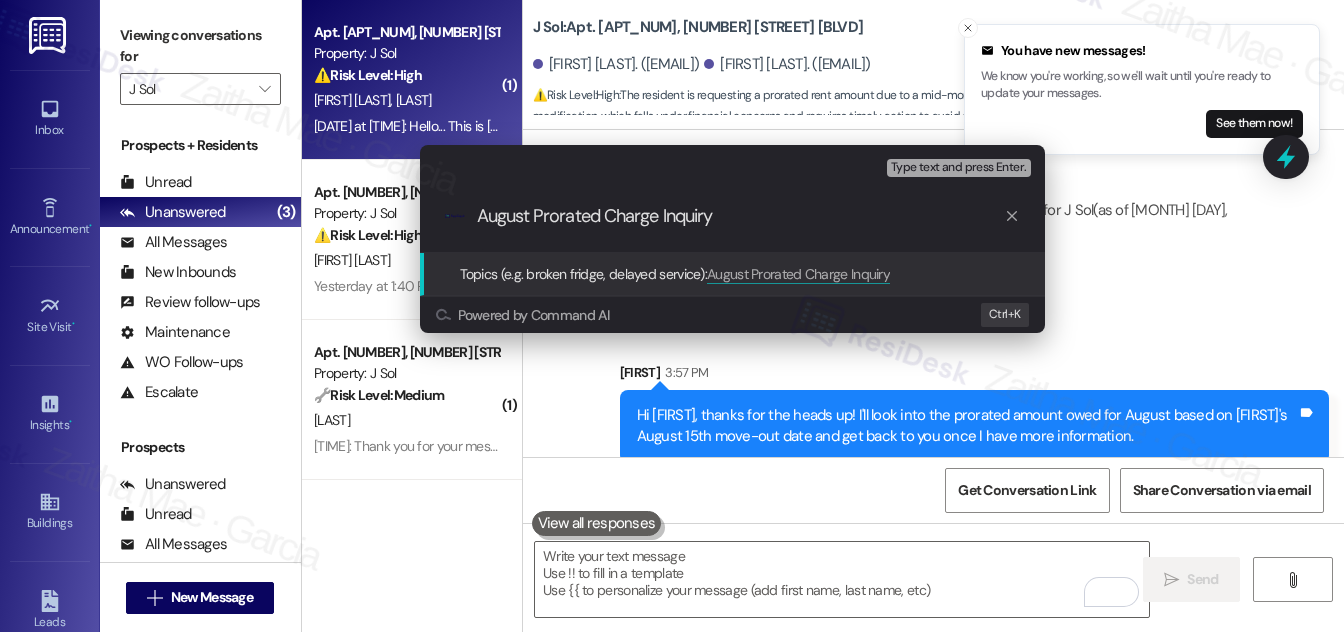 type 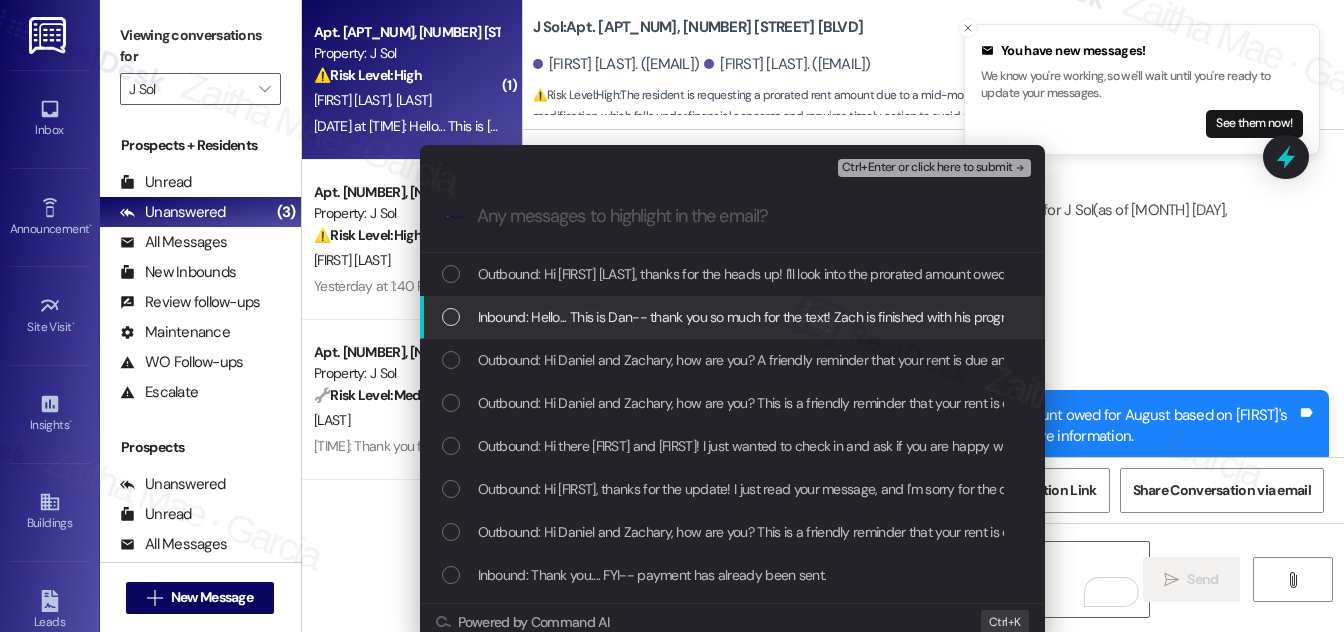 click at bounding box center (451, 317) 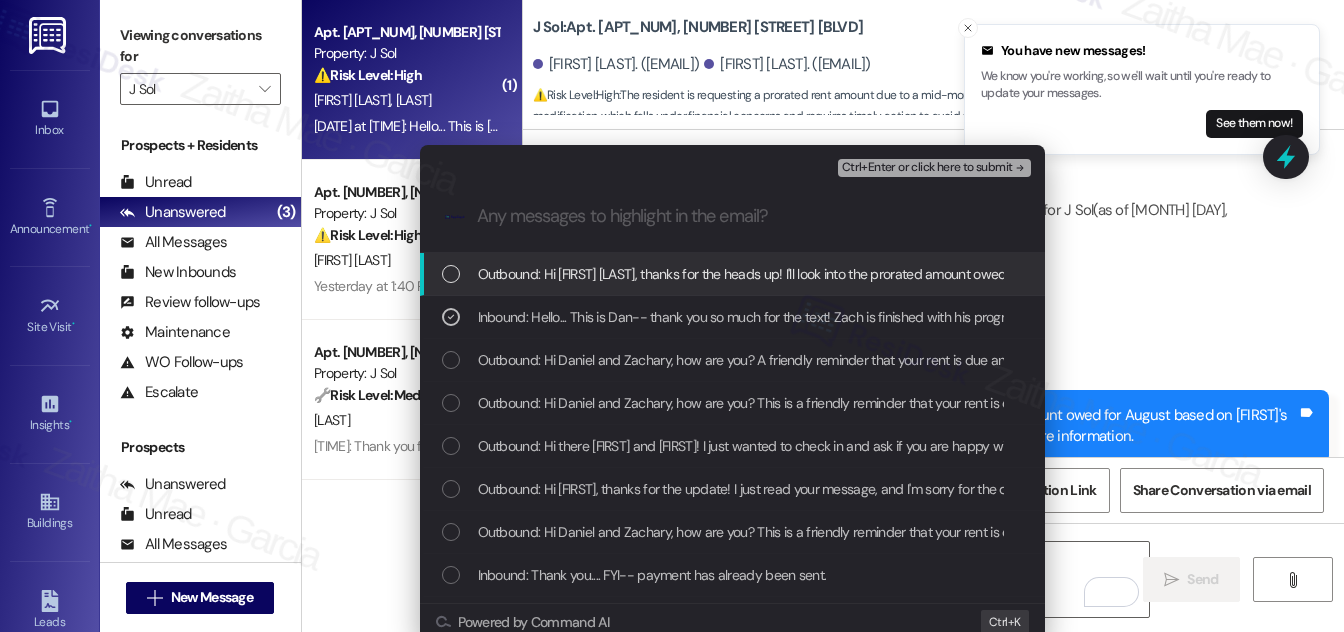 click on "Ctrl+Enter or click here to submit" at bounding box center [927, 168] 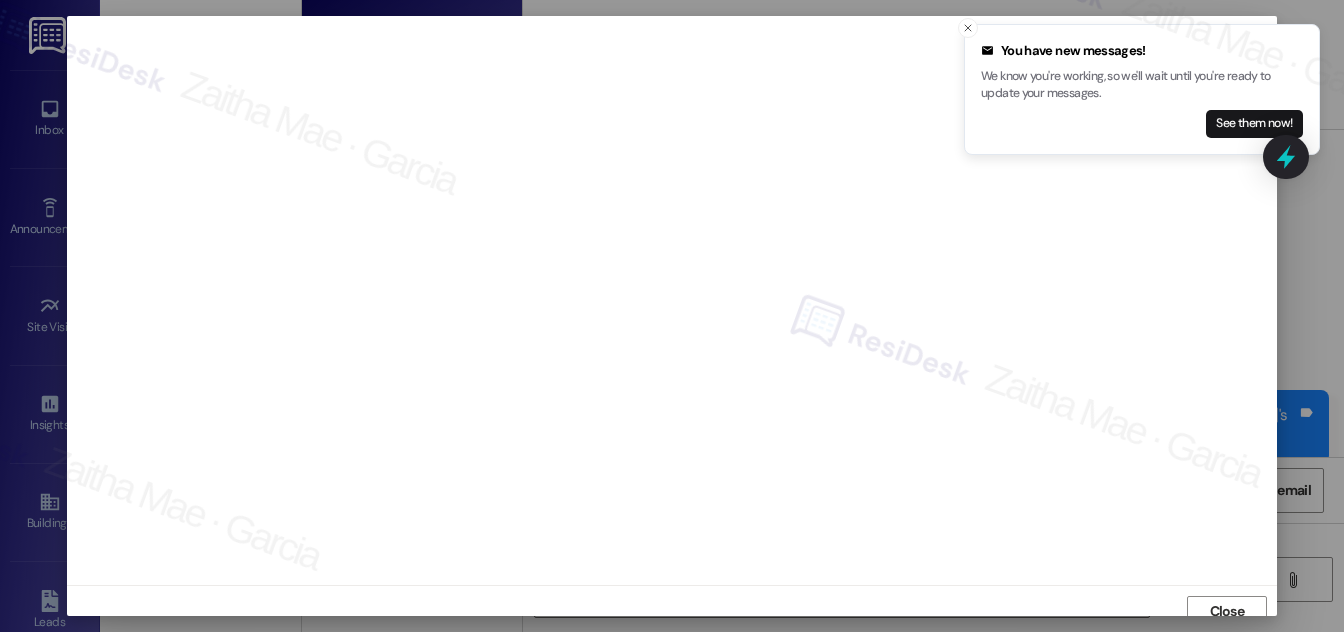 scroll, scrollTop: 11, scrollLeft: 0, axis: vertical 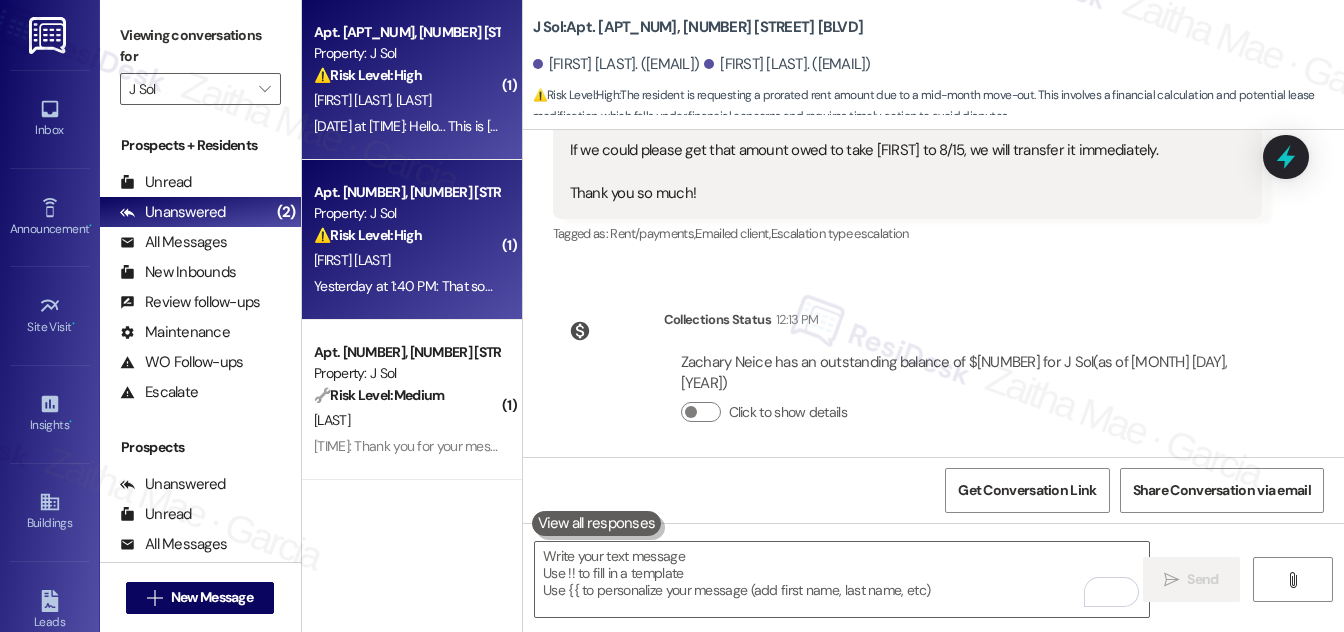 click on "[FIRST] [LAST]" at bounding box center [406, 260] 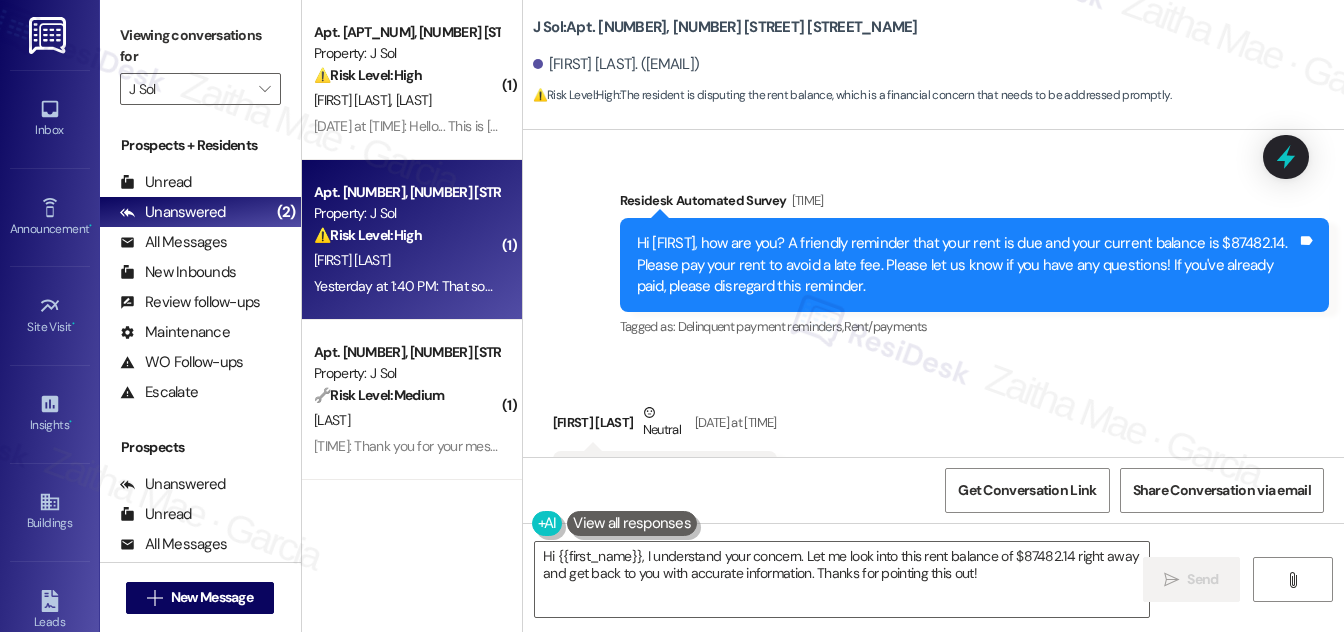 scroll, scrollTop: 1196, scrollLeft: 0, axis: vertical 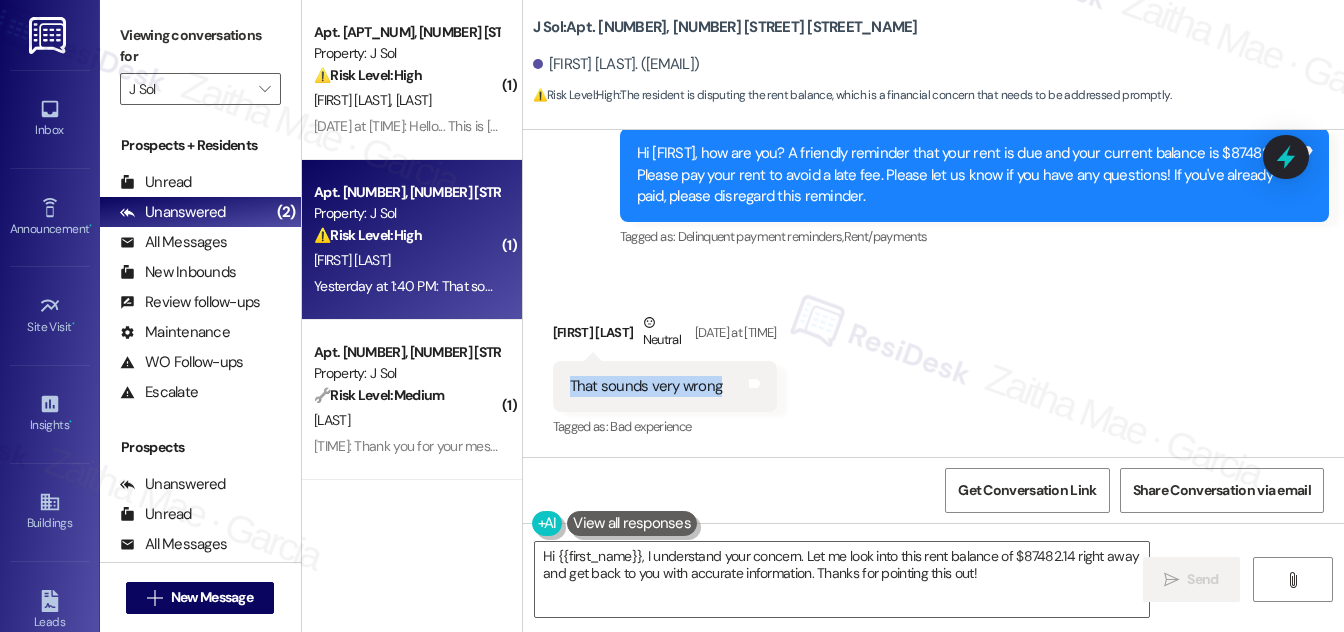 drag, startPoint x: 565, startPoint y: 388, endPoint x: 741, endPoint y: 410, distance: 177.36967 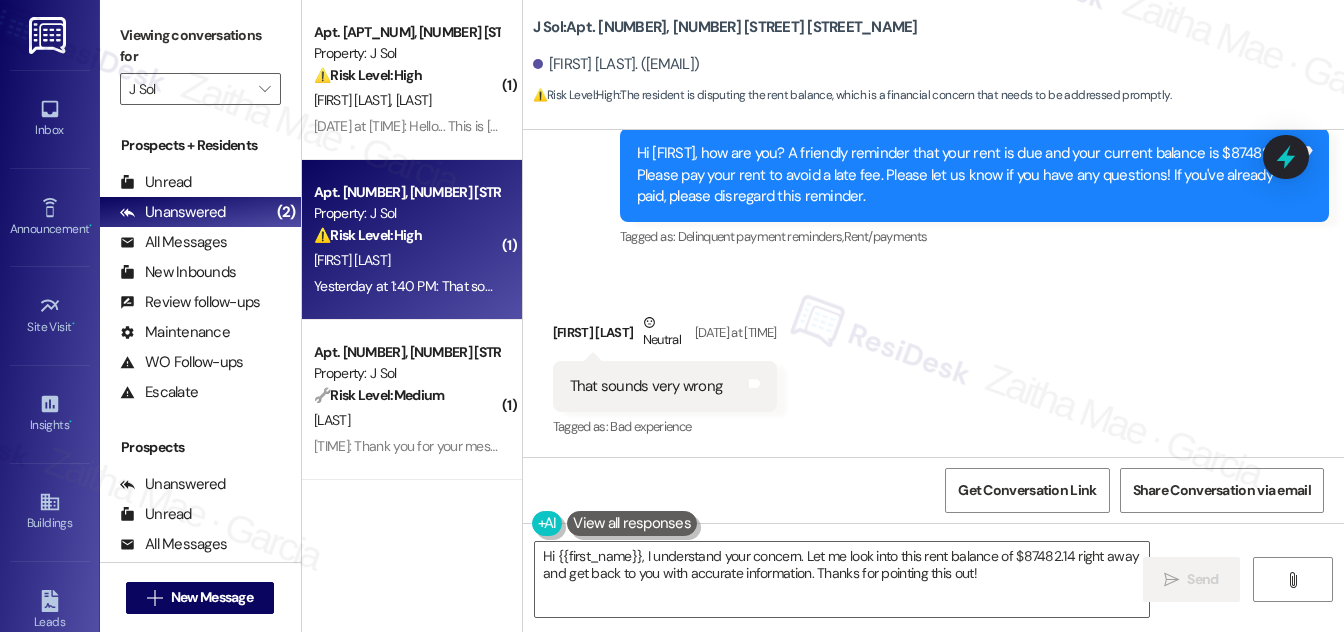 drag, startPoint x: 919, startPoint y: 344, endPoint x: 909, endPoint y: 346, distance: 10.198039 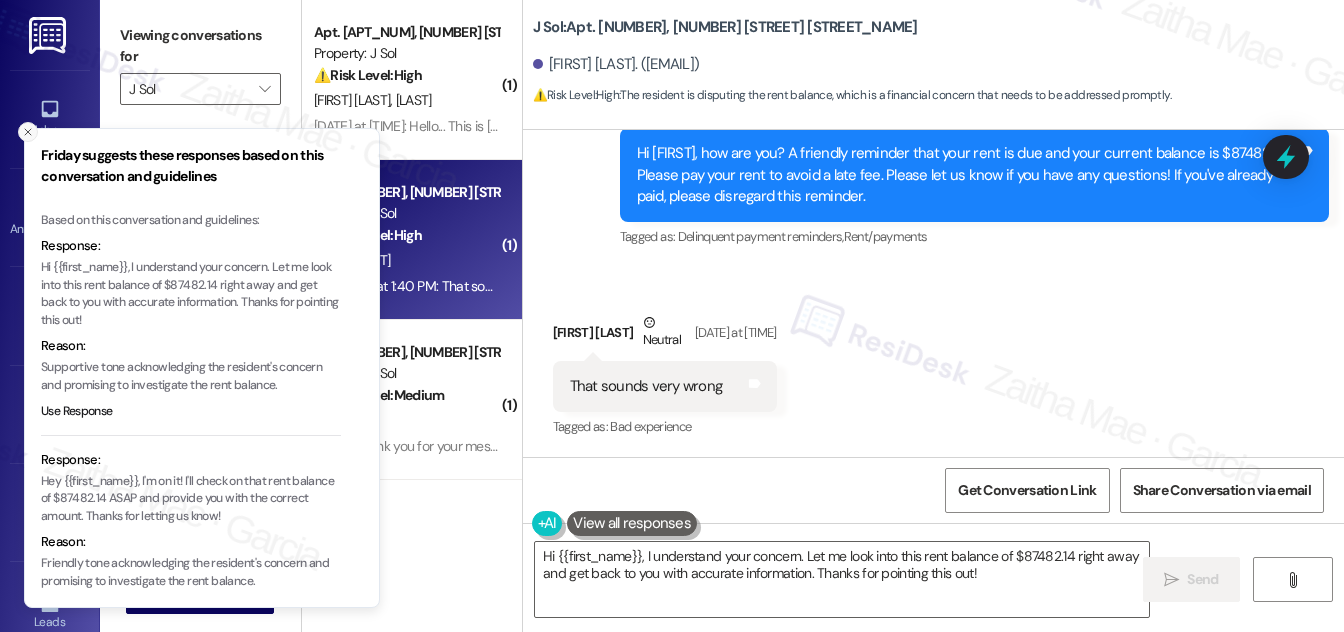 click at bounding box center (28, 132) 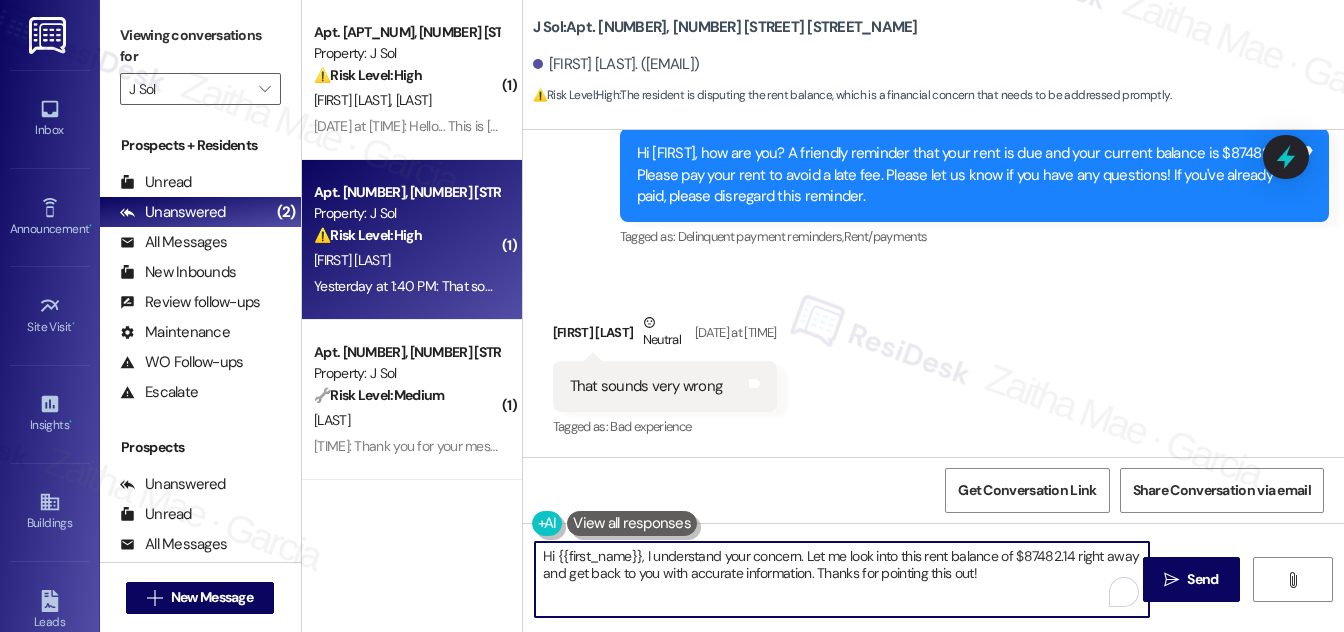 drag, startPoint x: 858, startPoint y: 556, endPoint x: 993, endPoint y: 579, distance: 136.94525 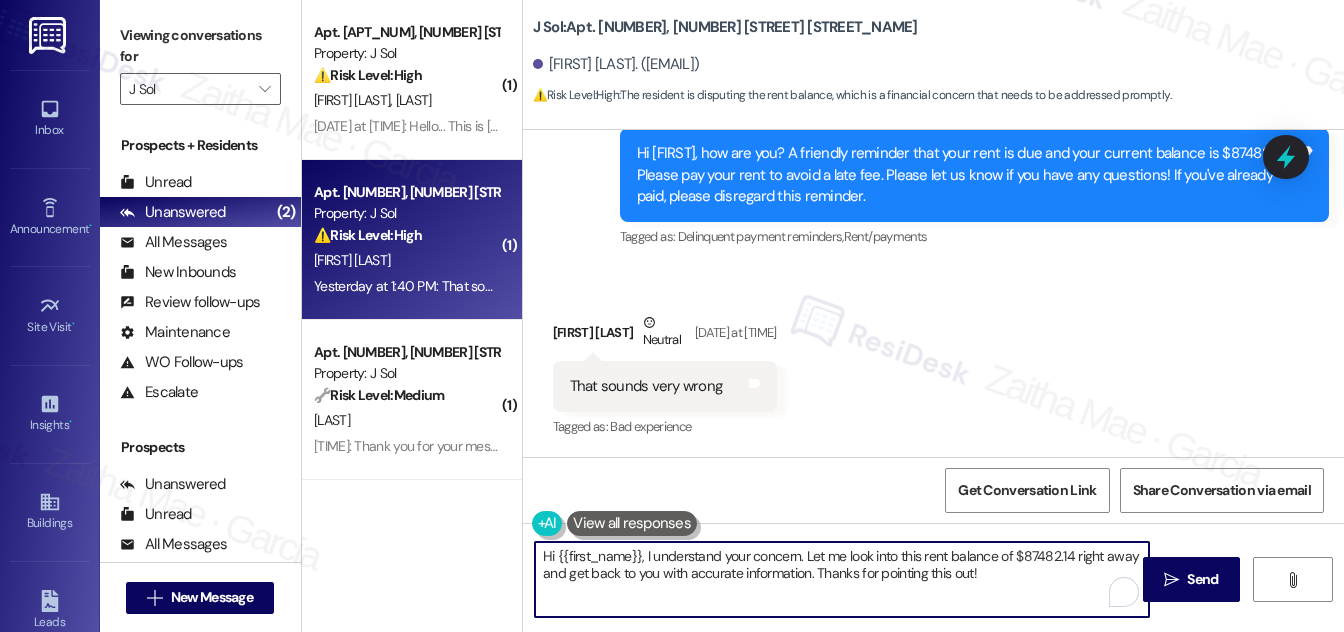 click on "Hi {{first_name}}, I understand your concern. Let me look into this rent balance of $87482.14 right away and get back to you with accurate information. Thanks for pointing this out!" at bounding box center (842, 579) 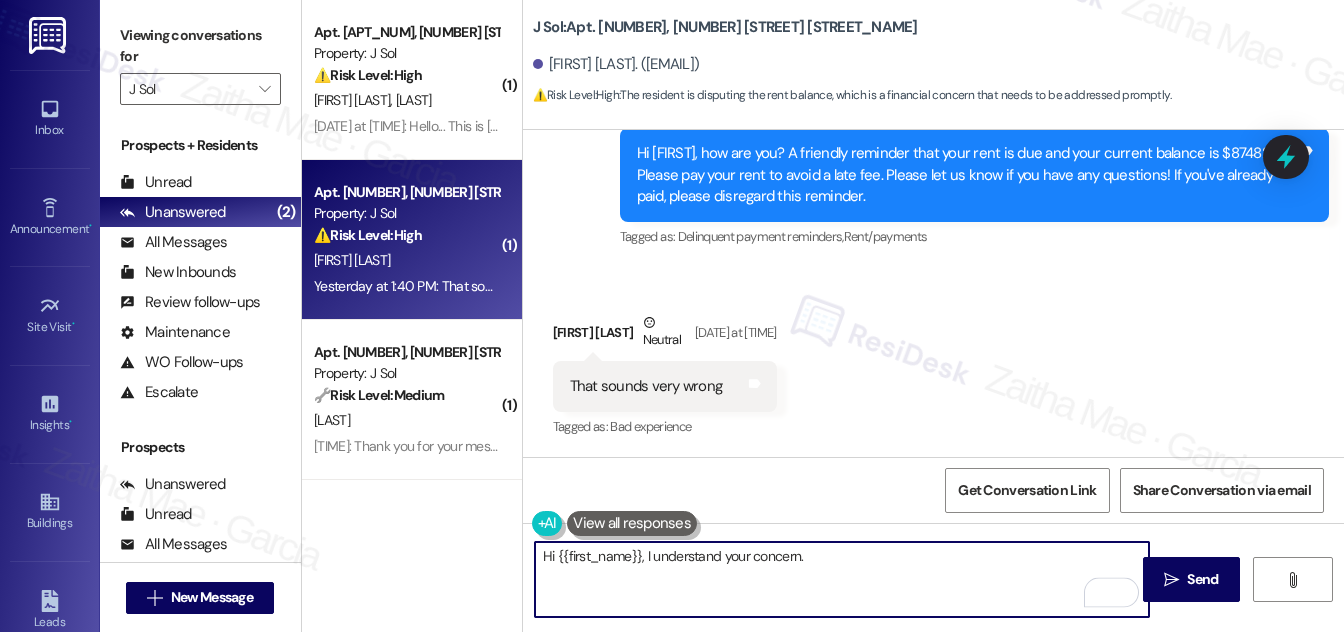 paste on "If something doesn’t look right with the rent amount, I’d be happy to look into it further. Could you let me know what specifically seems off? I’ll double-check the details and follow up with the team if needed." 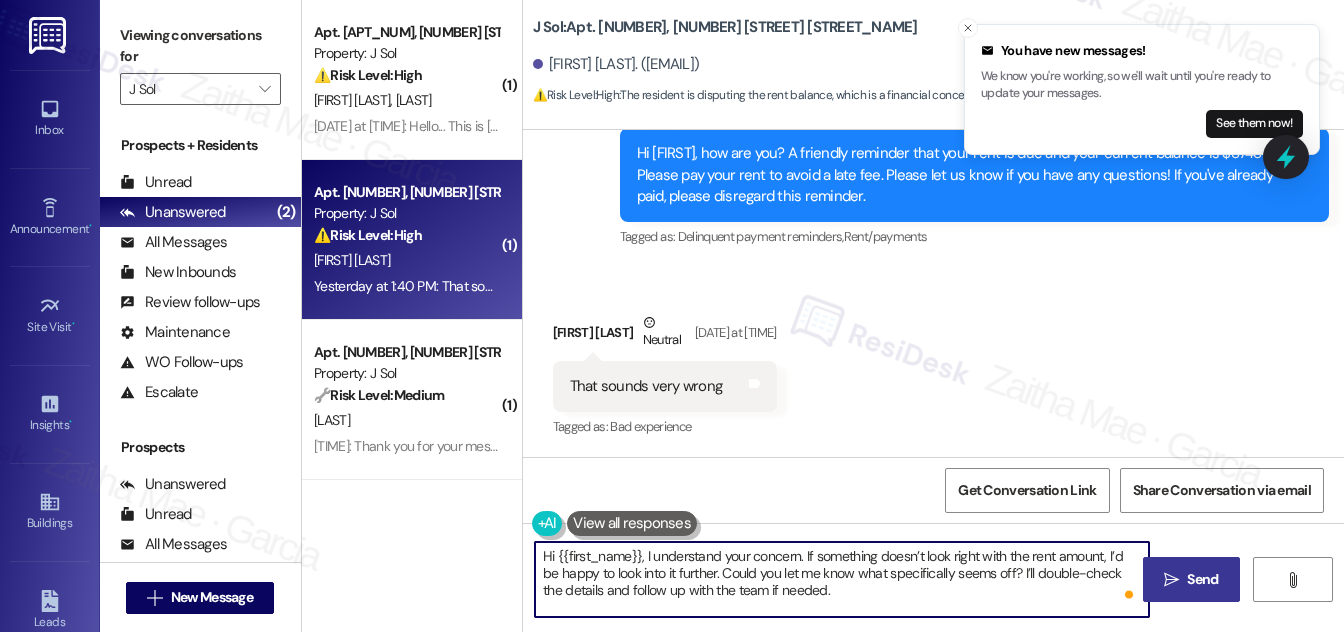 type on "Hi {{first_name}}, I understand your concern. If something doesn’t look right with the rent amount, I’d be happy to look into it further. Could you let me know what specifically seems off? I’ll double-check the details and follow up with the team if needed." 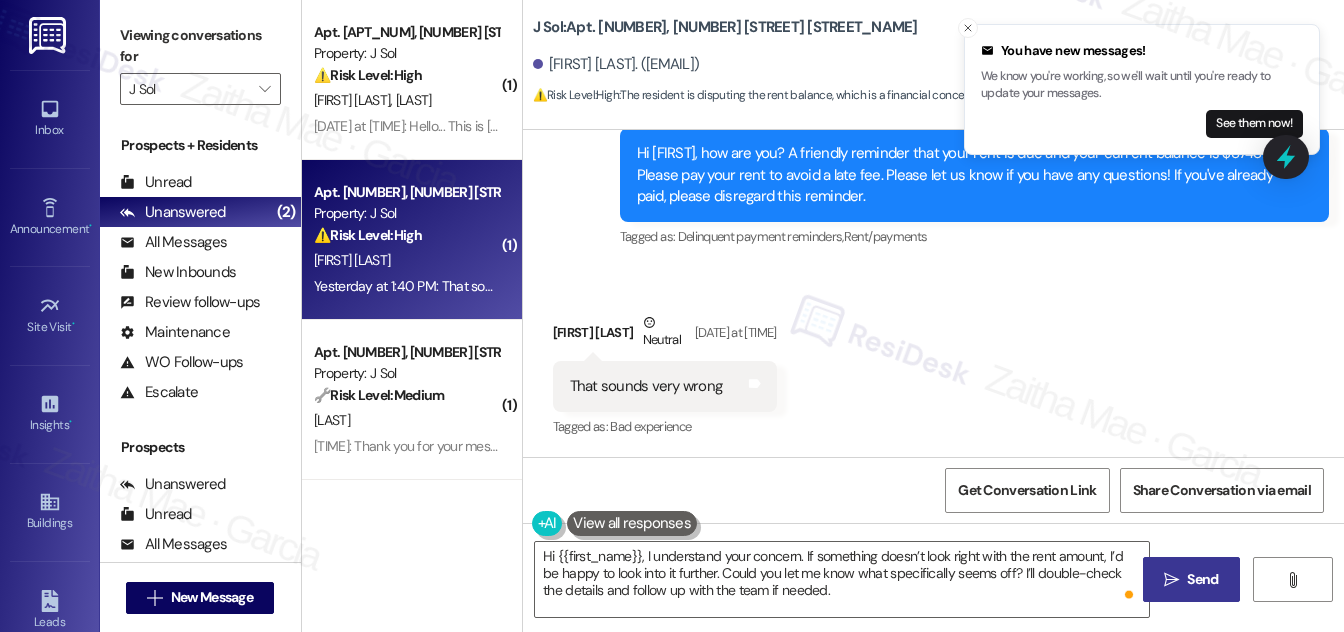 click on "Send" at bounding box center [1202, 579] 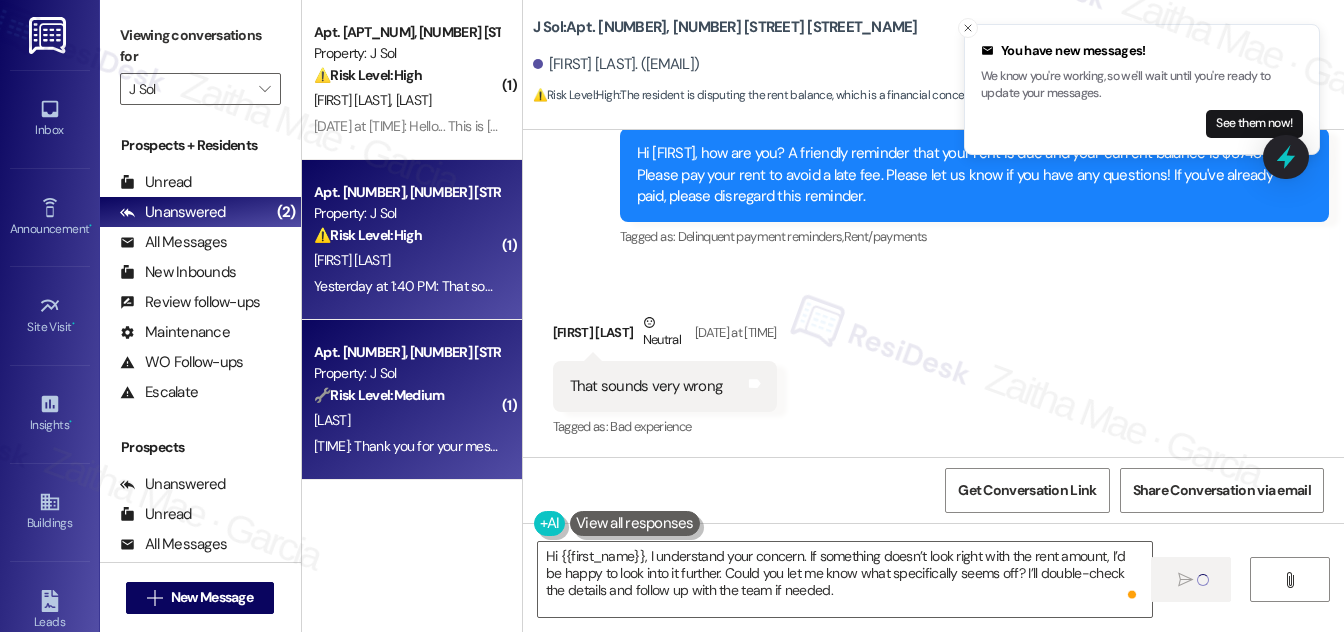 type 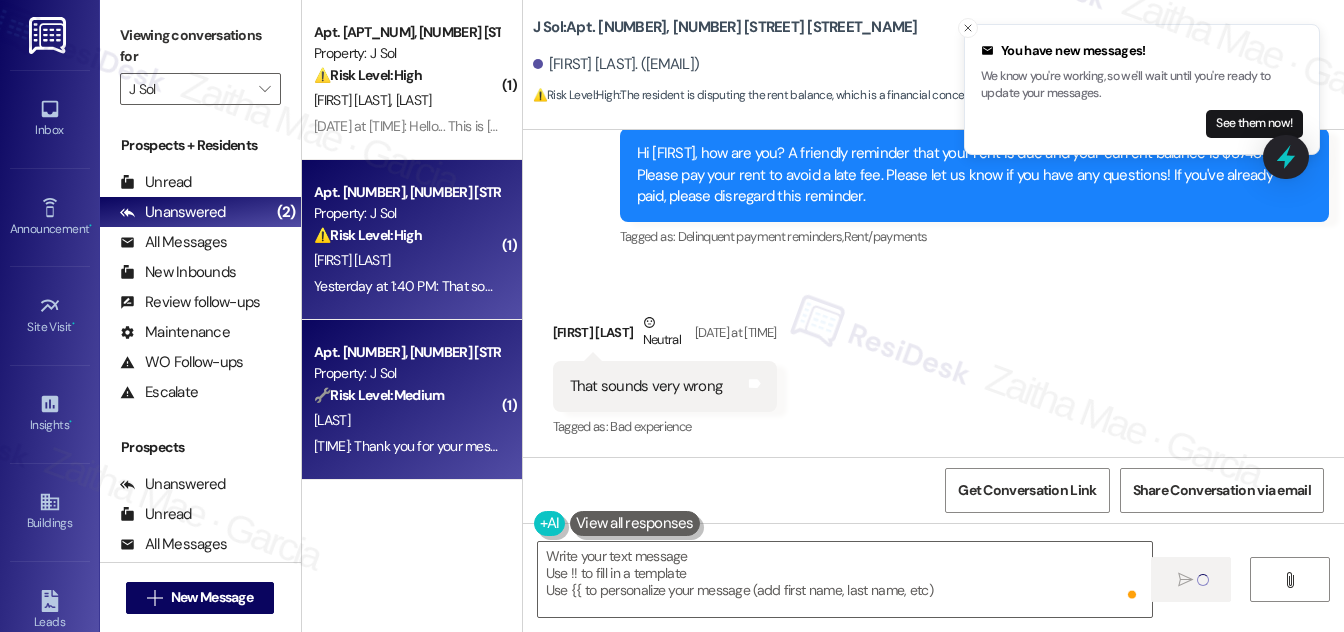 scroll, scrollTop: 1195, scrollLeft: 0, axis: vertical 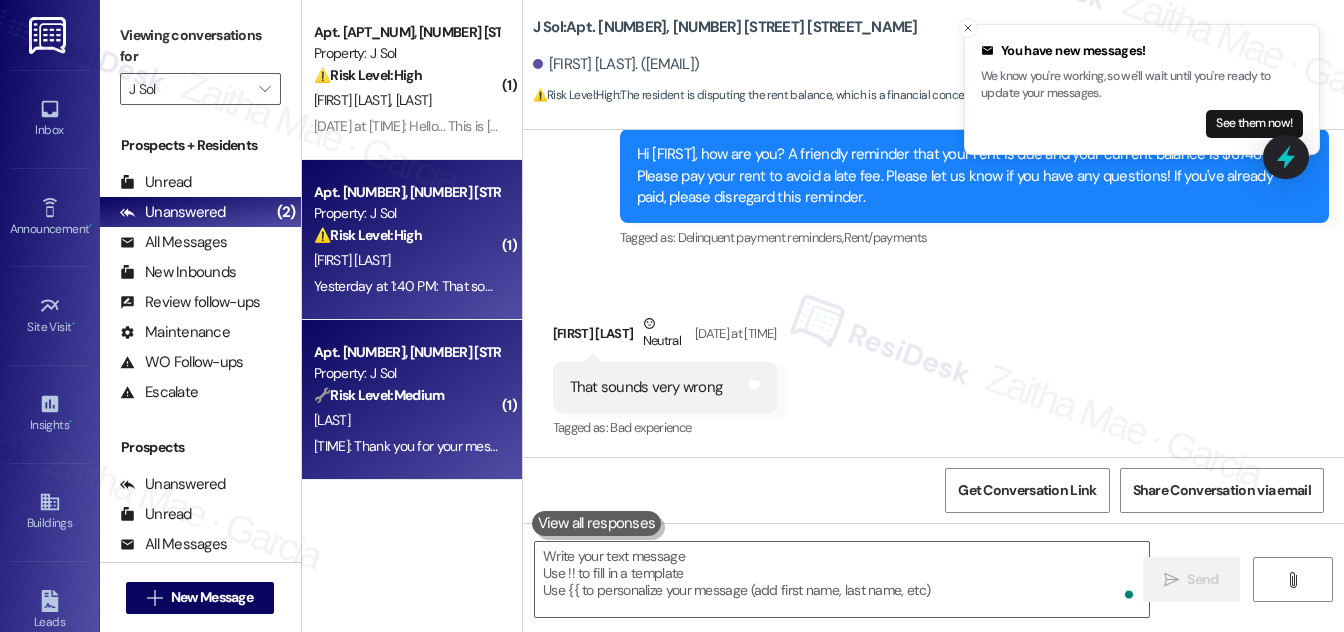 click on "Apt. [NUMBER], [NUMBER] [STREET]" at bounding box center (406, 352) 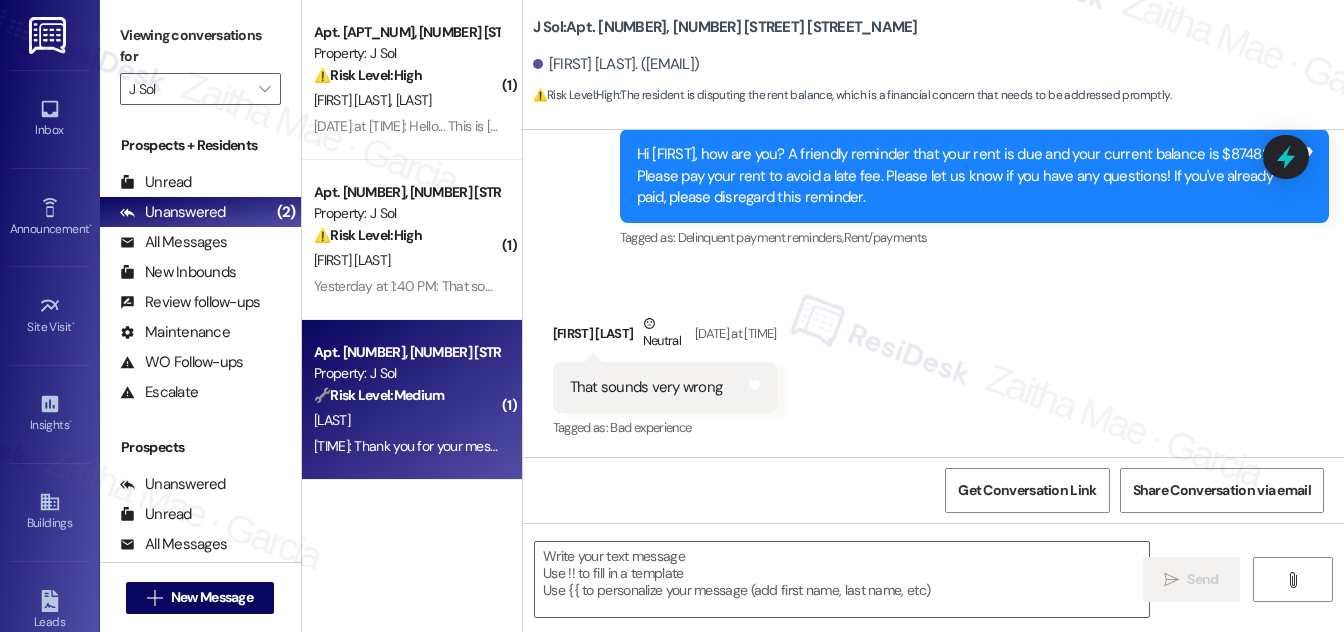 type on "Fetching suggested responses. Please feel free to read through the conversation in the meantime." 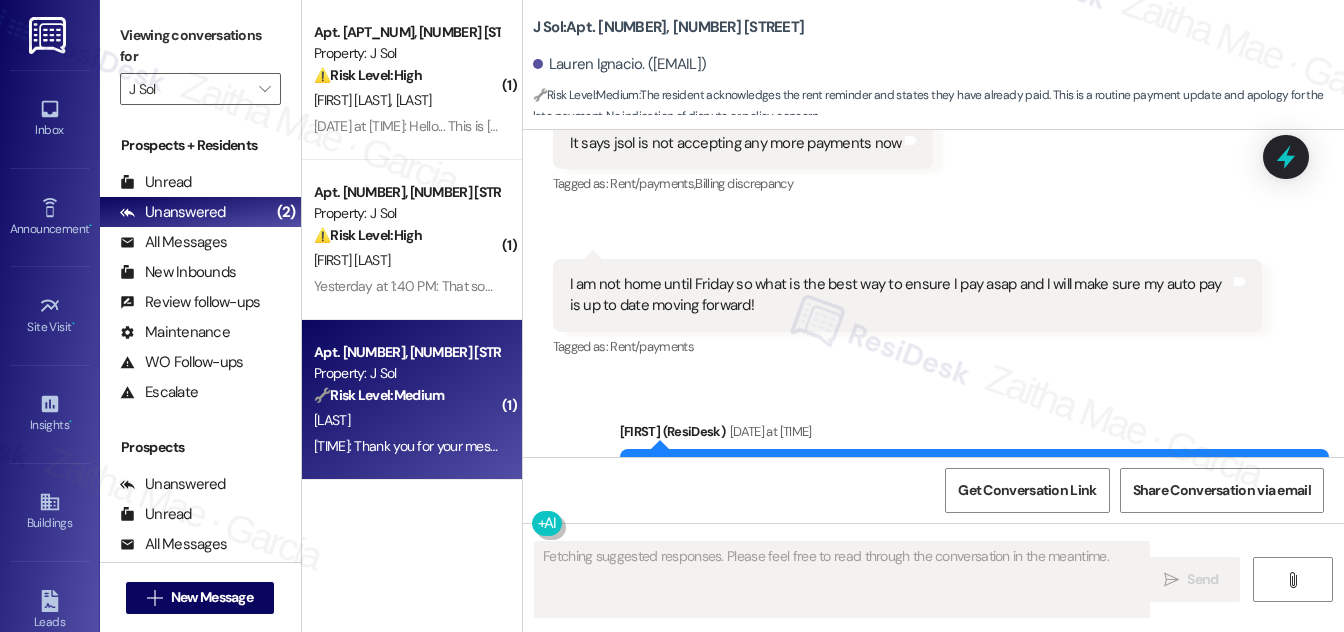scroll, scrollTop: 6842, scrollLeft: 0, axis: vertical 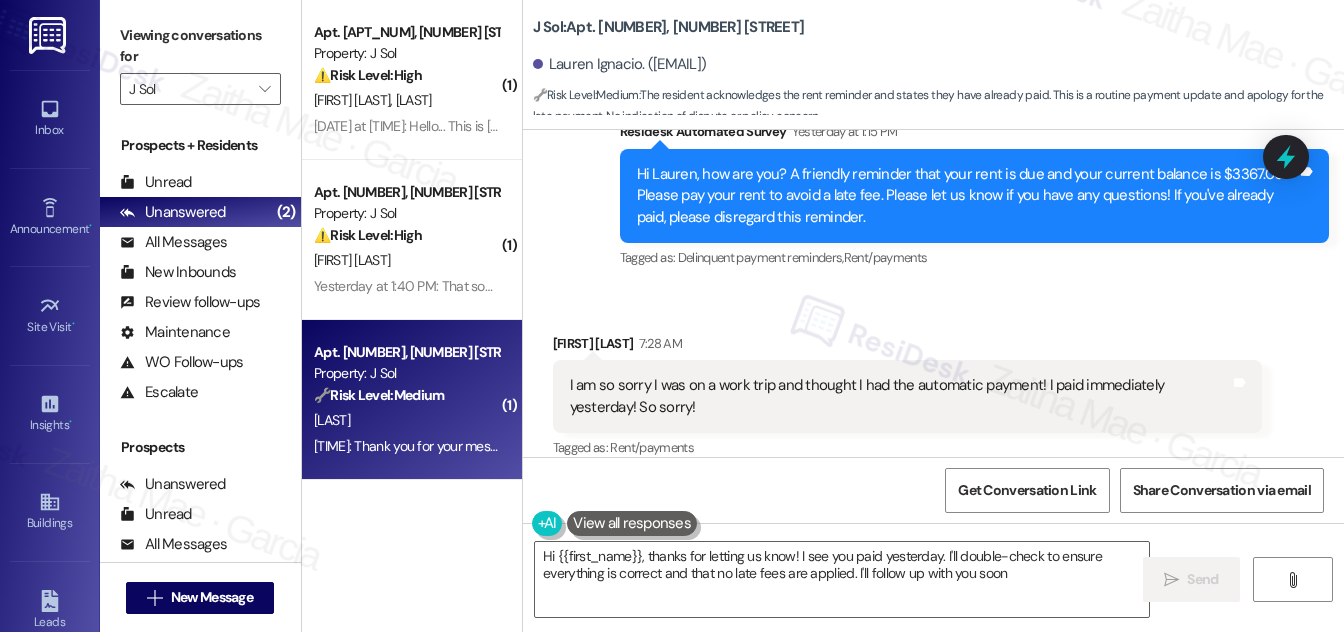 type on "Hi [FIRST_NAME], thanks for letting us know! I see you paid yesterday. I'll double-check to ensure everything is correct and that no late fees are applied. I'll follow up with you soon!" 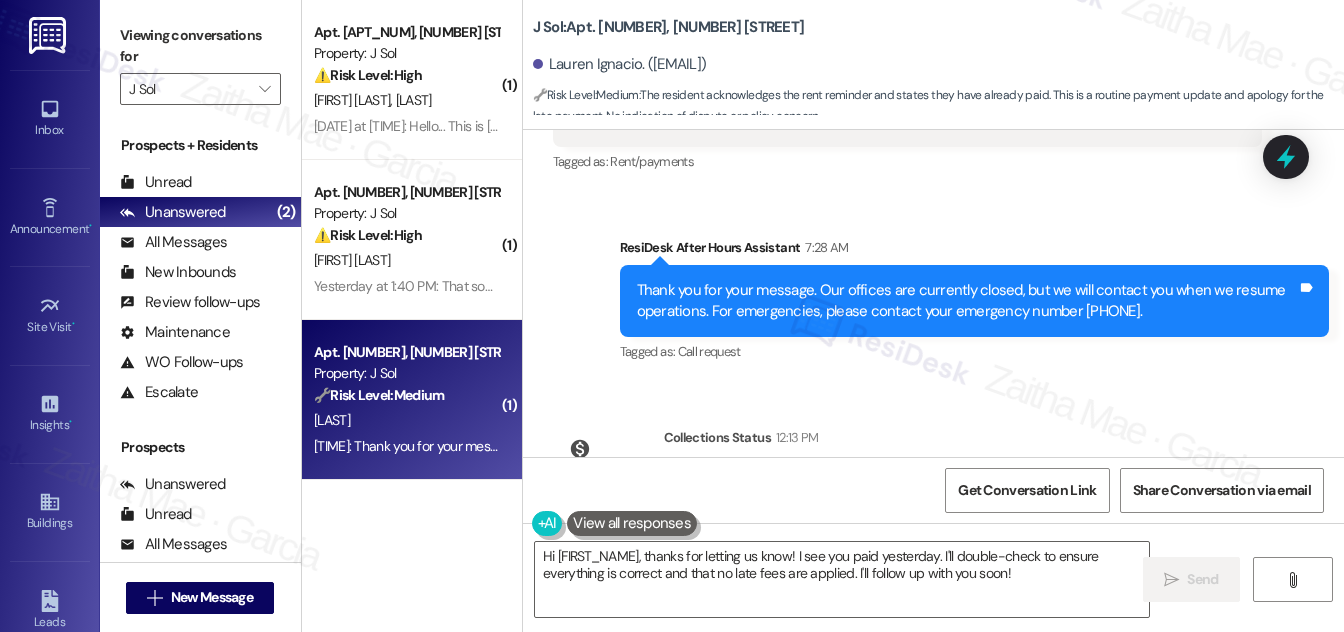 scroll, scrollTop: 7217, scrollLeft: 0, axis: vertical 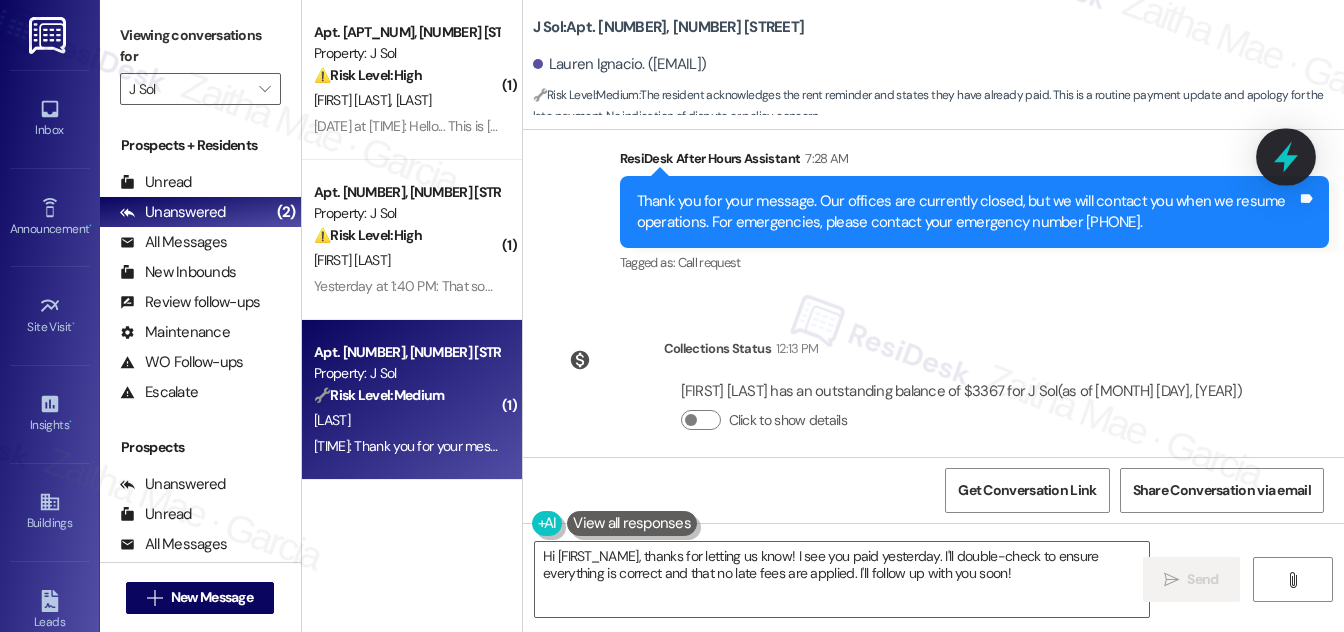 click 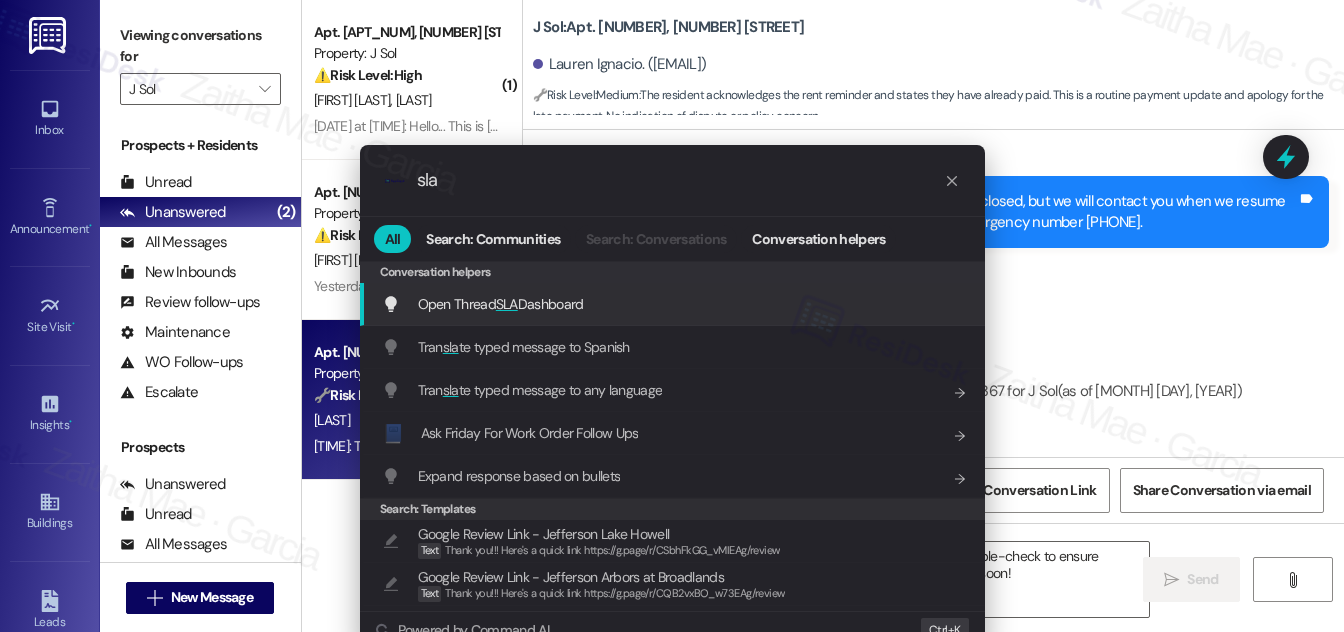 type on "sla" 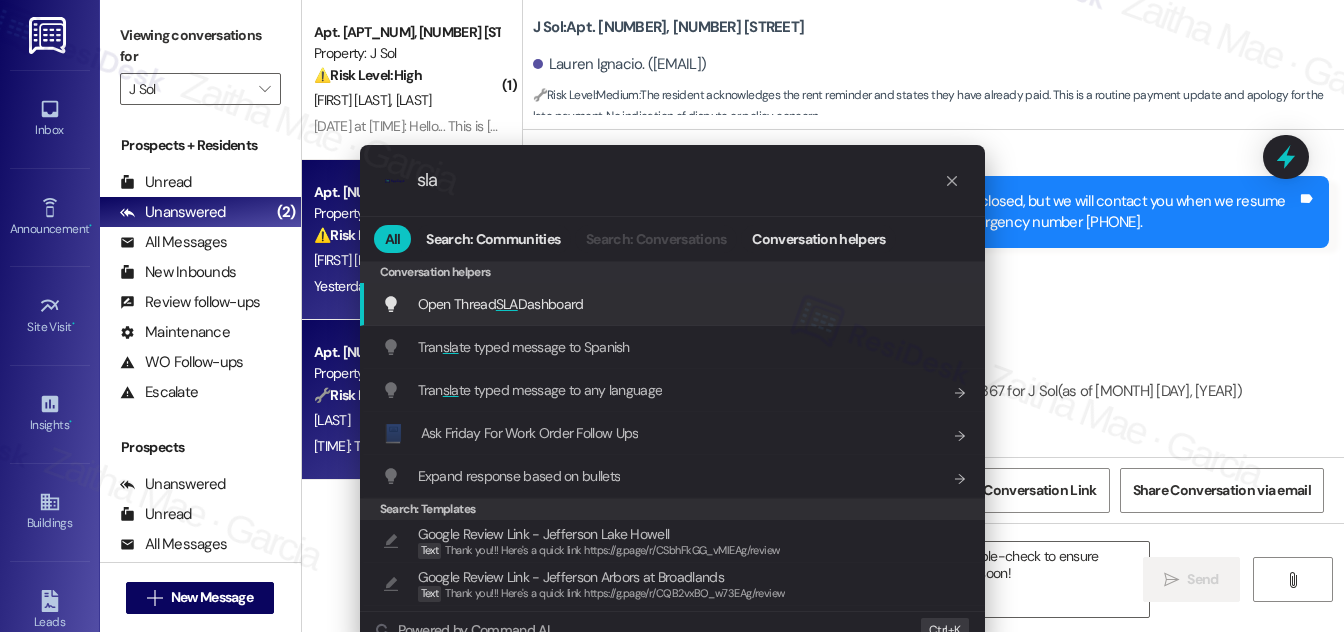 click on "SLA" at bounding box center (507, 304) 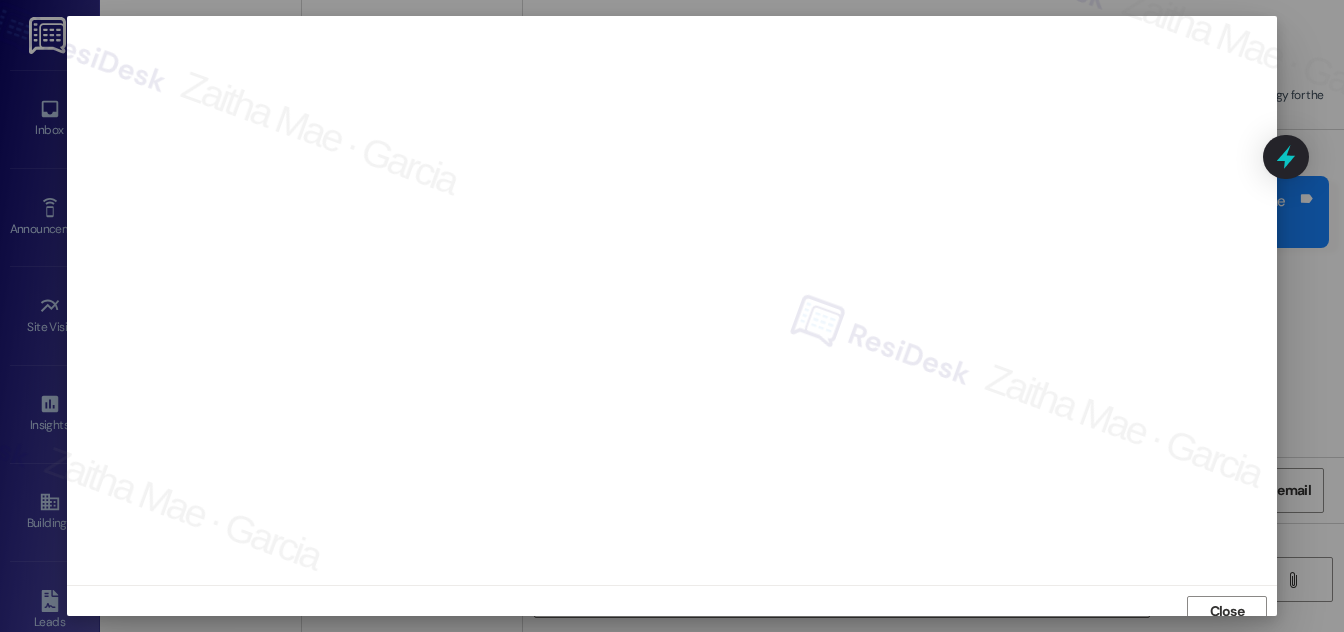 scroll, scrollTop: 21, scrollLeft: 0, axis: vertical 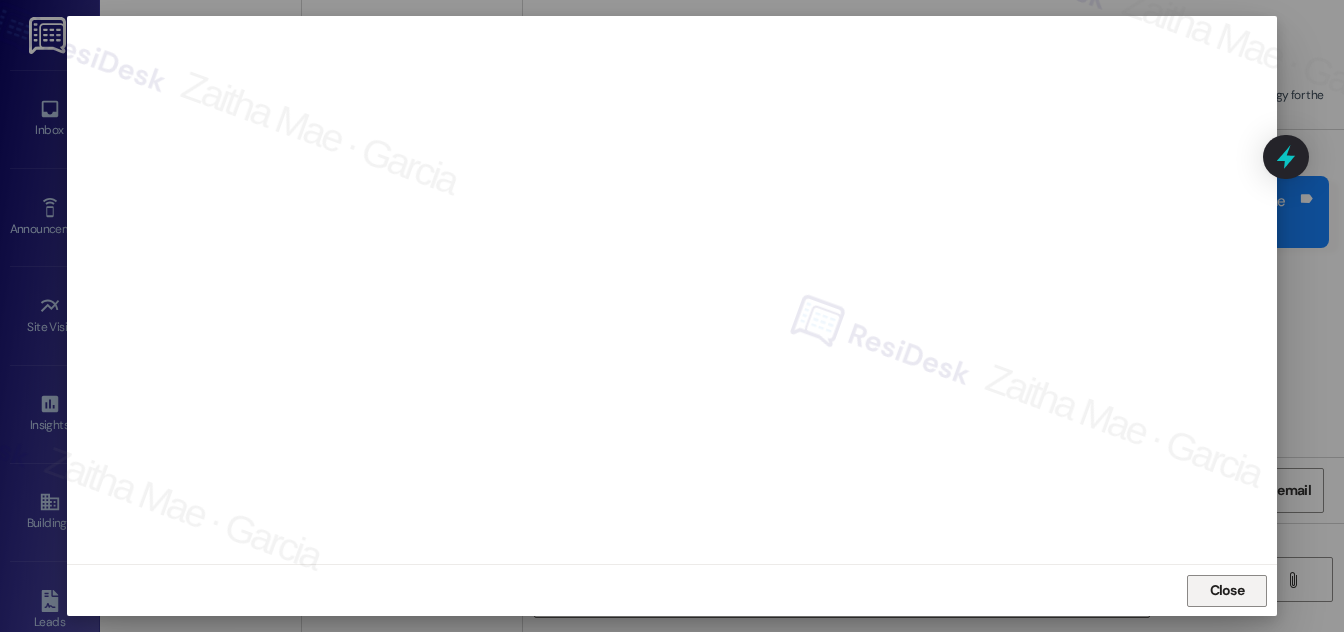 click on "Close" at bounding box center (1227, 590) 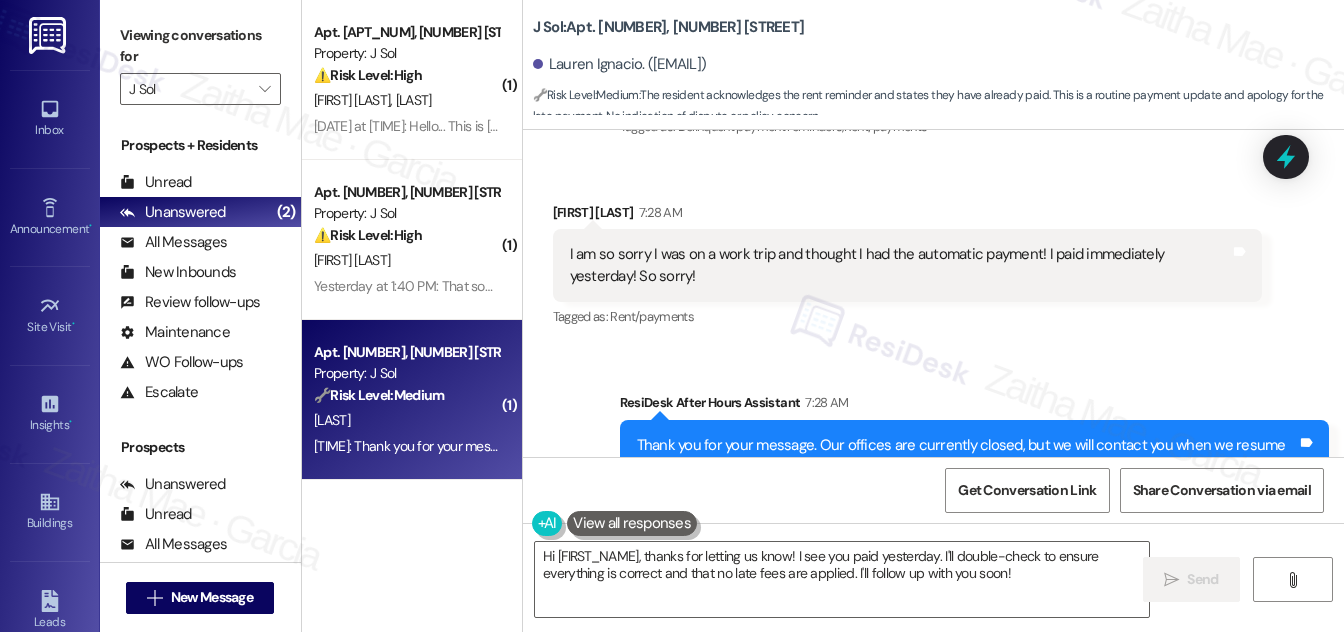 scroll, scrollTop: 6945, scrollLeft: 0, axis: vertical 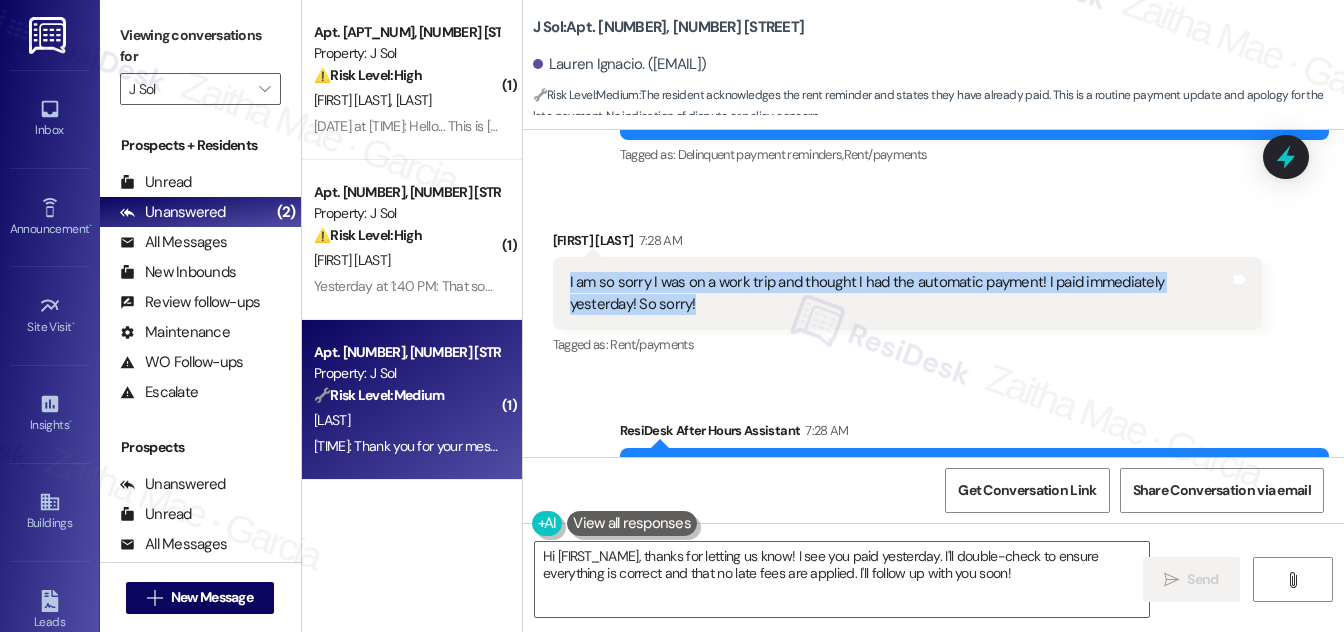 drag, startPoint x: 562, startPoint y: 258, endPoint x: 671, endPoint y: 287, distance: 112.79185 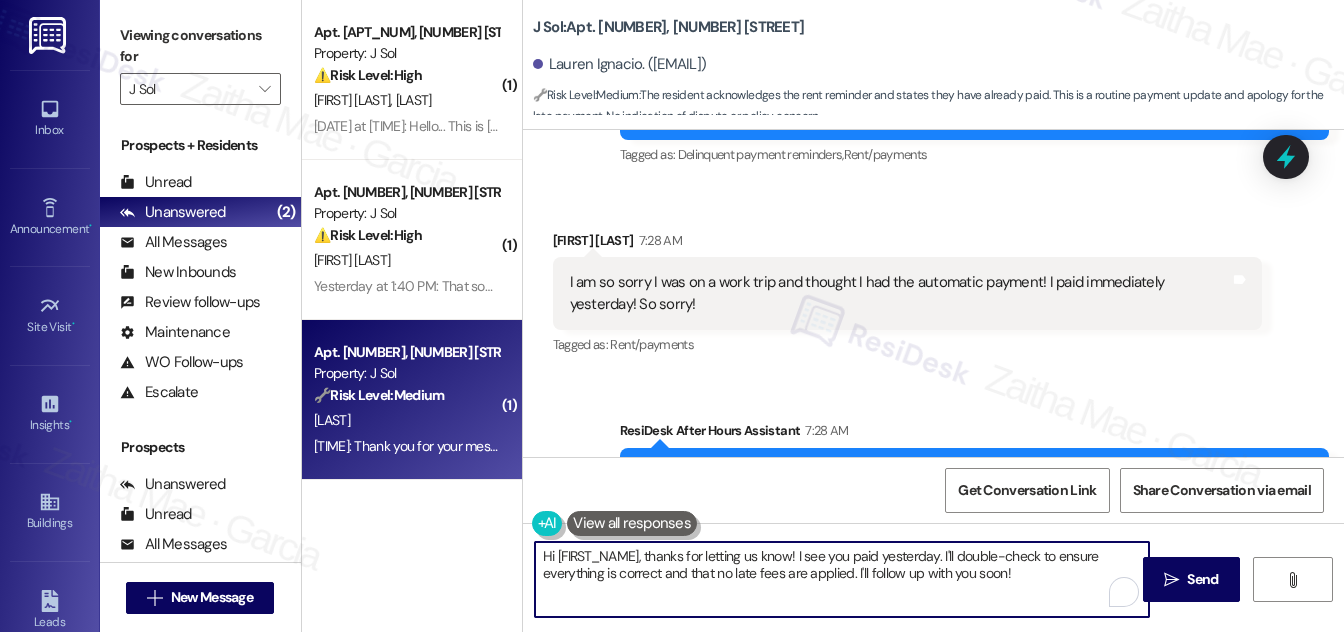 drag, startPoint x: 705, startPoint y: 553, endPoint x: 1045, endPoint y: 575, distance: 340.71103 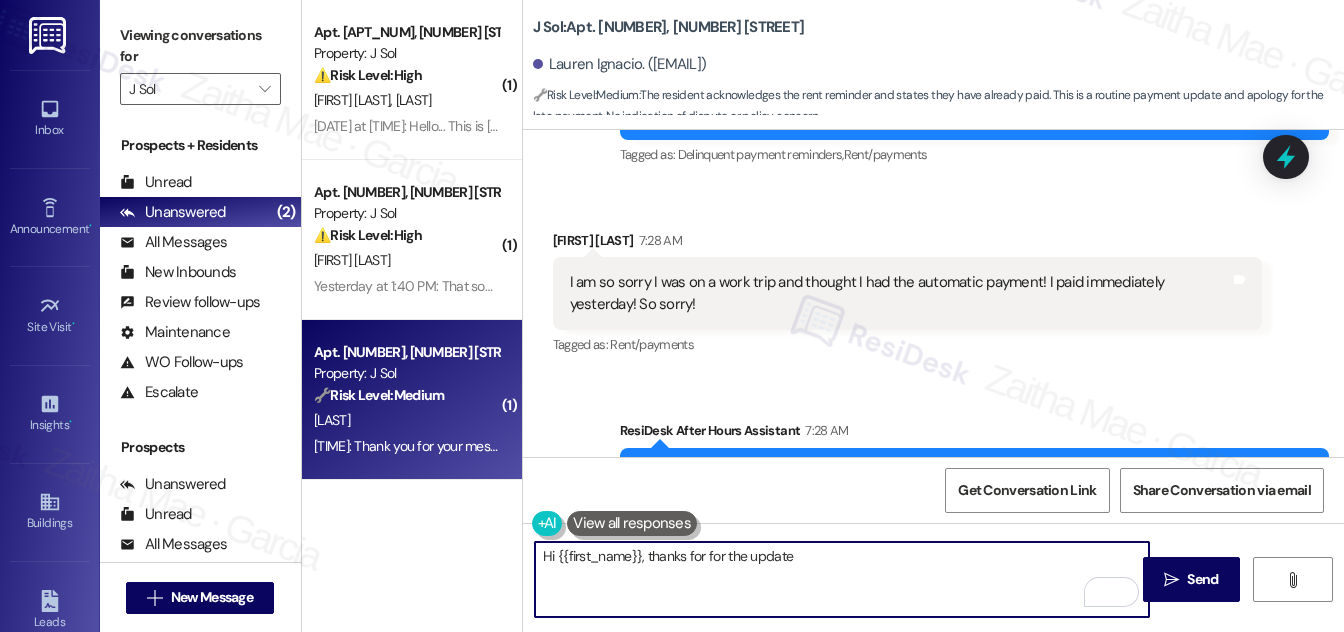 type on "Hi {{first_name}}, thanks for for the update!" 